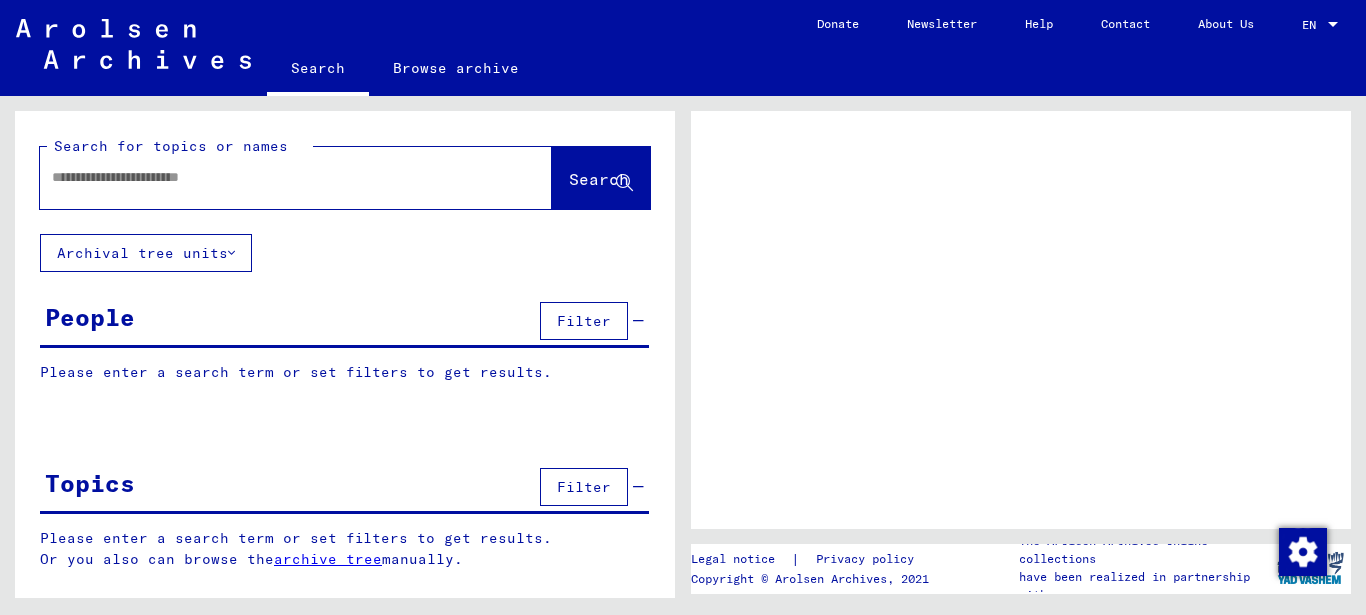 scroll, scrollTop: 0, scrollLeft: 0, axis: both 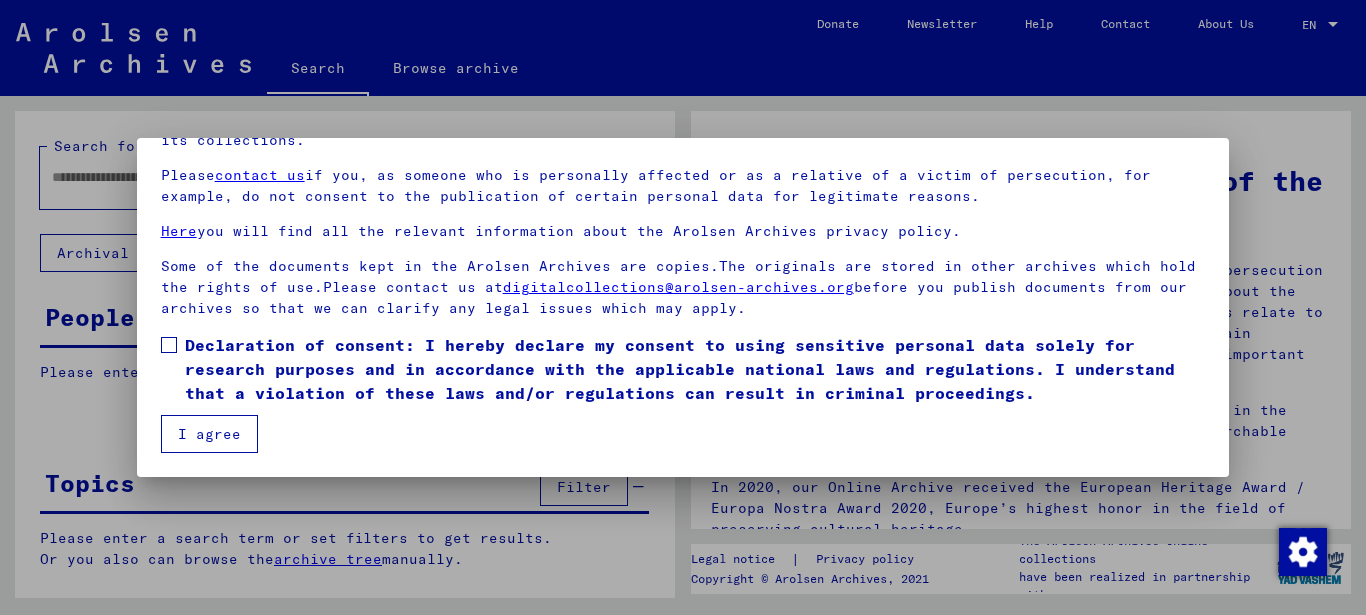 click at bounding box center (169, 345) 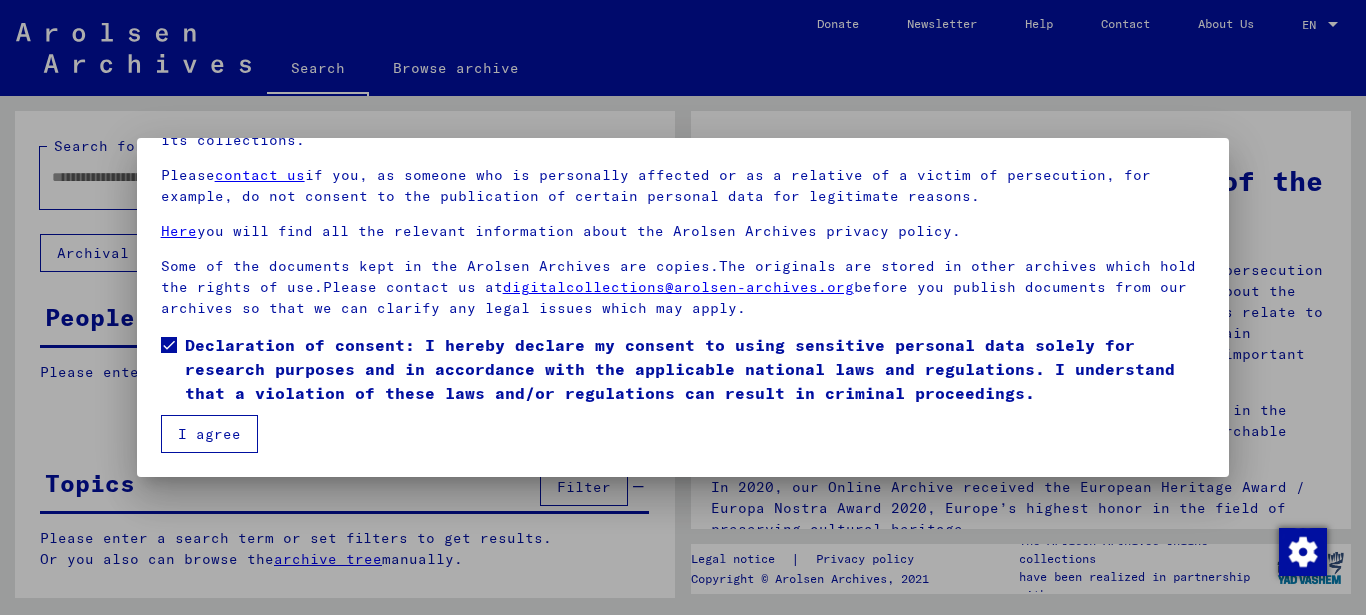 click on "I agree" at bounding box center [209, 434] 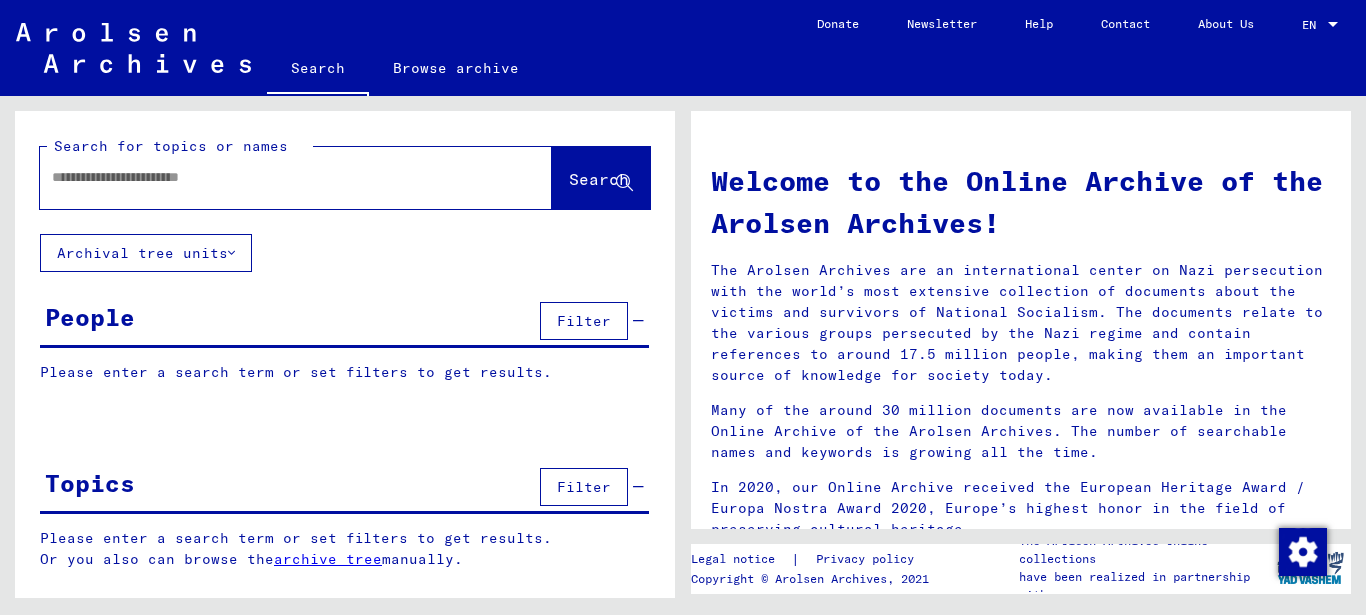 click at bounding box center [272, 177] 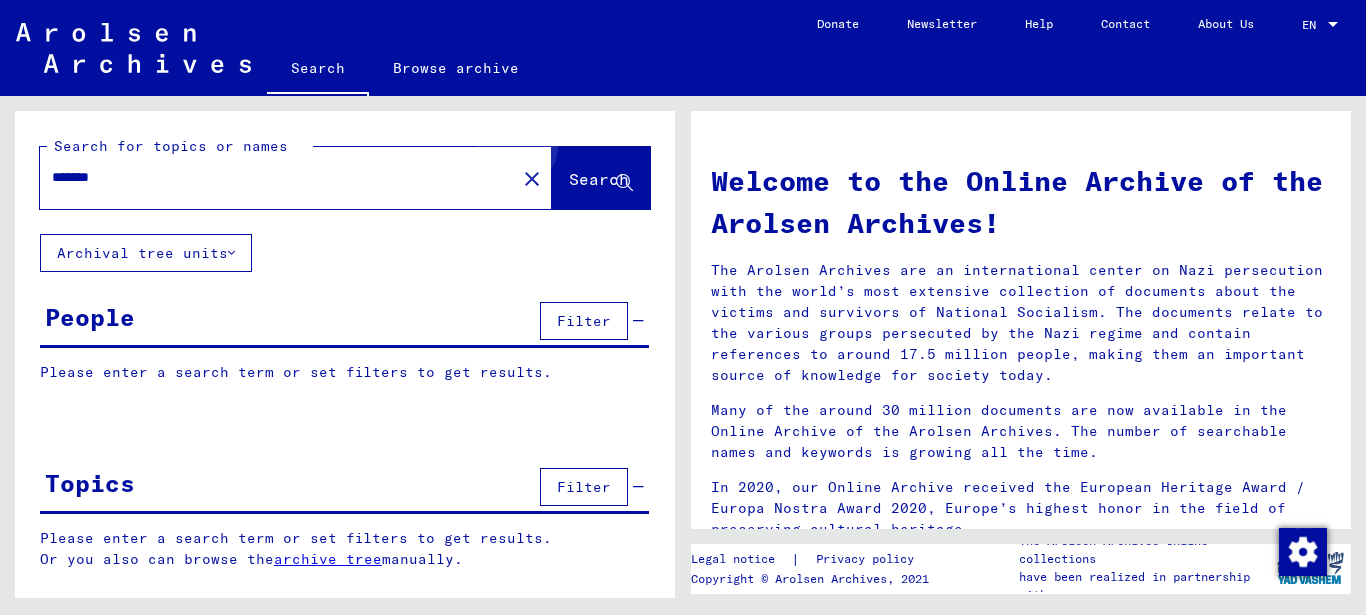 click on "Search" 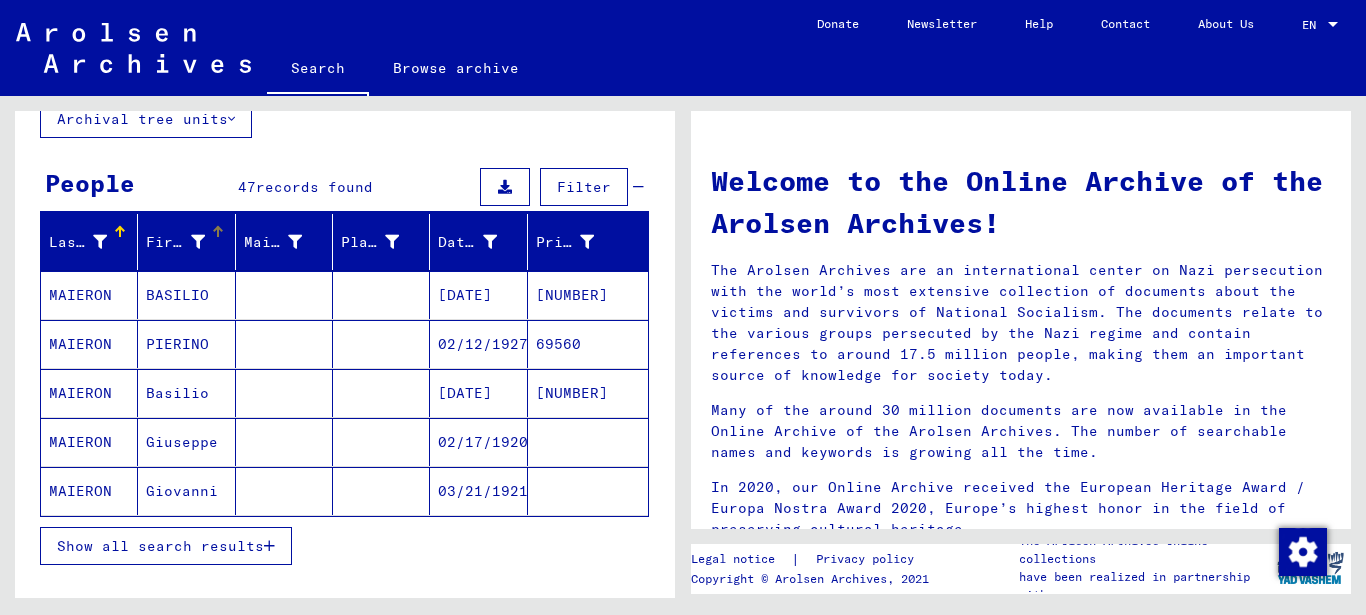 scroll, scrollTop: 216, scrollLeft: 0, axis: vertical 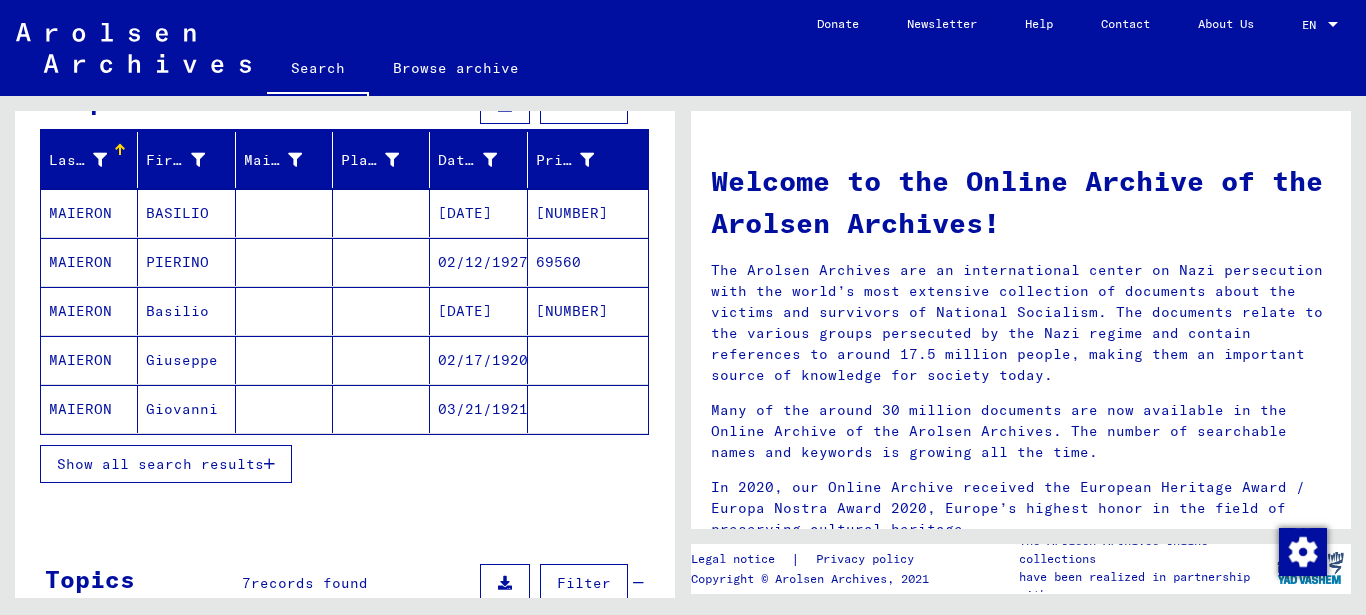 click on "BASILIO" at bounding box center (186, 262) 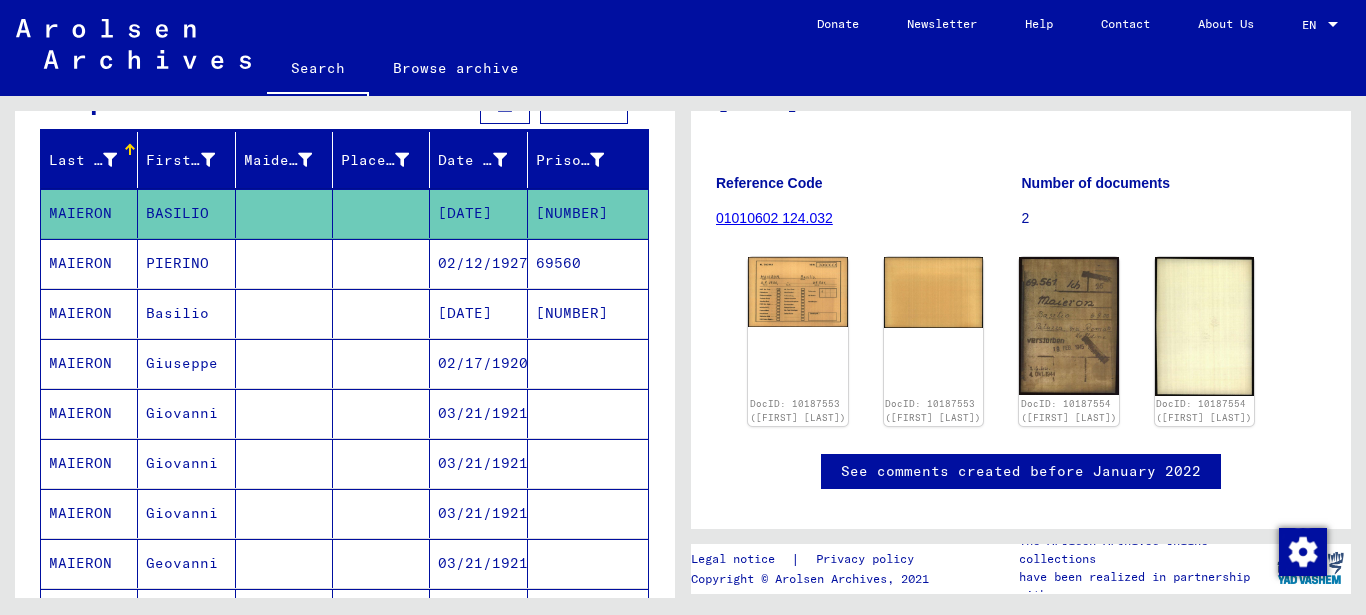 scroll, scrollTop: 216, scrollLeft: 0, axis: vertical 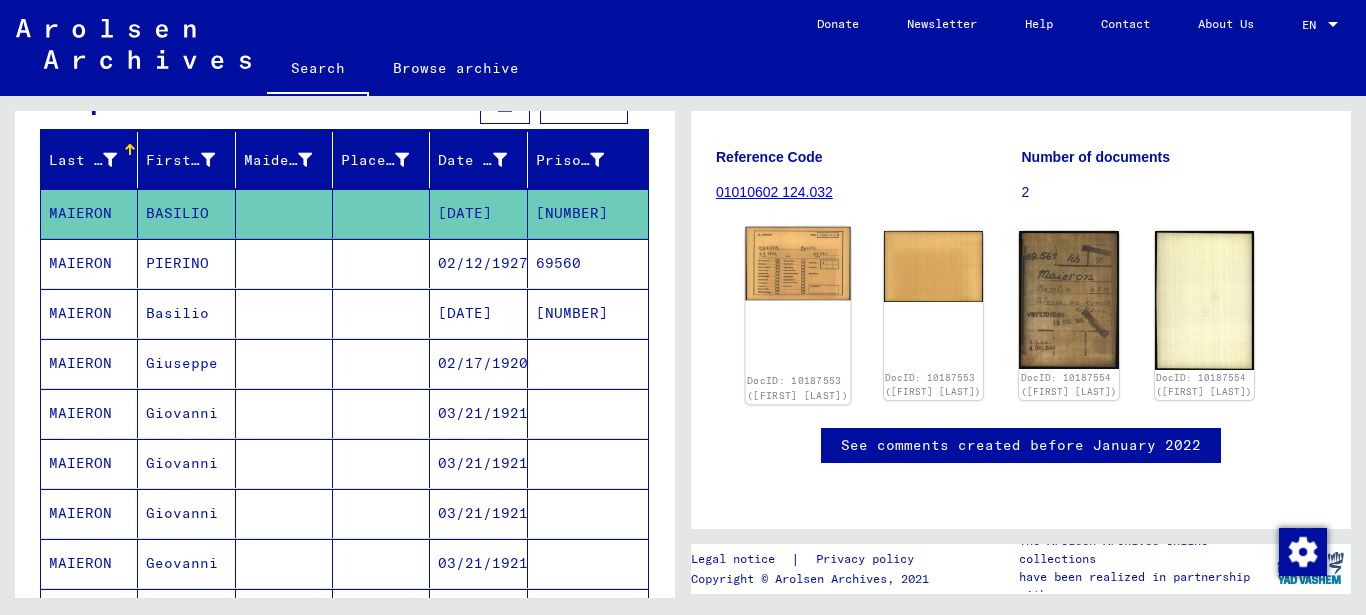 click 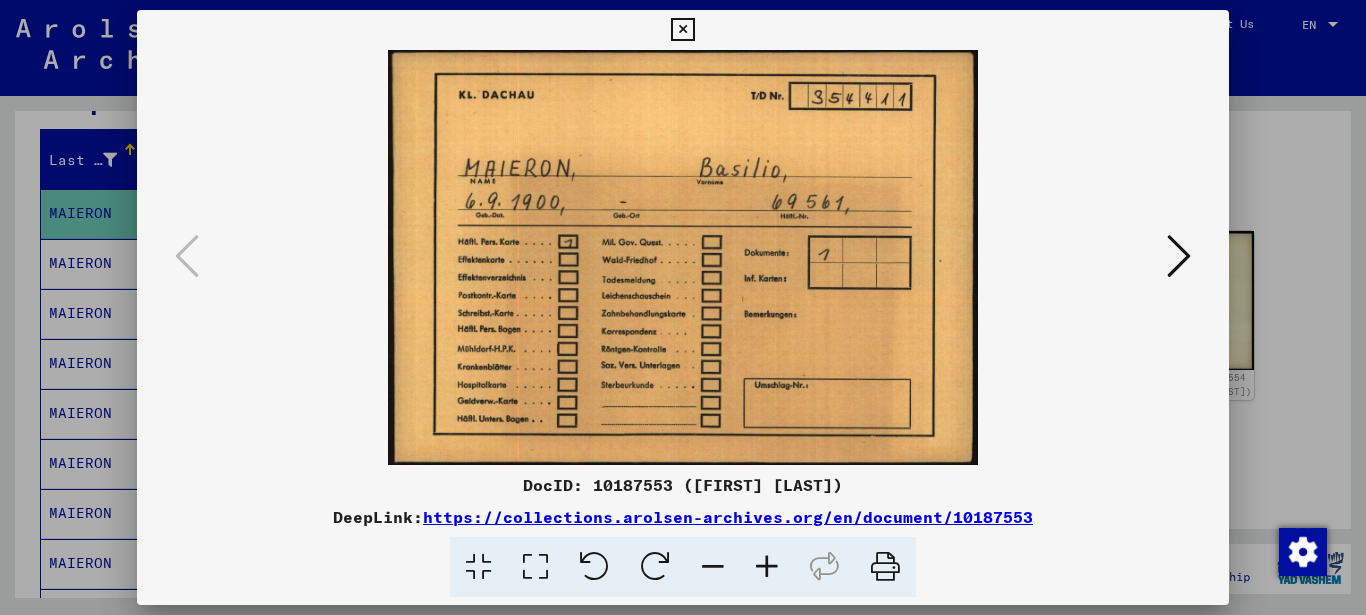 click at bounding box center (1179, 256) 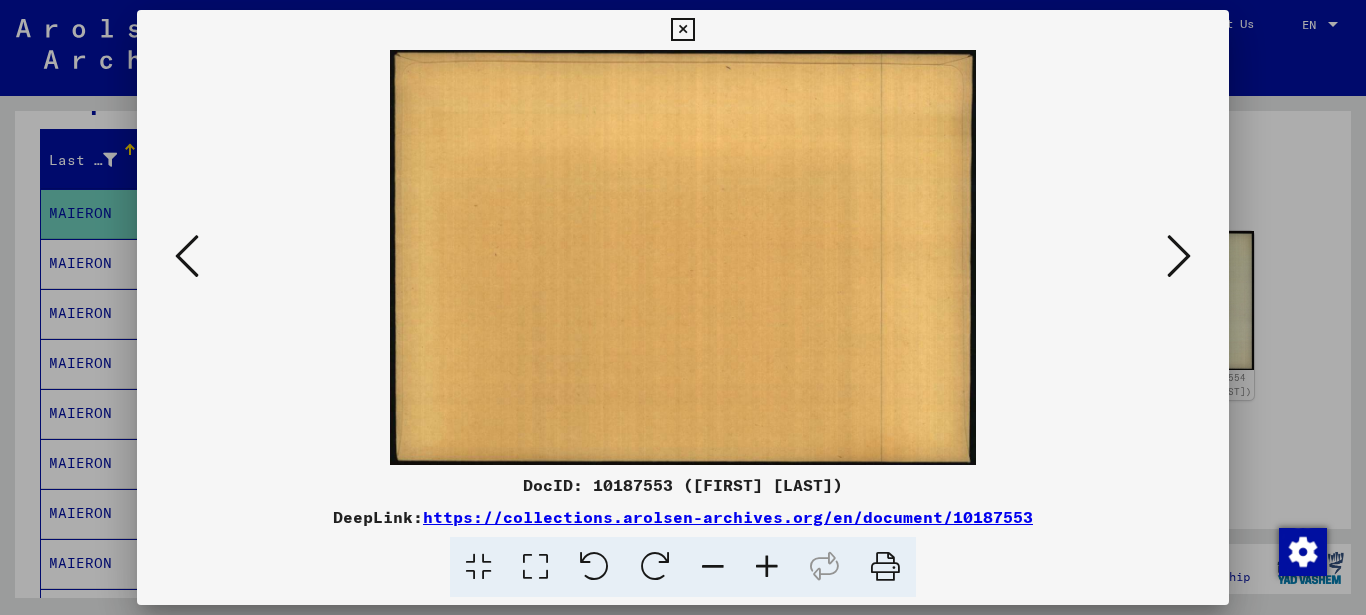 click at bounding box center [1179, 256] 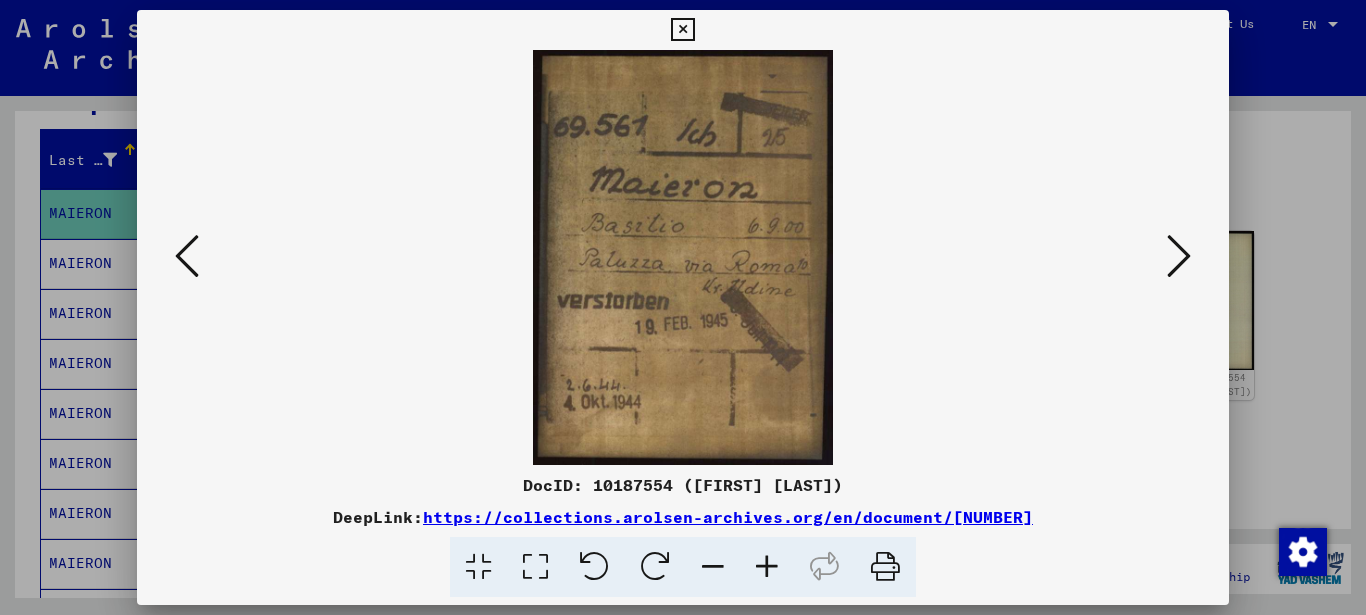 click at bounding box center (682, 30) 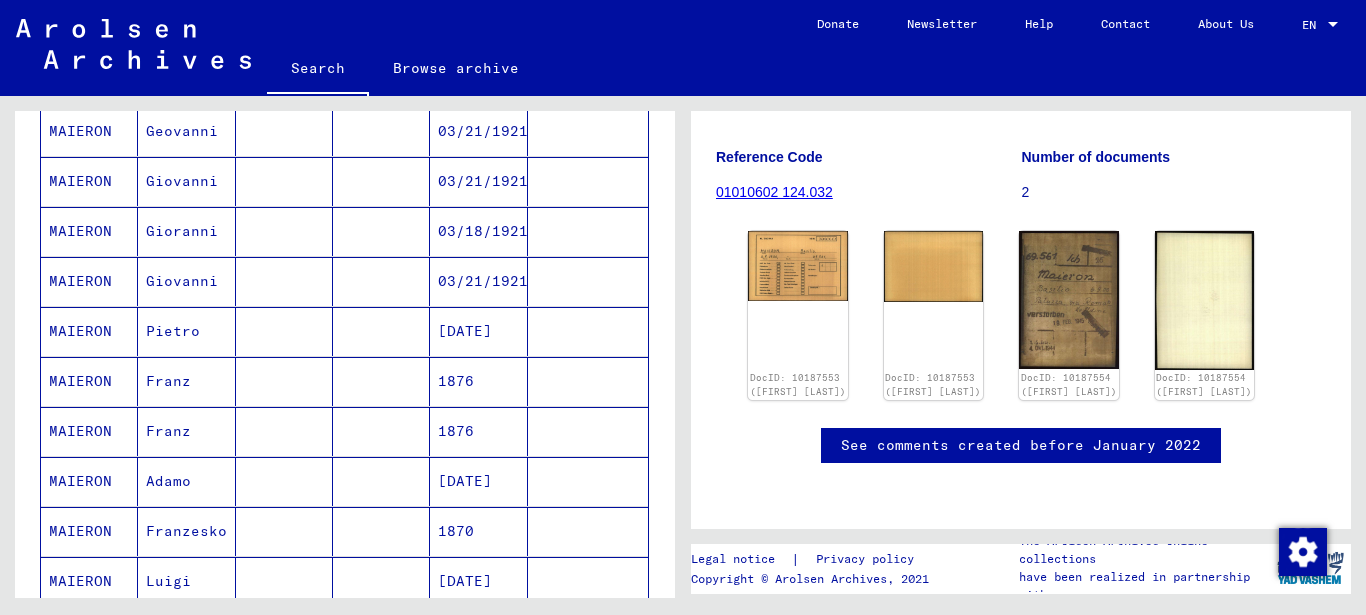 scroll, scrollTop: 0, scrollLeft: 0, axis: both 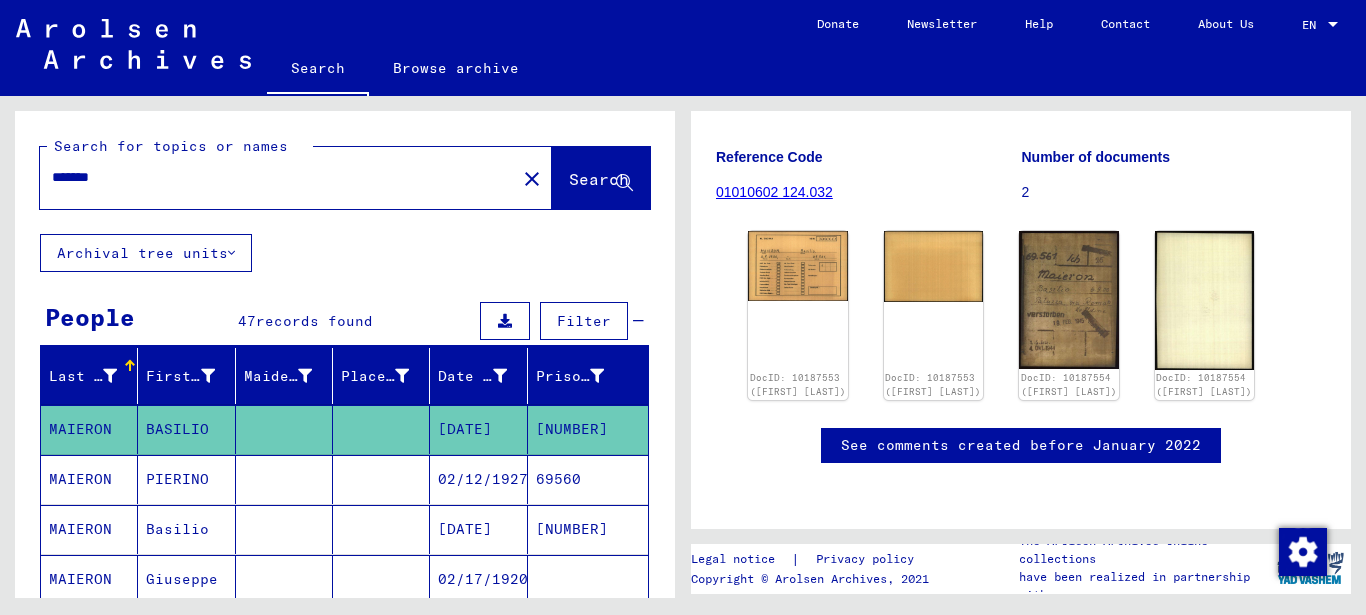 click on "*******" at bounding box center (278, 177) 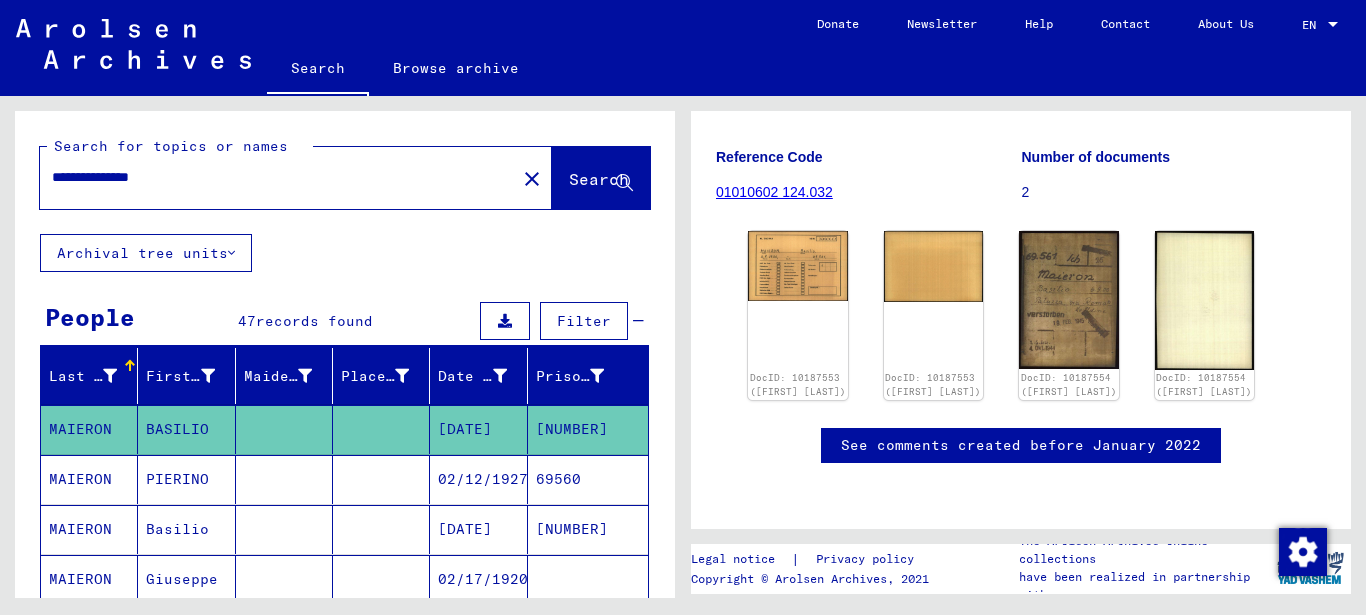 type on "**********" 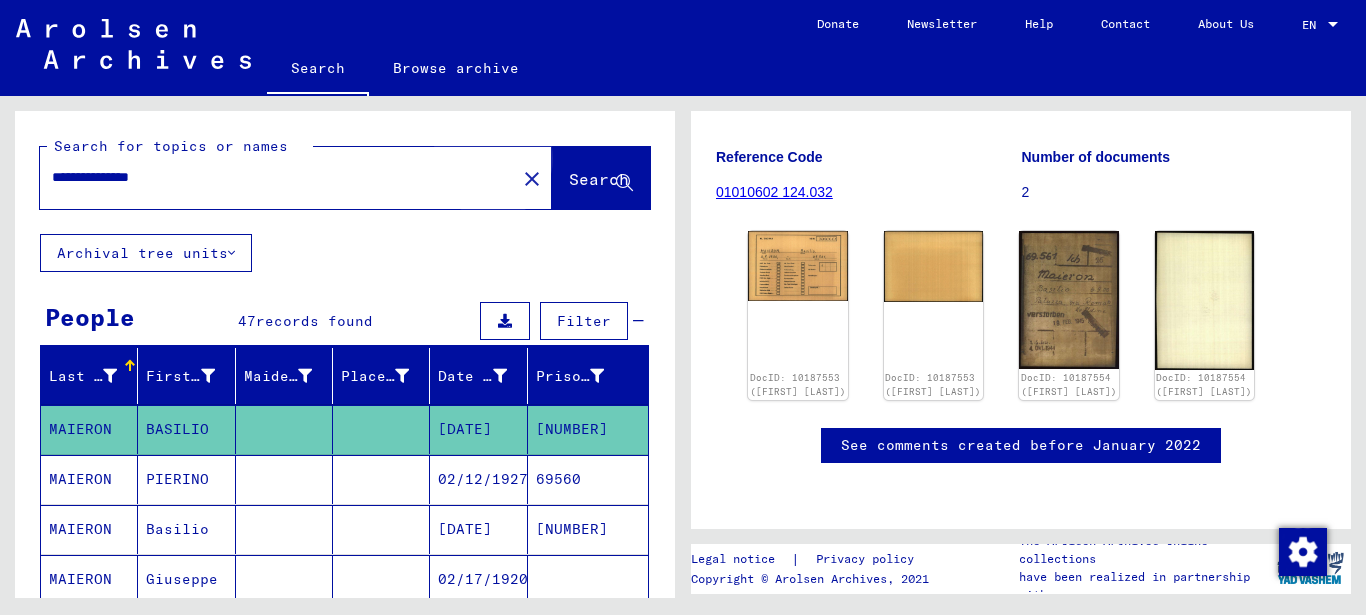 click on "Search" 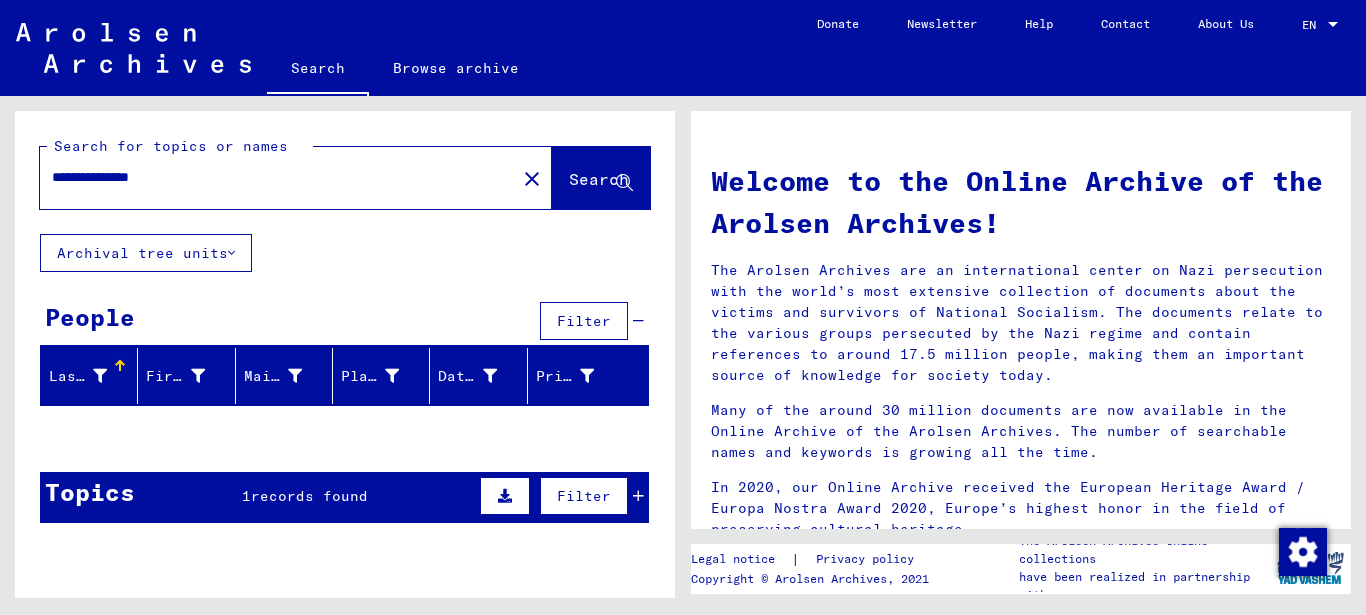 scroll, scrollTop: 97, scrollLeft: 0, axis: vertical 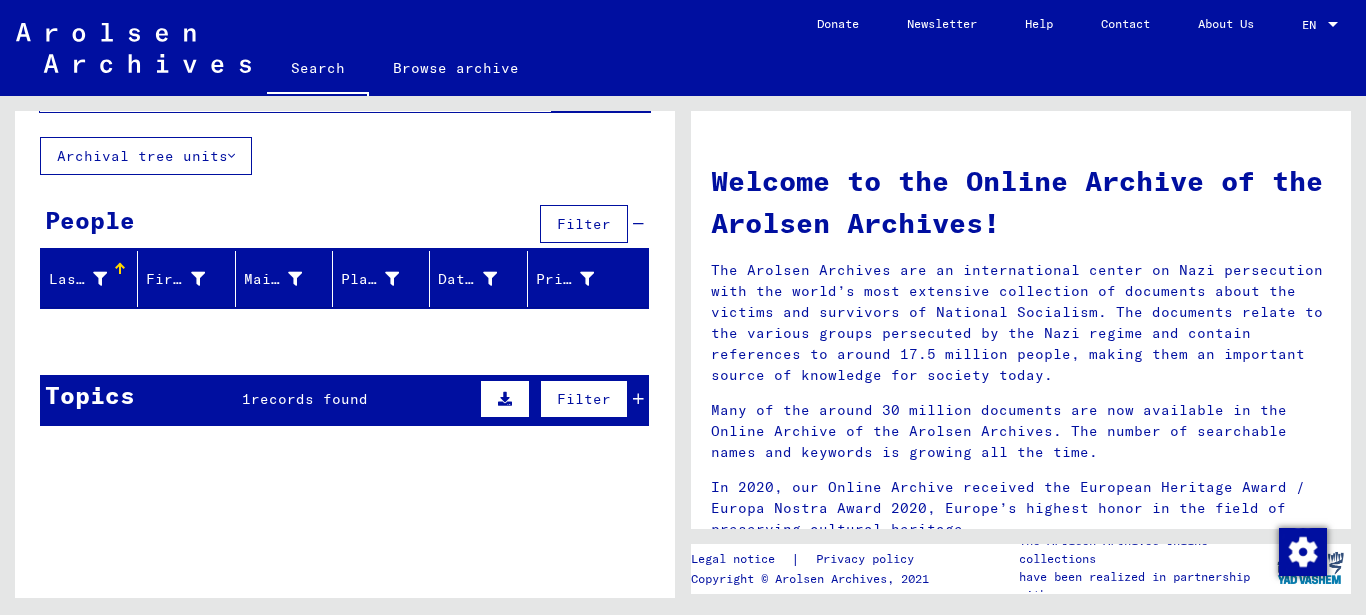 click at bounding box center [505, 399] 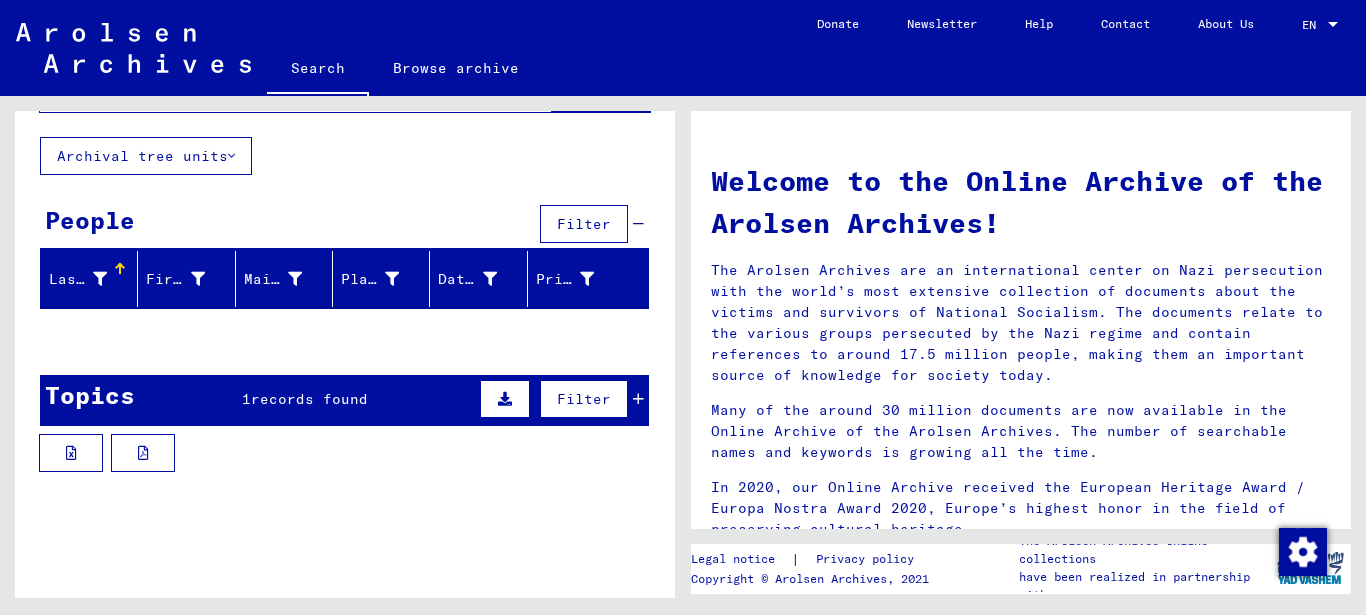 click at bounding box center [505, 399] 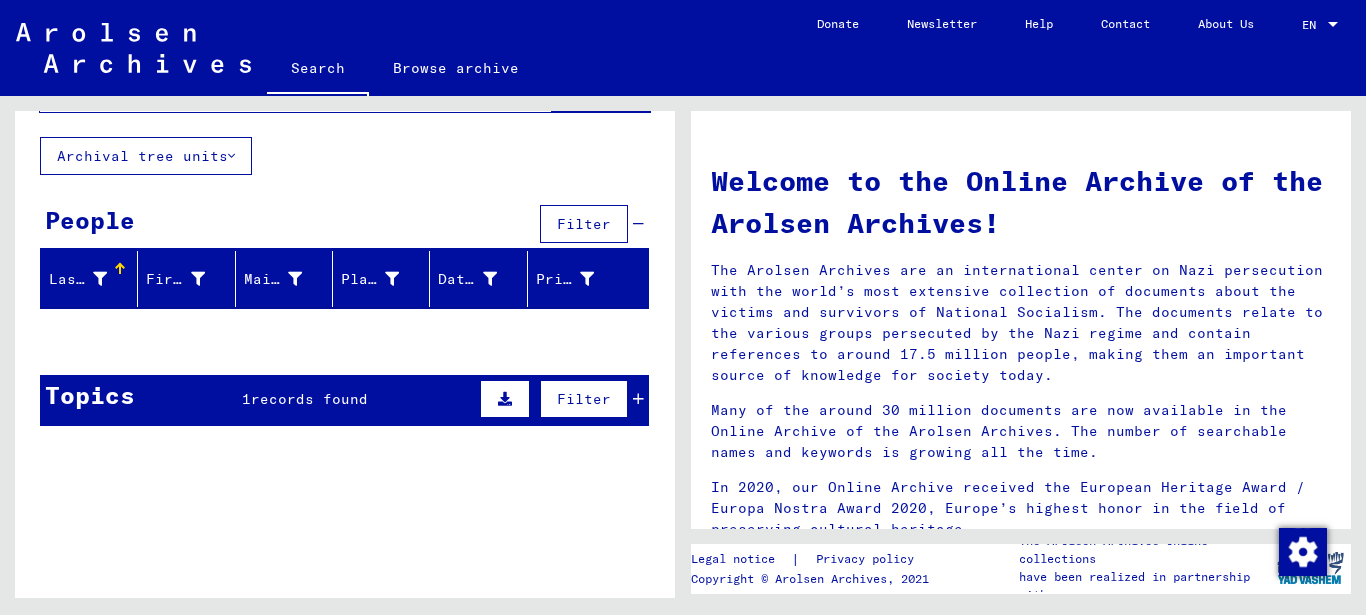 click on "records found" at bounding box center [309, 399] 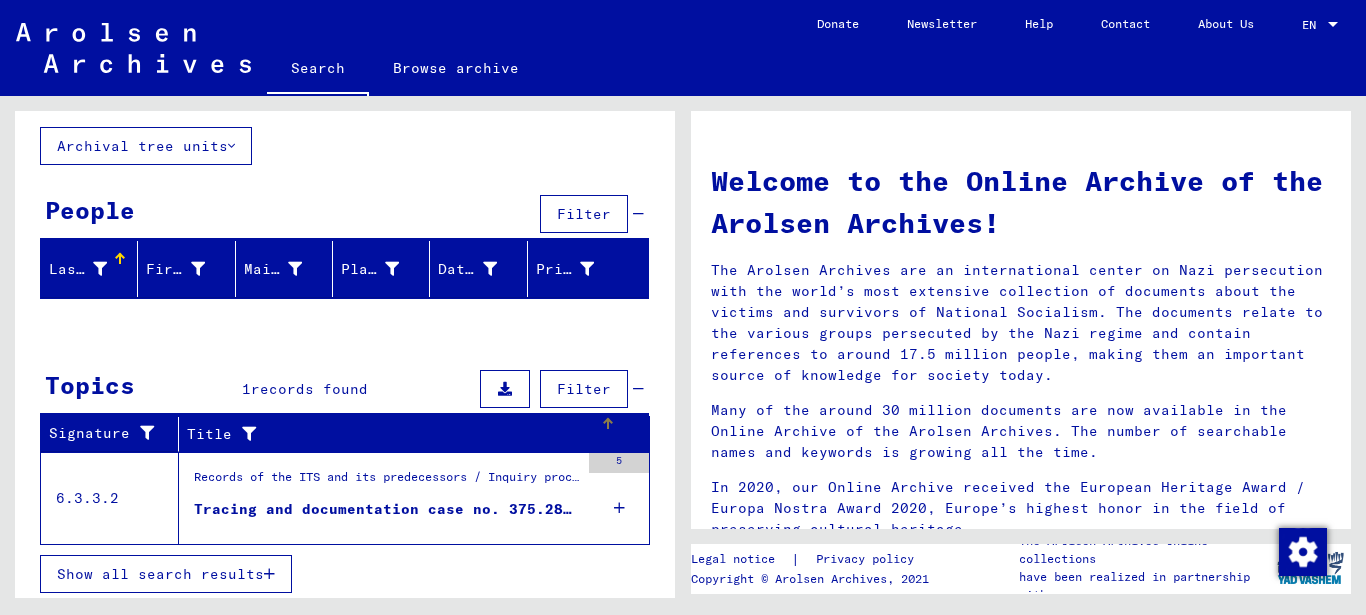 scroll, scrollTop: 113, scrollLeft: 0, axis: vertical 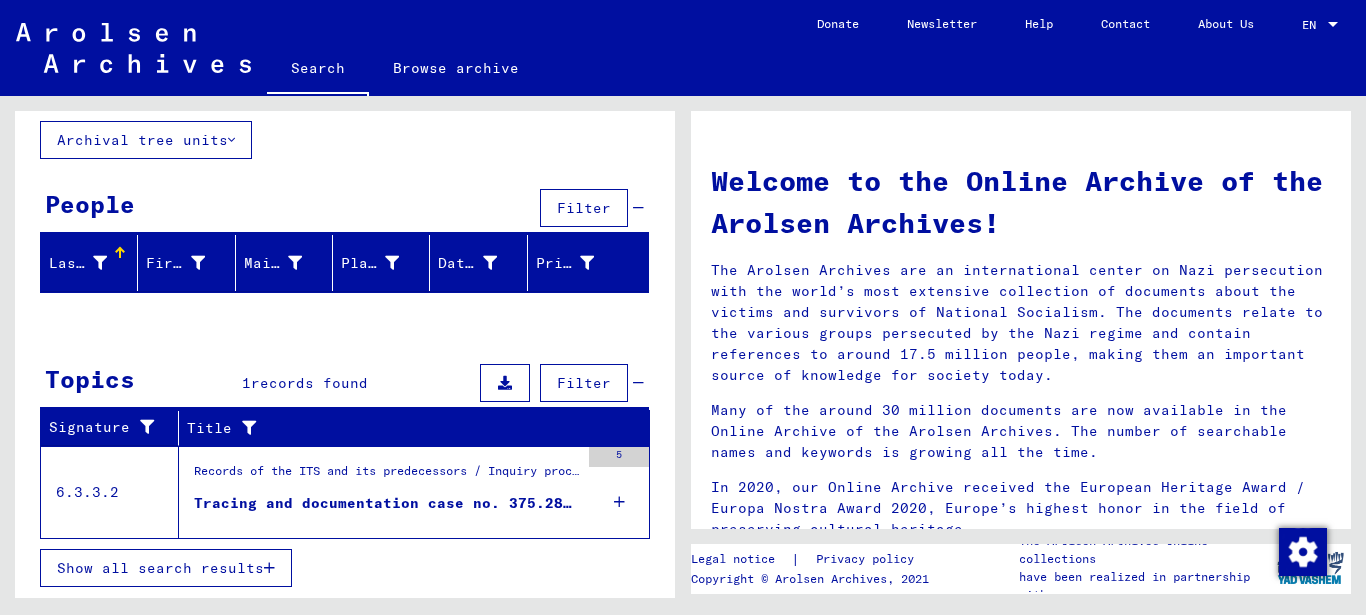 click on "Tracing and documentation case no. 375.281 for [LAST], [FIRST] born [DATE]" at bounding box center [386, 503] 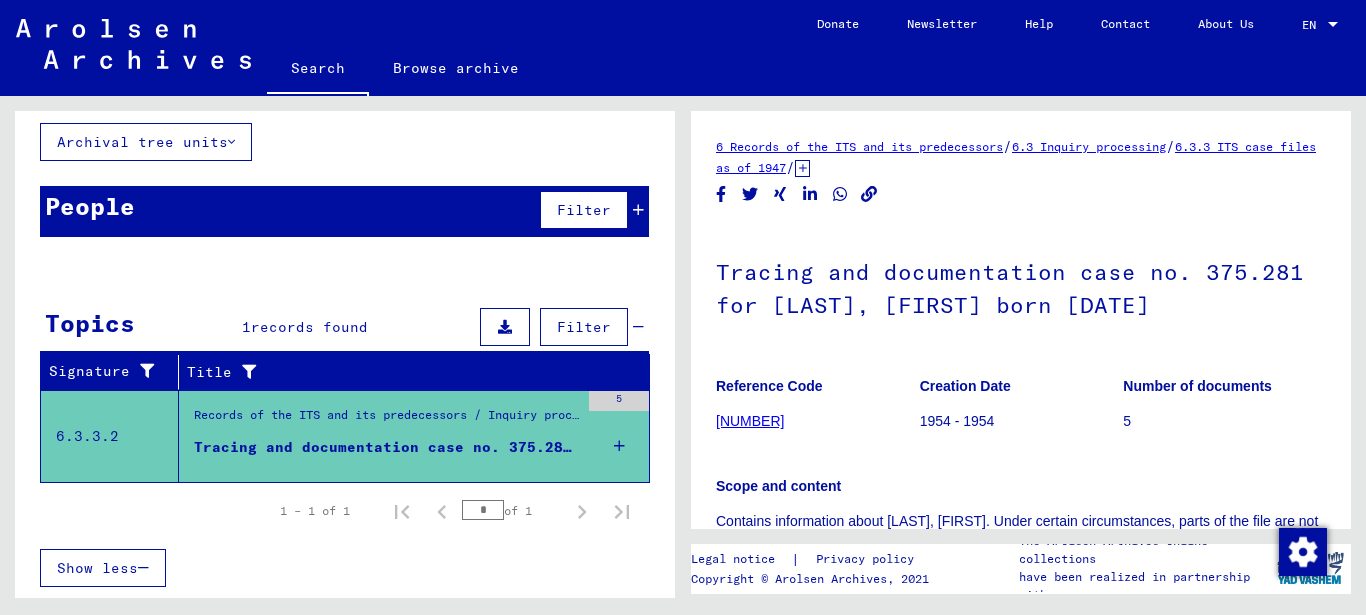 scroll, scrollTop: 111, scrollLeft: 0, axis: vertical 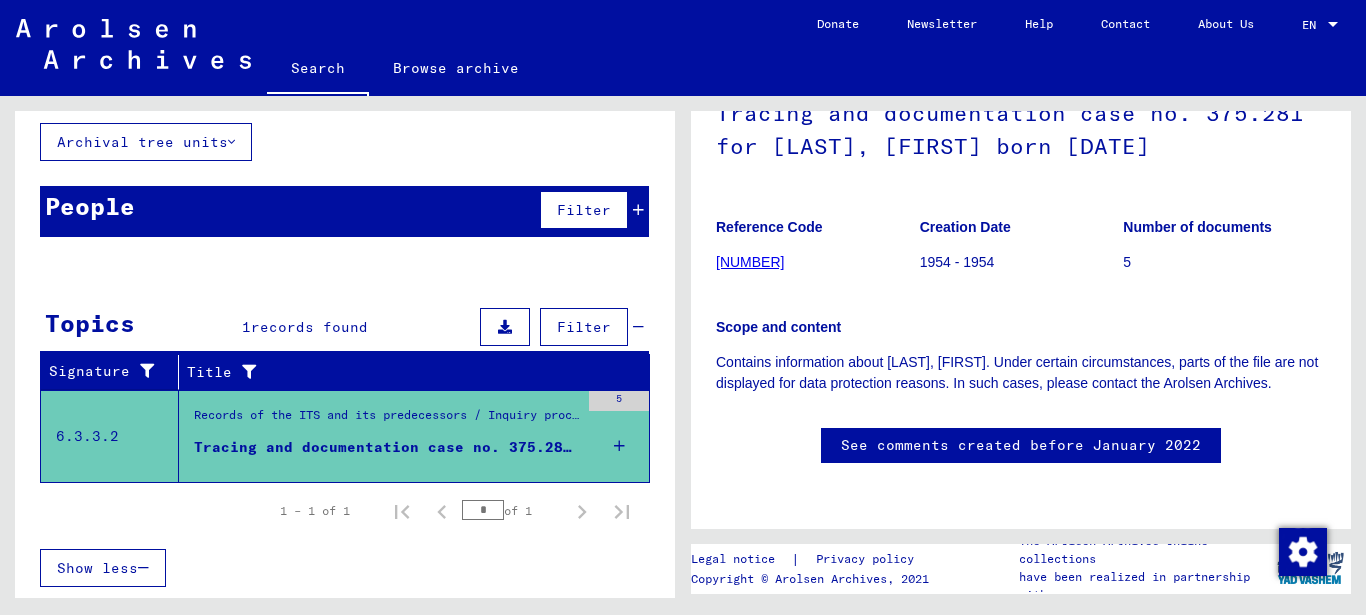 click on "[NUMBER]" 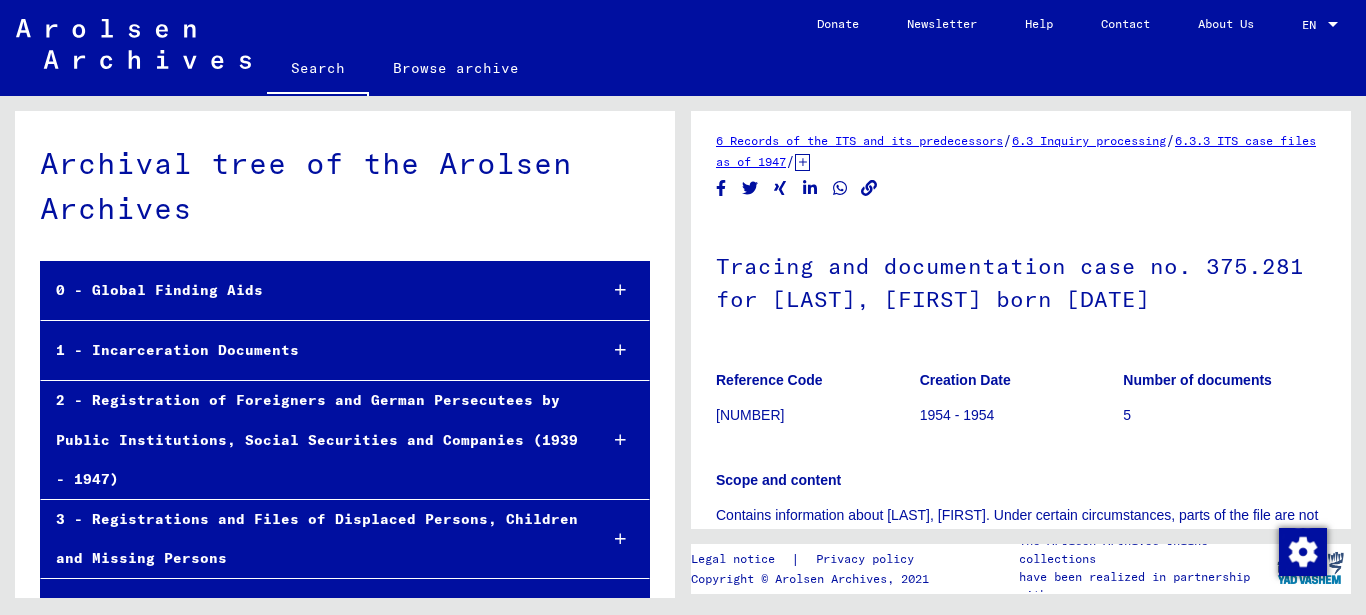 scroll, scrollTop: 0, scrollLeft: 0, axis: both 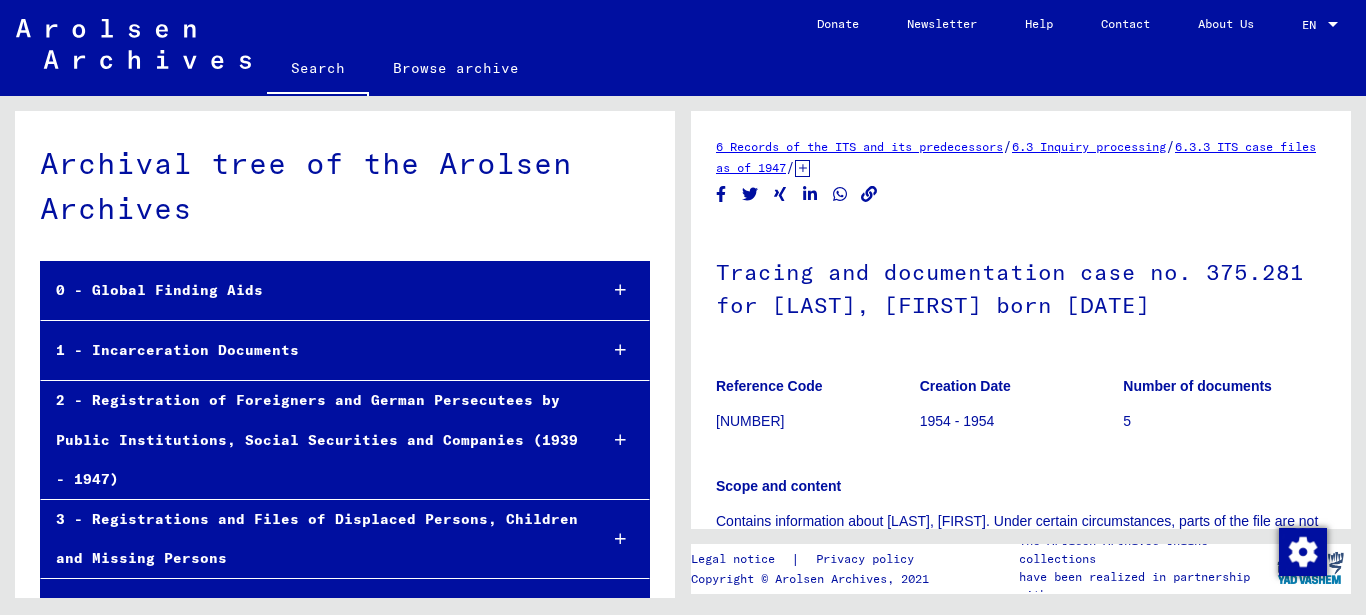 click on "Tracing and documentation case no. [NUMBER] for [LAST NAME], [FIRST NAME] born [DATE] Reference Code [NUMBER] Creation Date [YEAR] - [YEAR] Number of documents [NUMBER] Scope and content Contains information about [LAST NAME], [FIRST NAME]. Under certain circumstances, parts of the file are not displayed for data protection reasons. In such cases, please contact the Arolsen Archives." 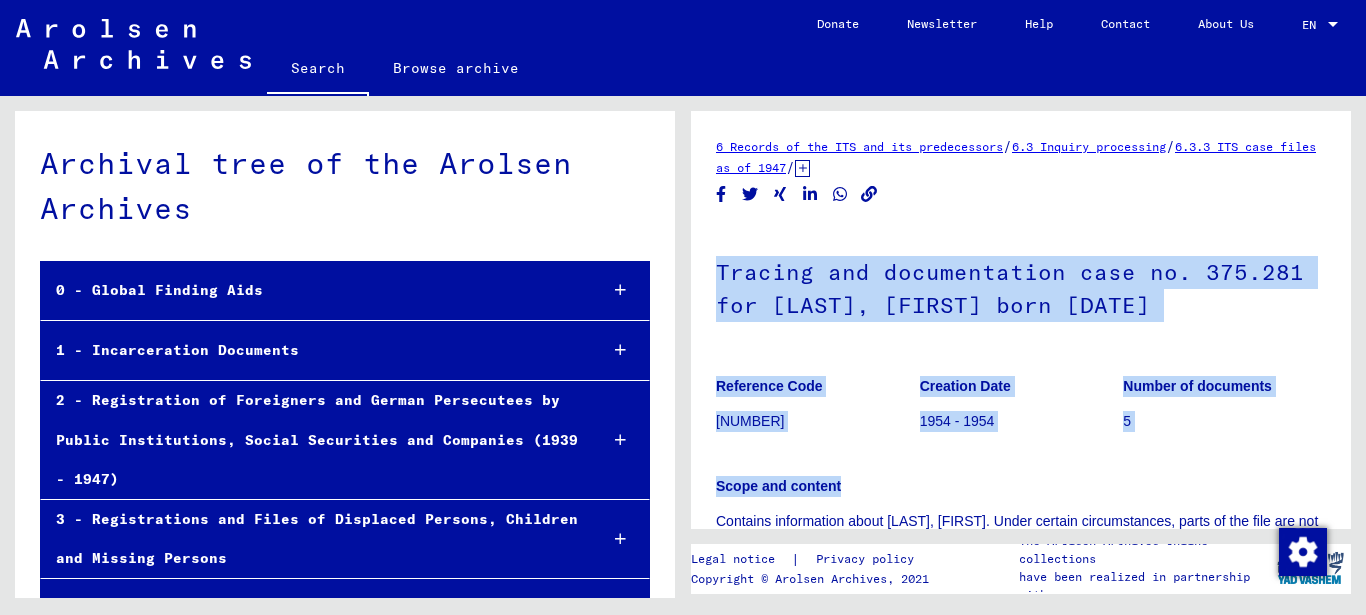 drag, startPoint x: 719, startPoint y: 273, endPoint x: 1084, endPoint y: 496, distance: 427.73123 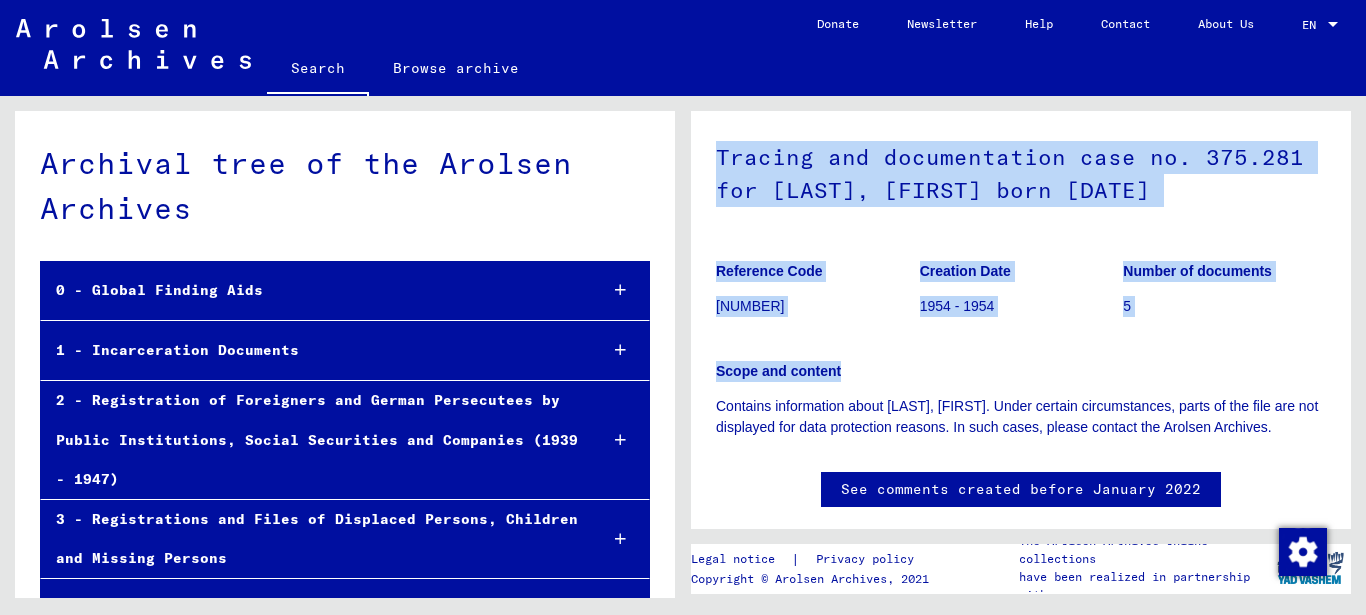 scroll, scrollTop: 0, scrollLeft: 0, axis: both 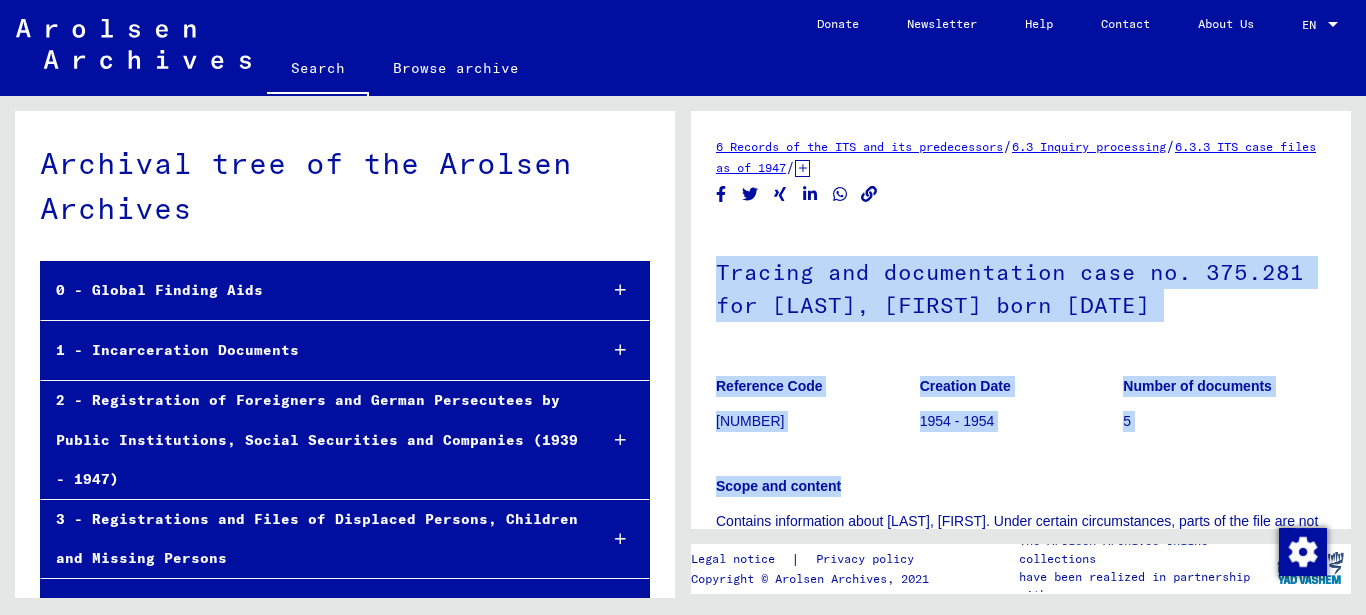 copy on "Tracing and documentation case no. [NUMBER] for [LAST NAME], [FIRST NAME] born [DATE] Reference Code [NUMBER] Creation Date [YEAR] - [YEAR] Number of documents [NUMBER] Scope and content Contains information about [LAST NAME], [FIRST NAME]. Under certain circumstances, parts of the file are not displayed for data protection reasons. In such cases, please contact the Arolsen Archives." 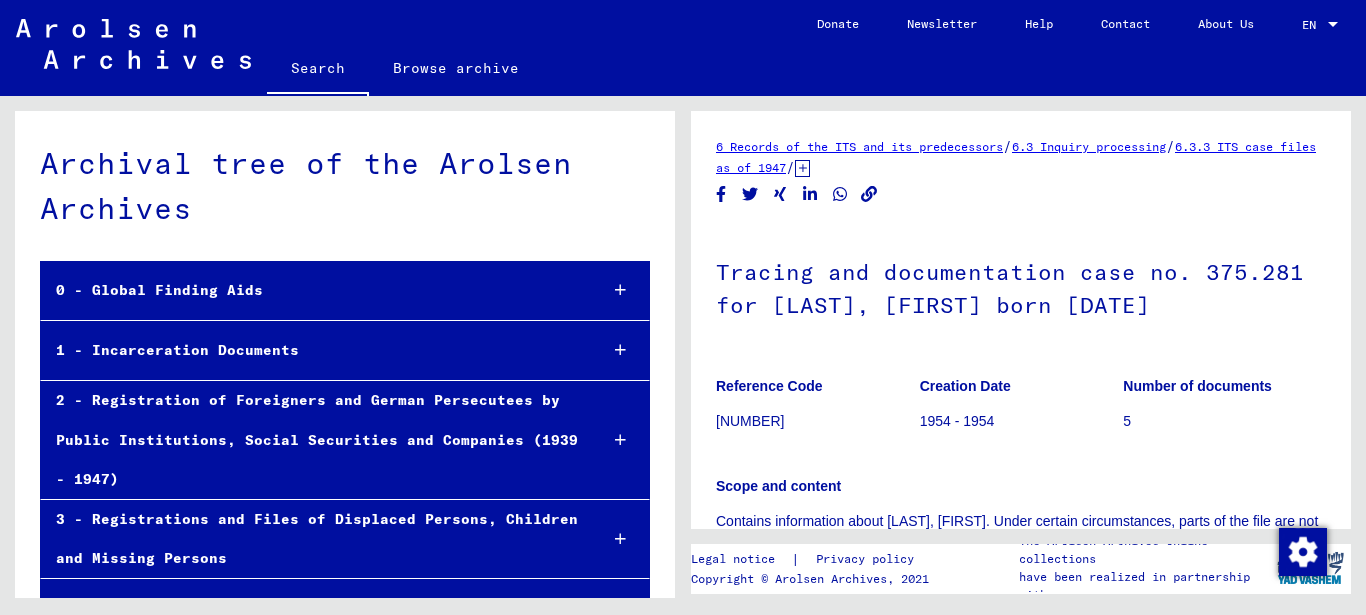 click on "Tracing and documentation case no. 375.281 for [LAST], [FIRST] born [DATE]" 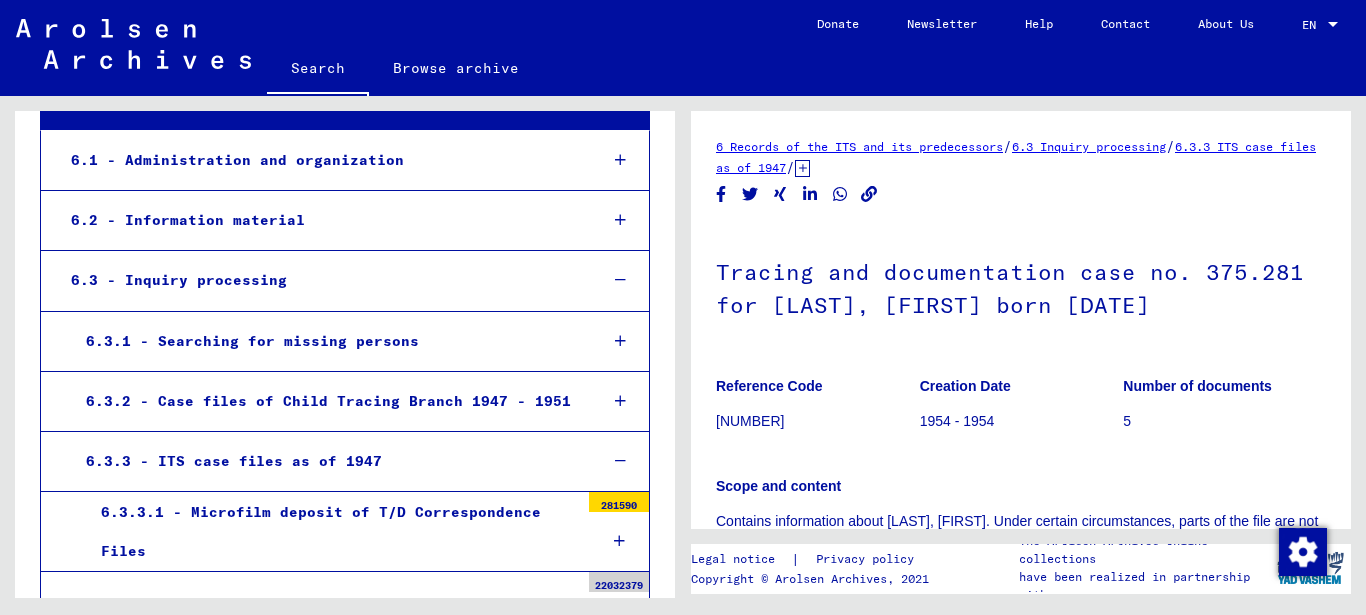 scroll, scrollTop: 0, scrollLeft: 0, axis: both 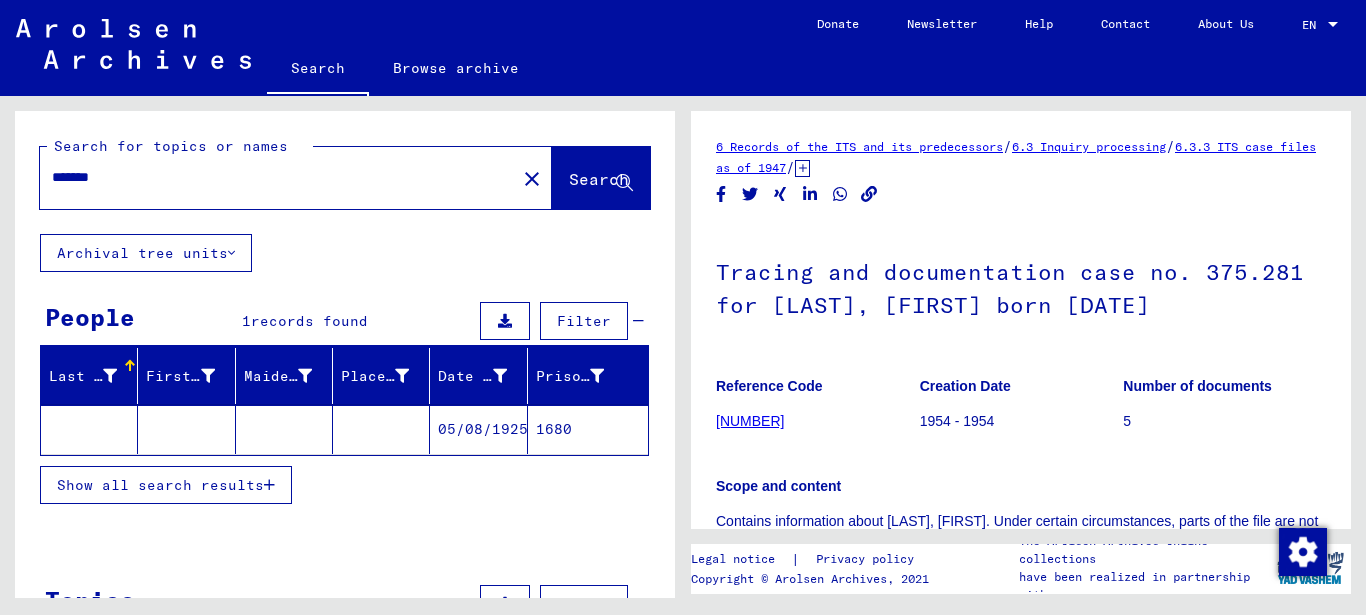 click on "*******" at bounding box center (278, 177) 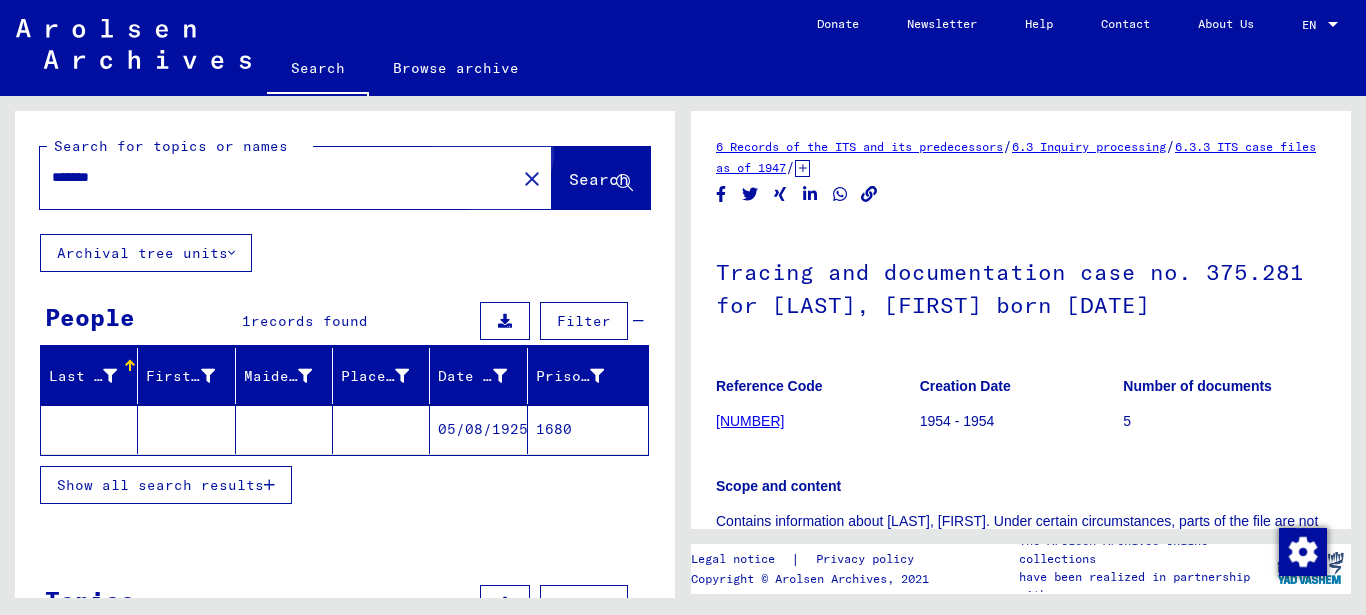 click on "Search" 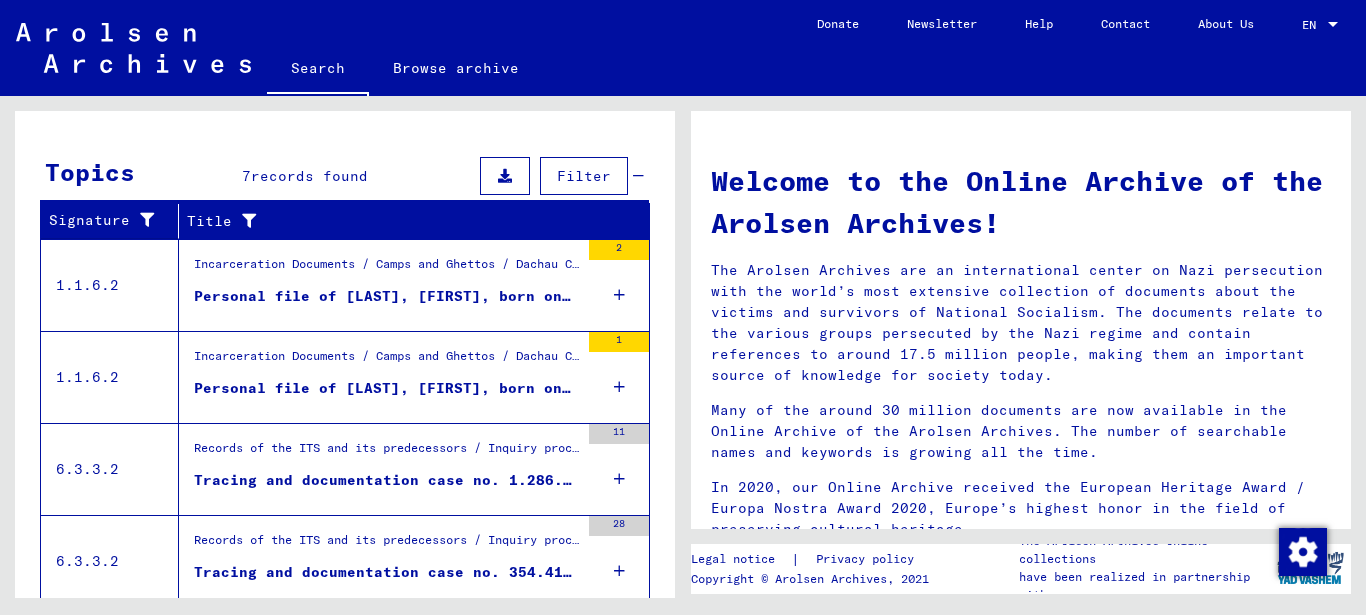 scroll, scrollTop: 83, scrollLeft: 0, axis: vertical 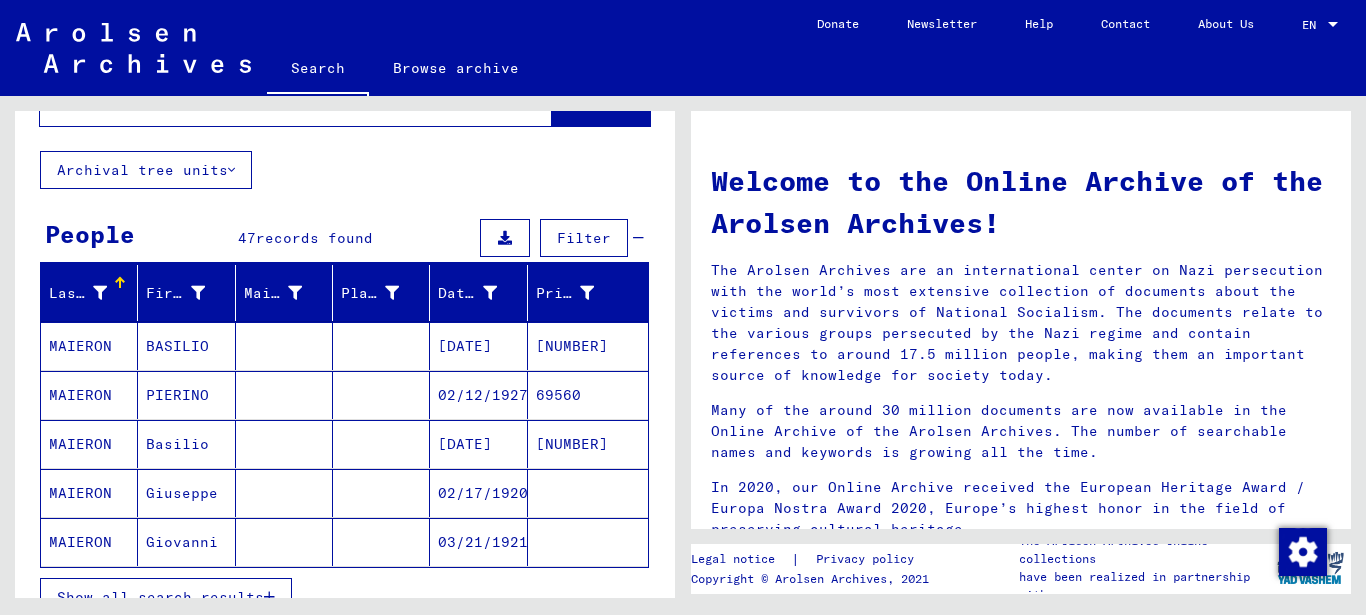 click on "MAIERON" at bounding box center (89, 395) 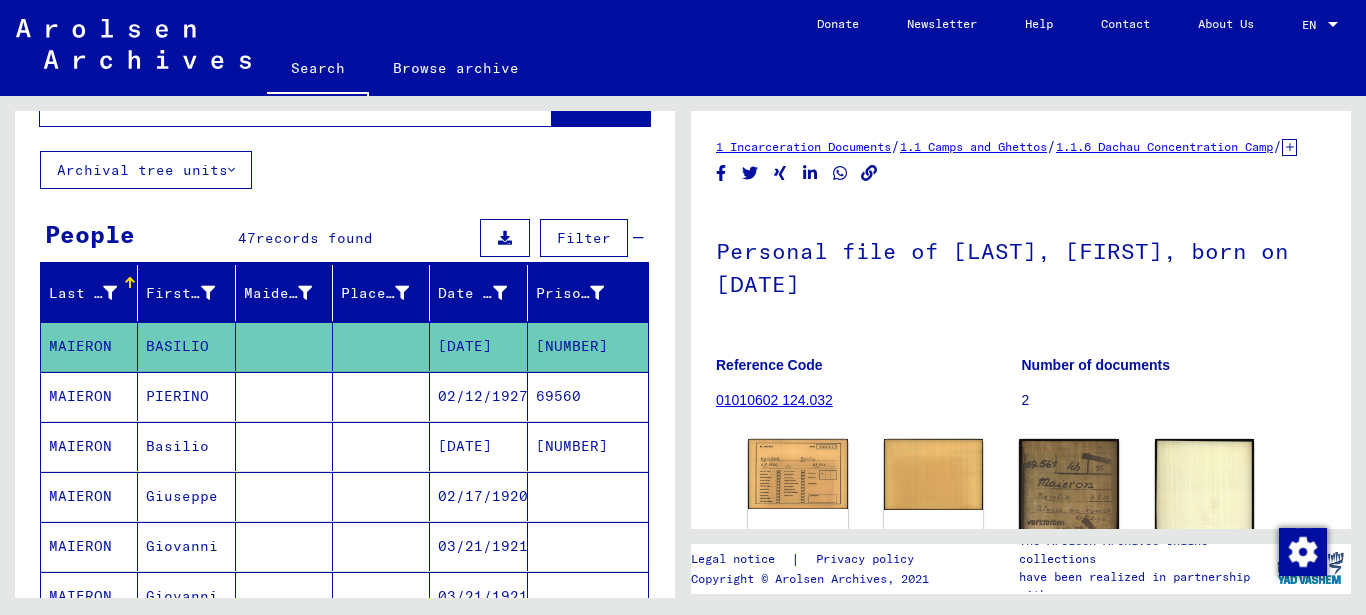 click on "Personal file of [LAST], [FIRST], born on [DATE]" 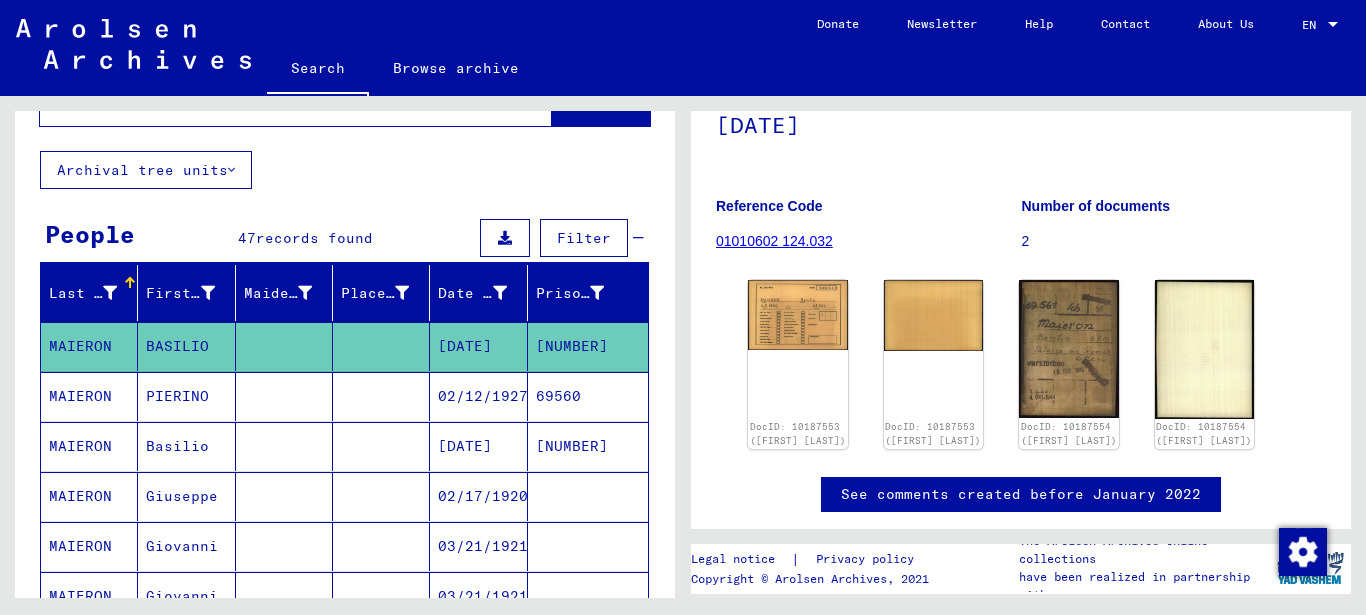 scroll, scrollTop: 216, scrollLeft: 0, axis: vertical 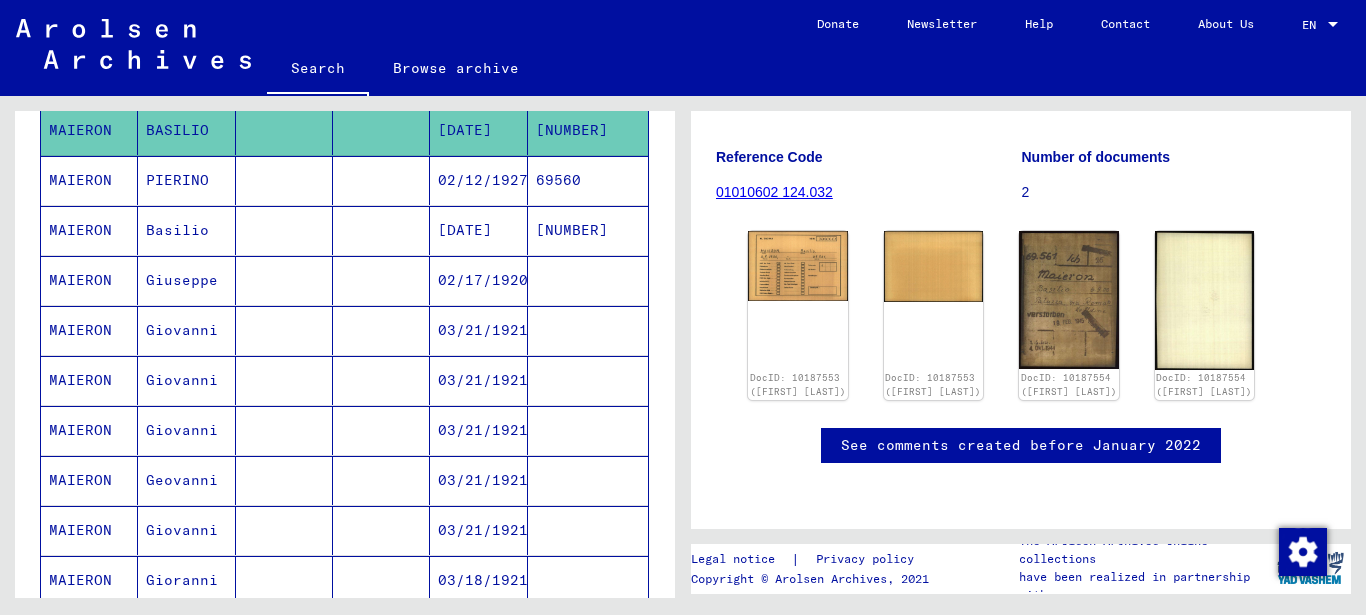 click on "Giovanni" at bounding box center (186, 430) 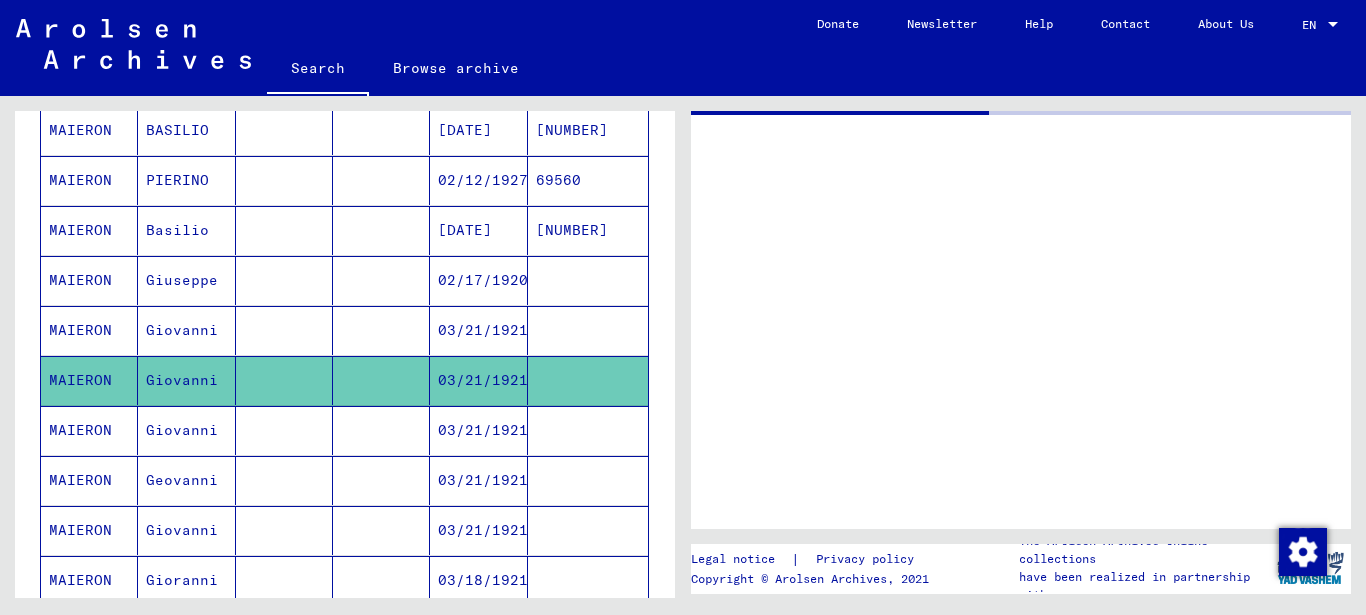 scroll, scrollTop: 0, scrollLeft: 0, axis: both 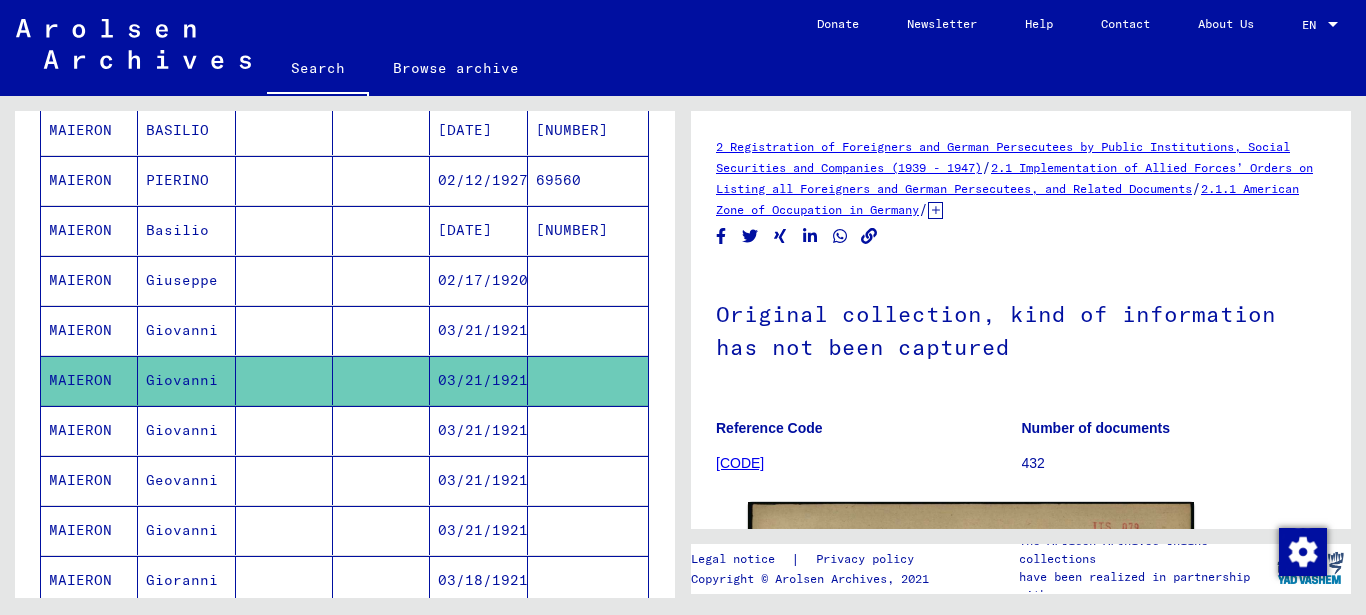 click on "Original collection, kind of information has not been captured Reference Code DE ITS 2.1.1.1 BY 049 ITA ZM Number of documents 432" 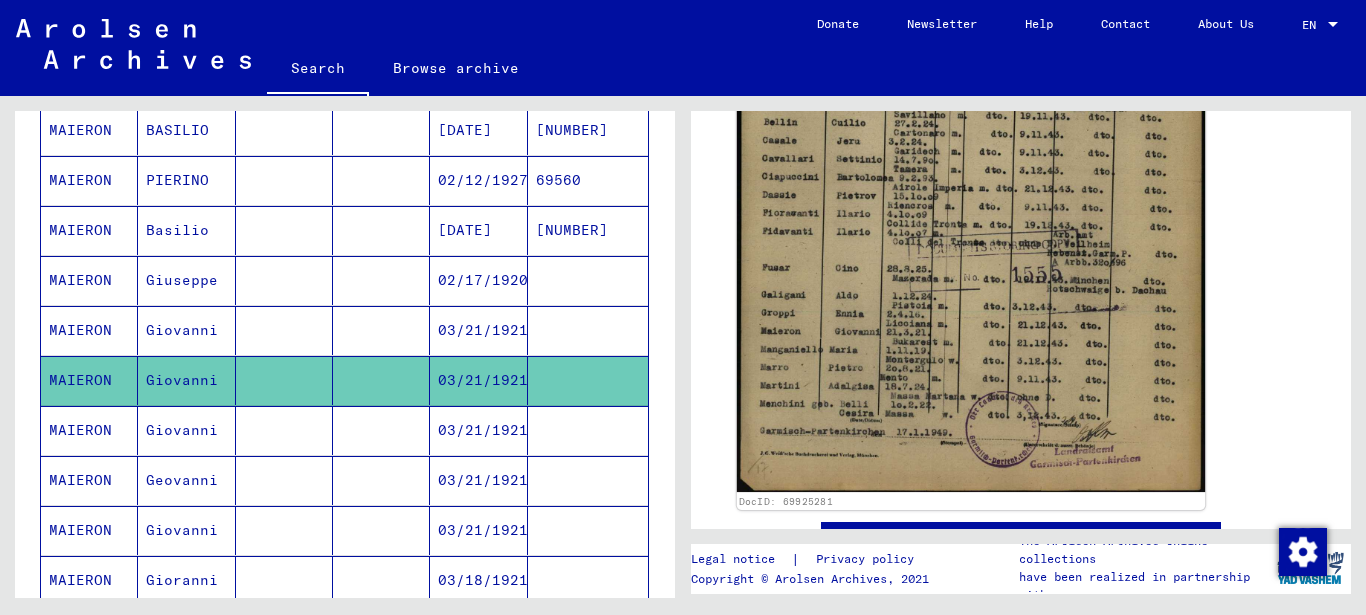 scroll, scrollTop: 648, scrollLeft: 0, axis: vertical 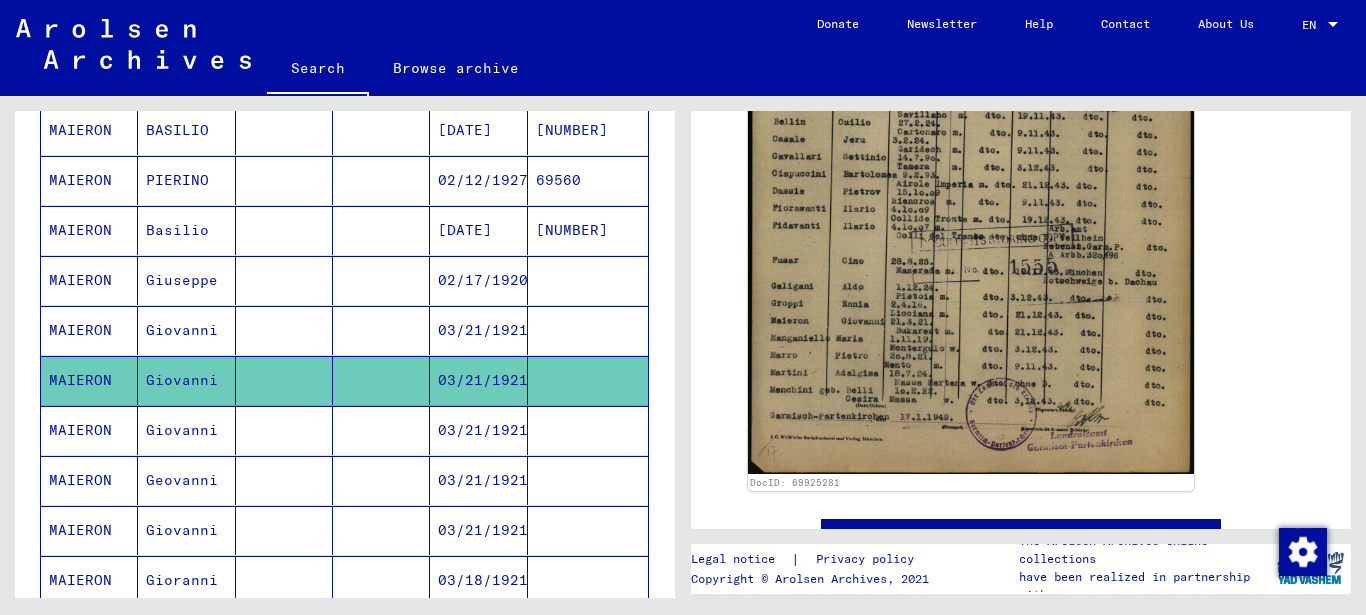 click on "Giovanni" at bounding box center [186, 380] 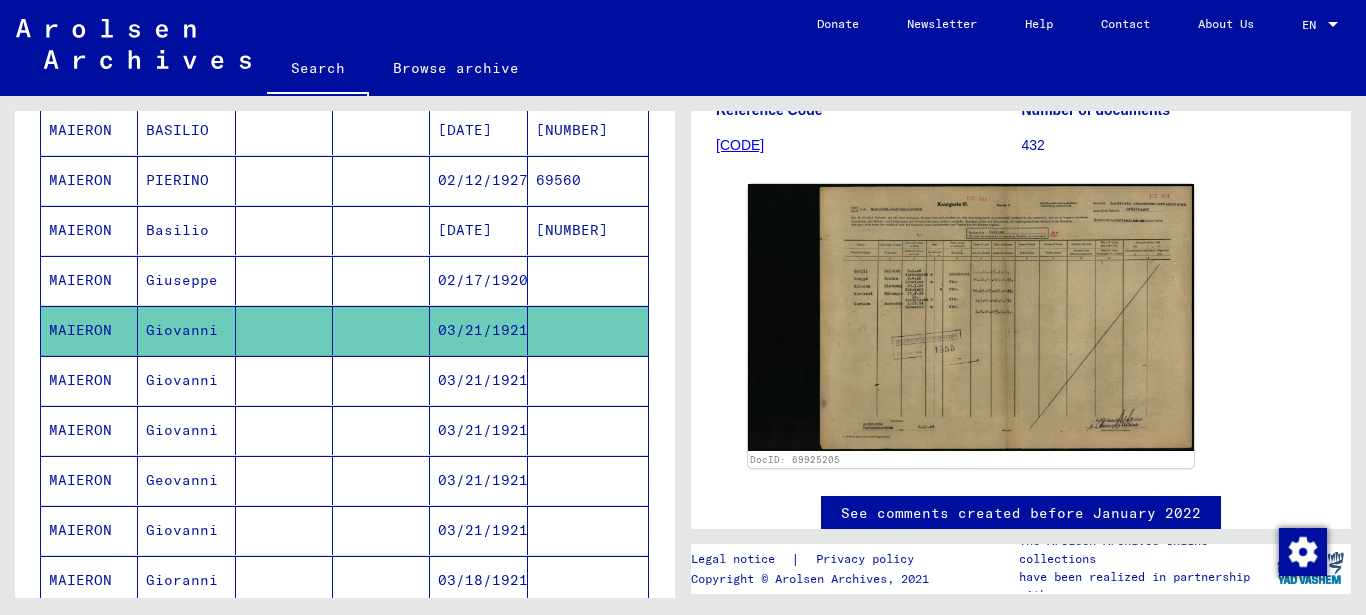 scroll, scrollTop: 324, scrollLeft: 0, axis: vertical 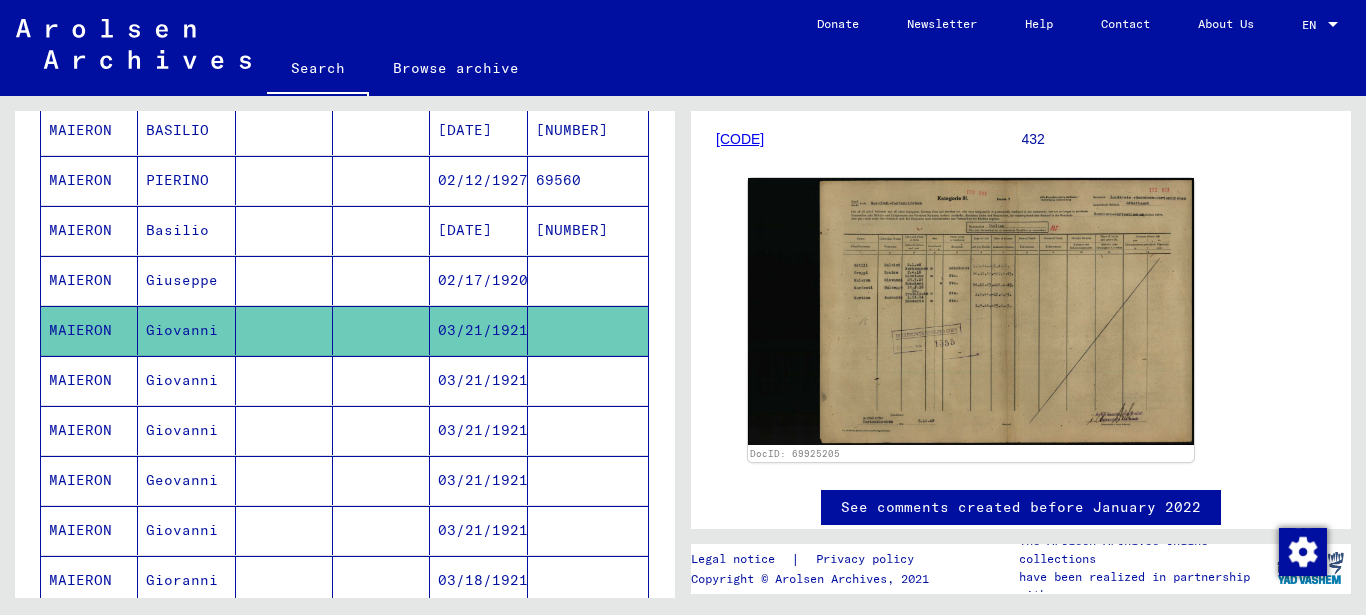 click on "Geovanni" at bounding box center [186, 530] 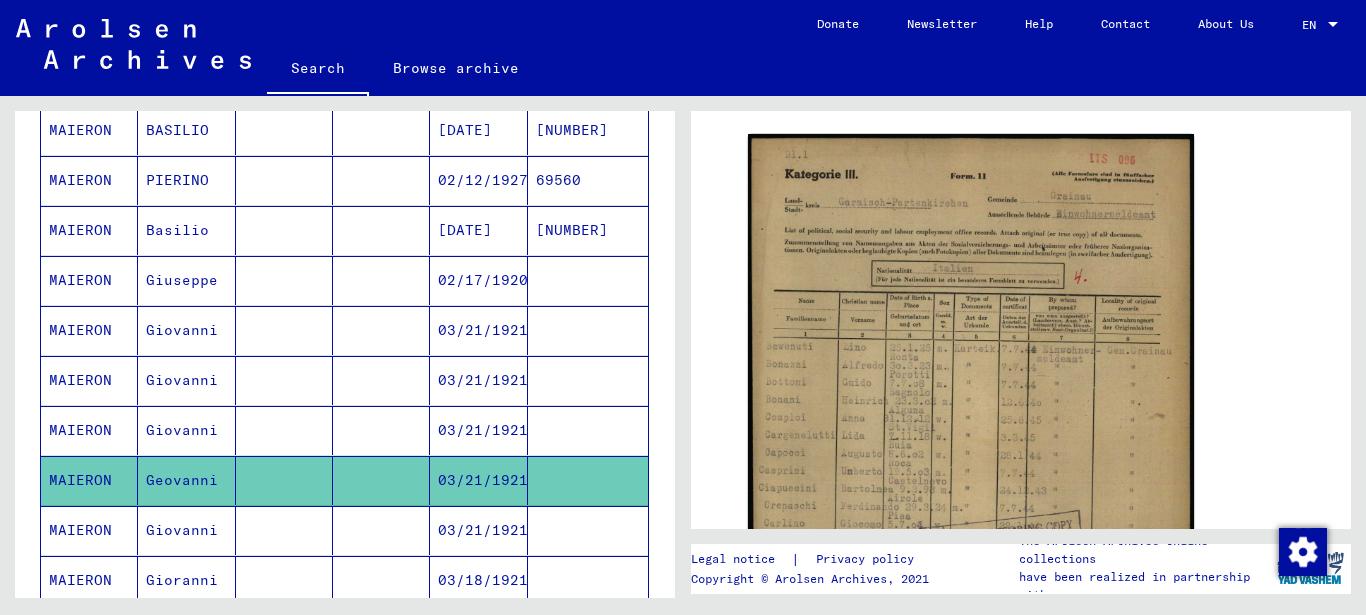 scroll, scrollTop: 432, scrollLeft: 0, axis: vertical 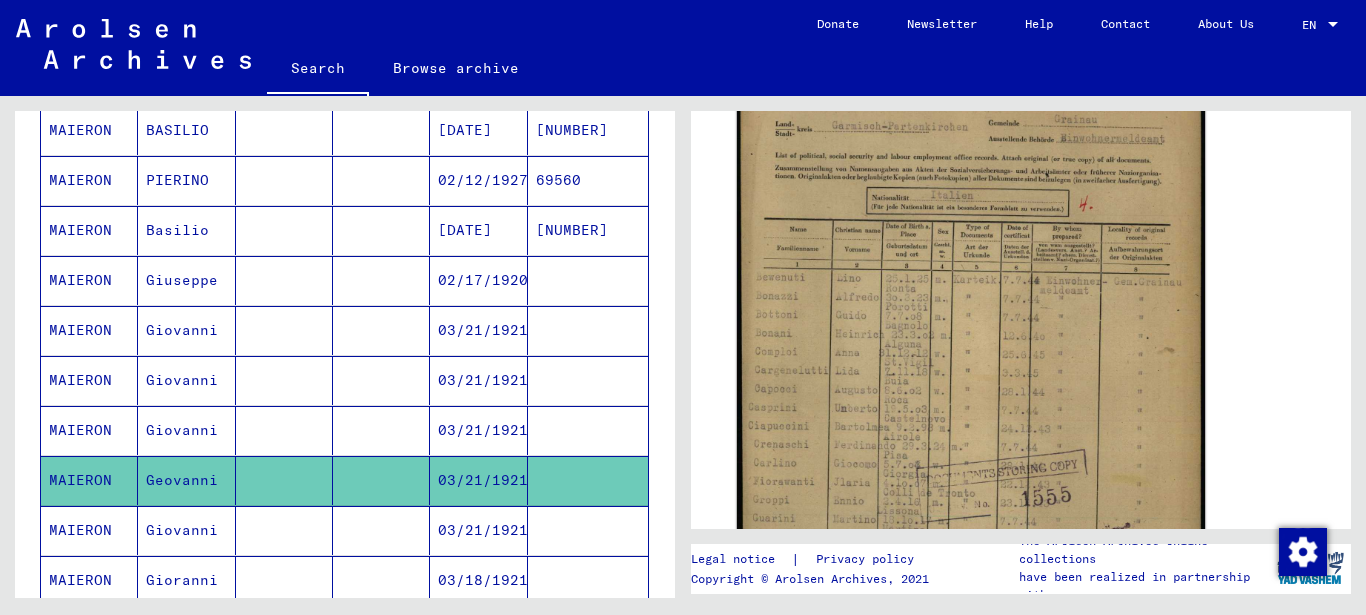 click 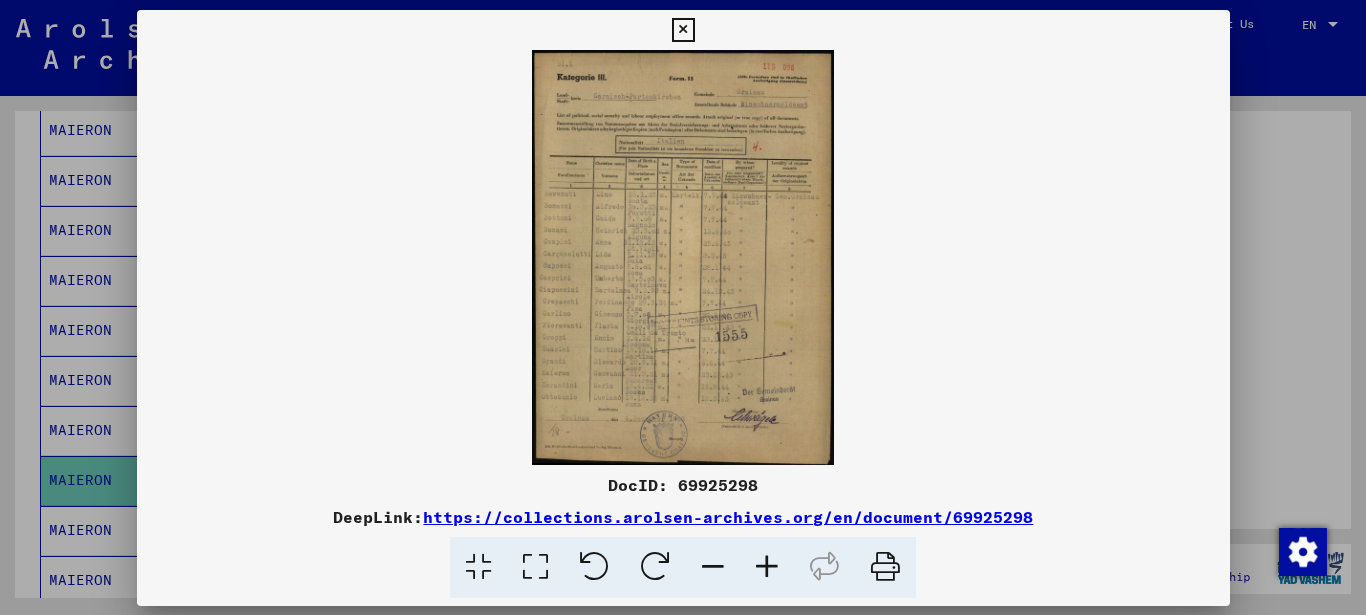 click at bounding box center [683, 257] 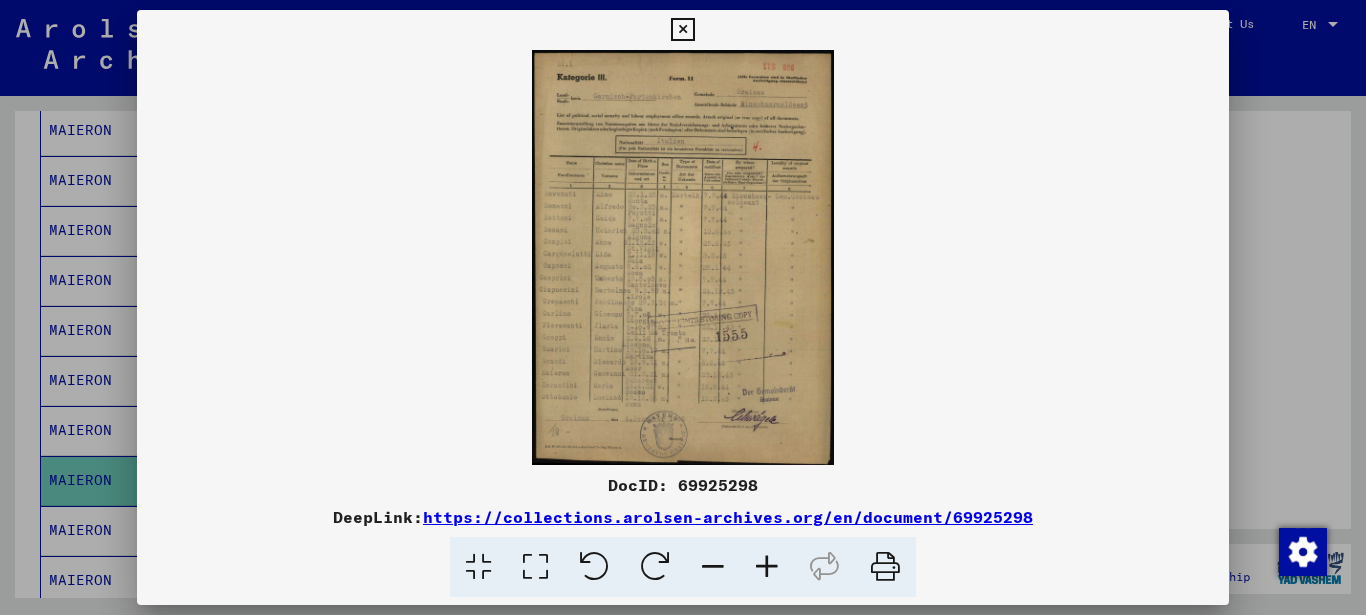 click at bounding box center (767, 567) 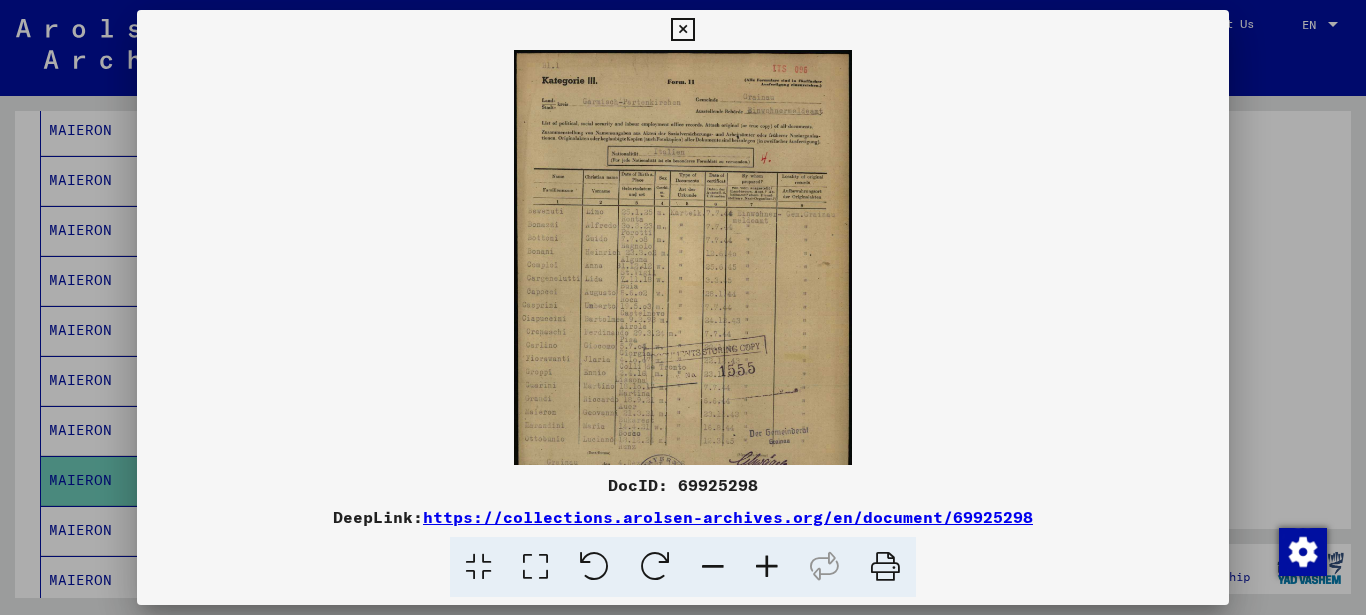 click at bounding box center [767, 567] 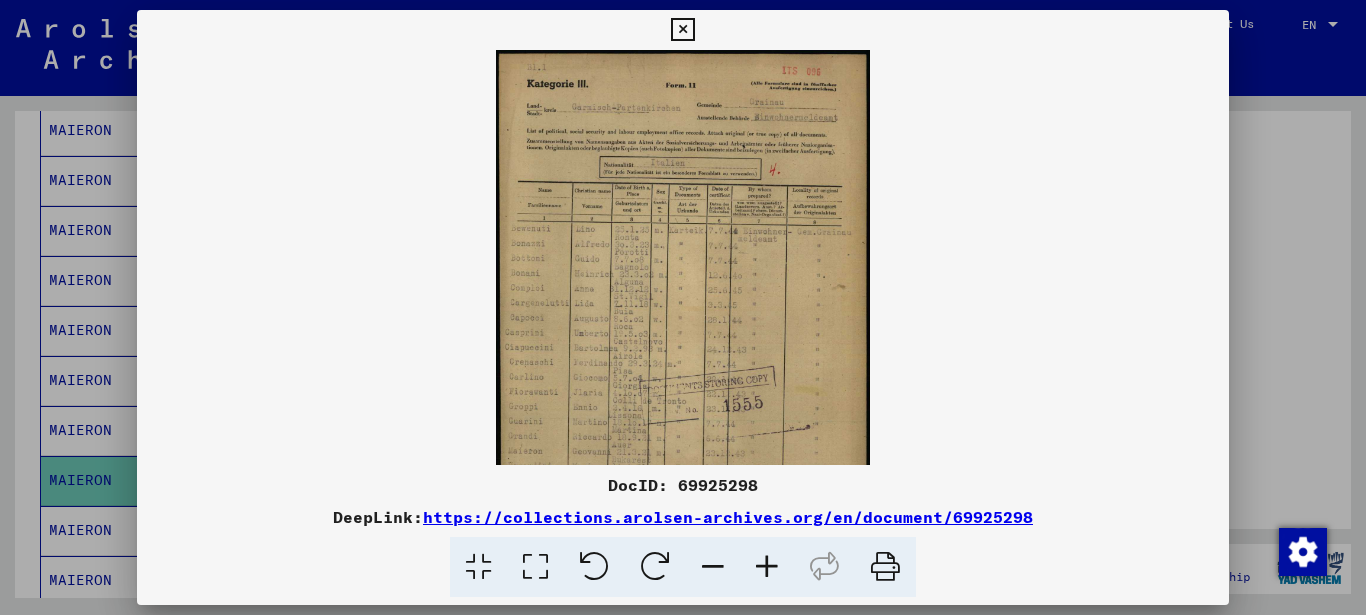click at bounding box center [767, 567] 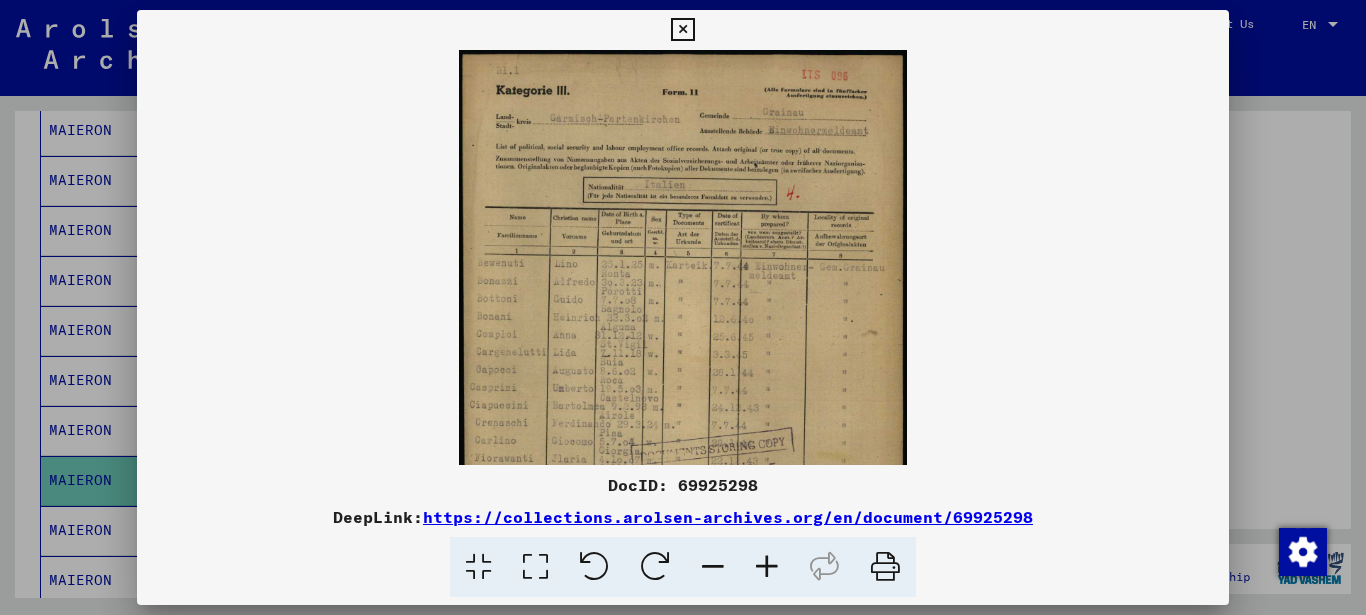 click at bounding box center (767, 567) 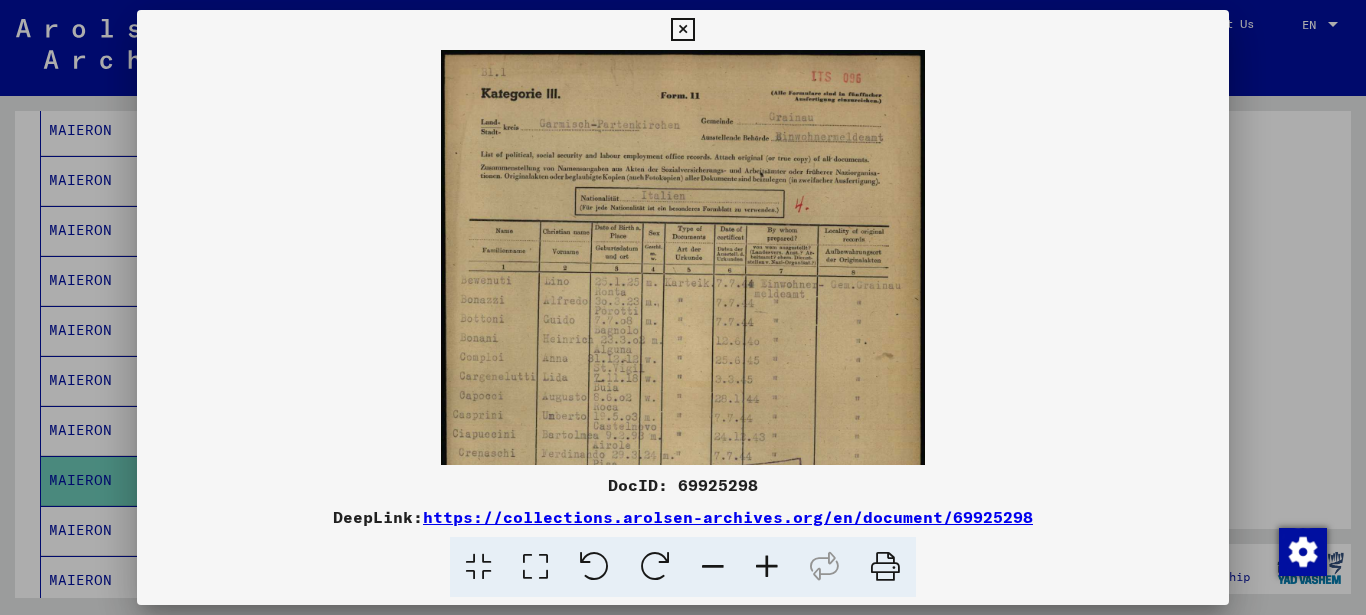 click at bounding box center (767, 567) 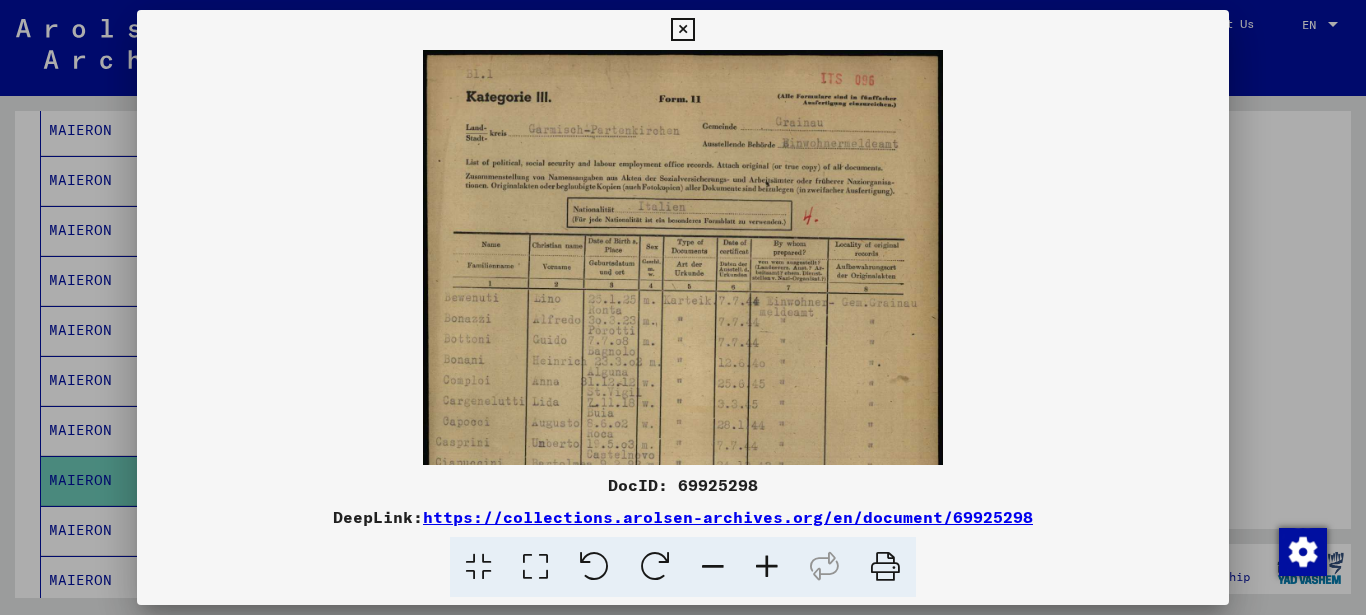 click at bounding box center (767, 567) 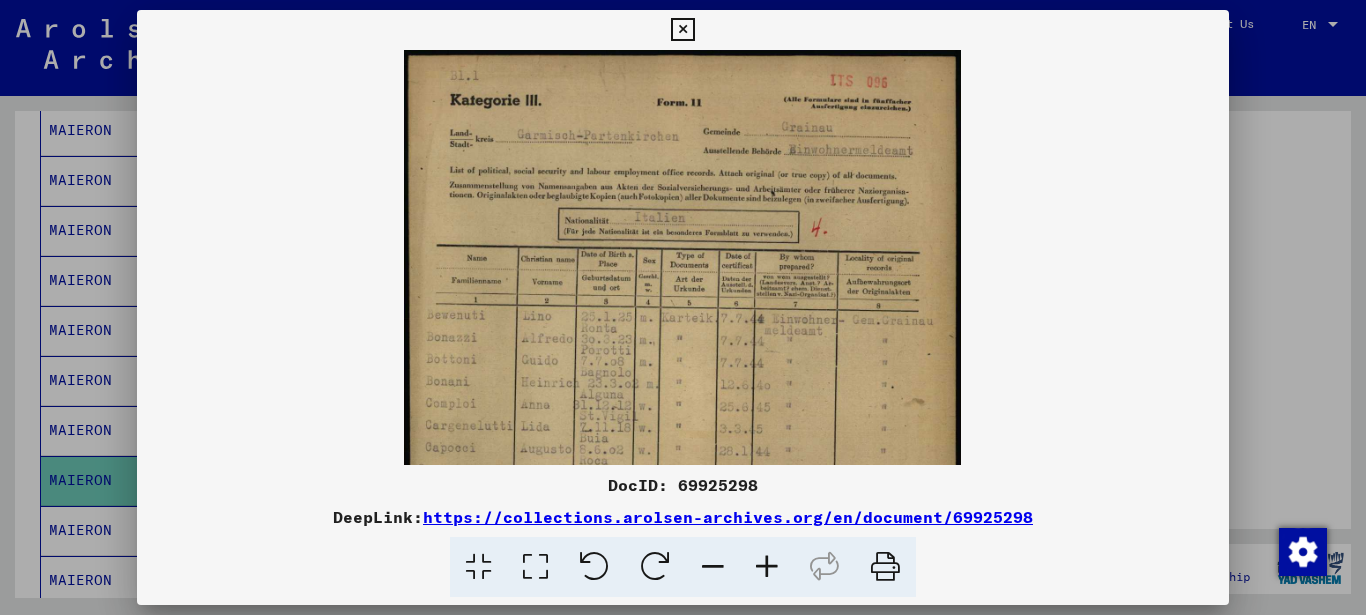 click at bounding box center (767, 567) 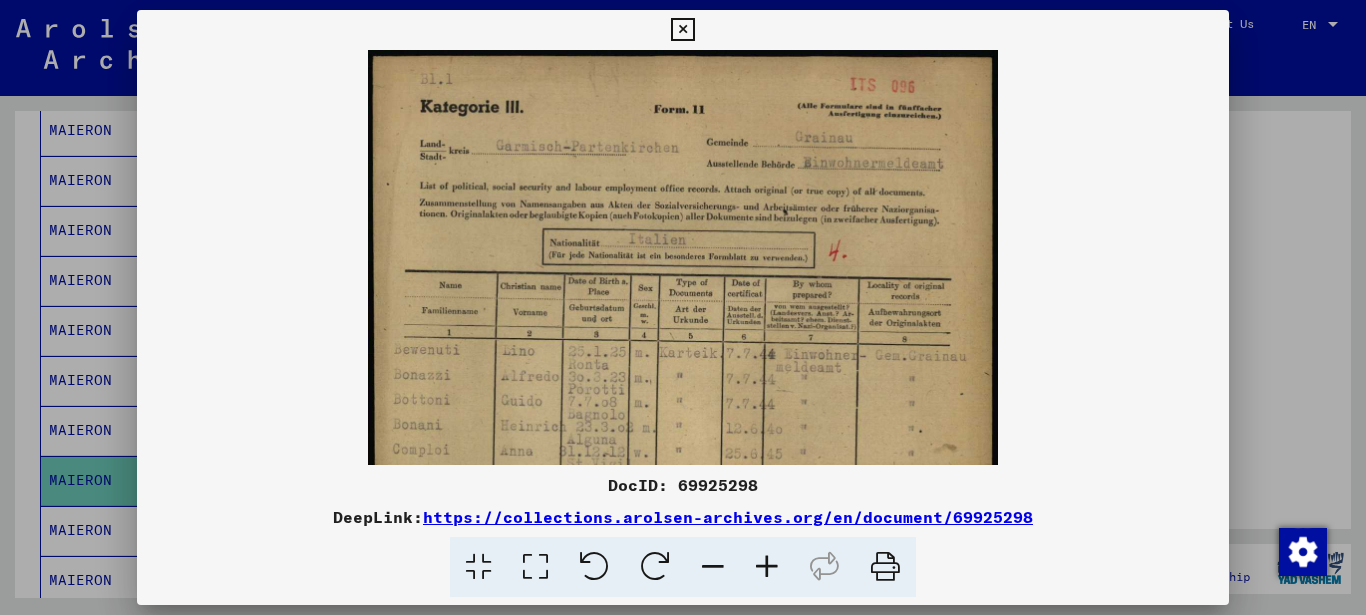 click at bounding box center (767, 567) 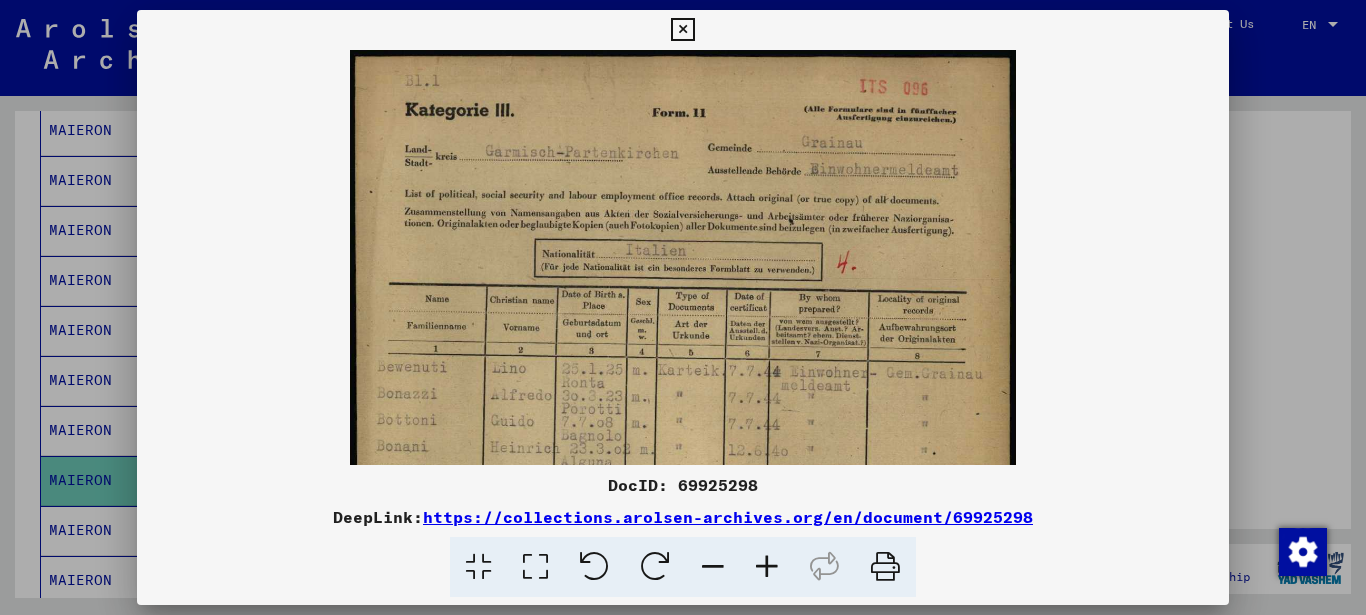 click at bounding box center (767, 567) 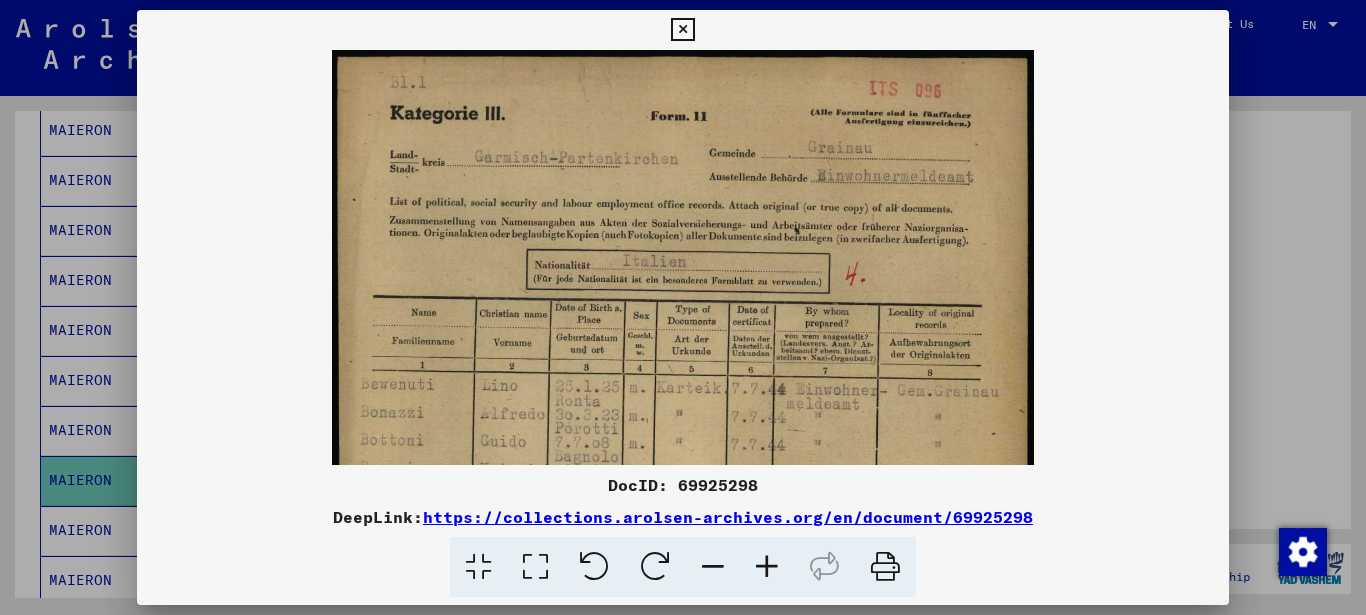 click at bounding box center [767, 567] 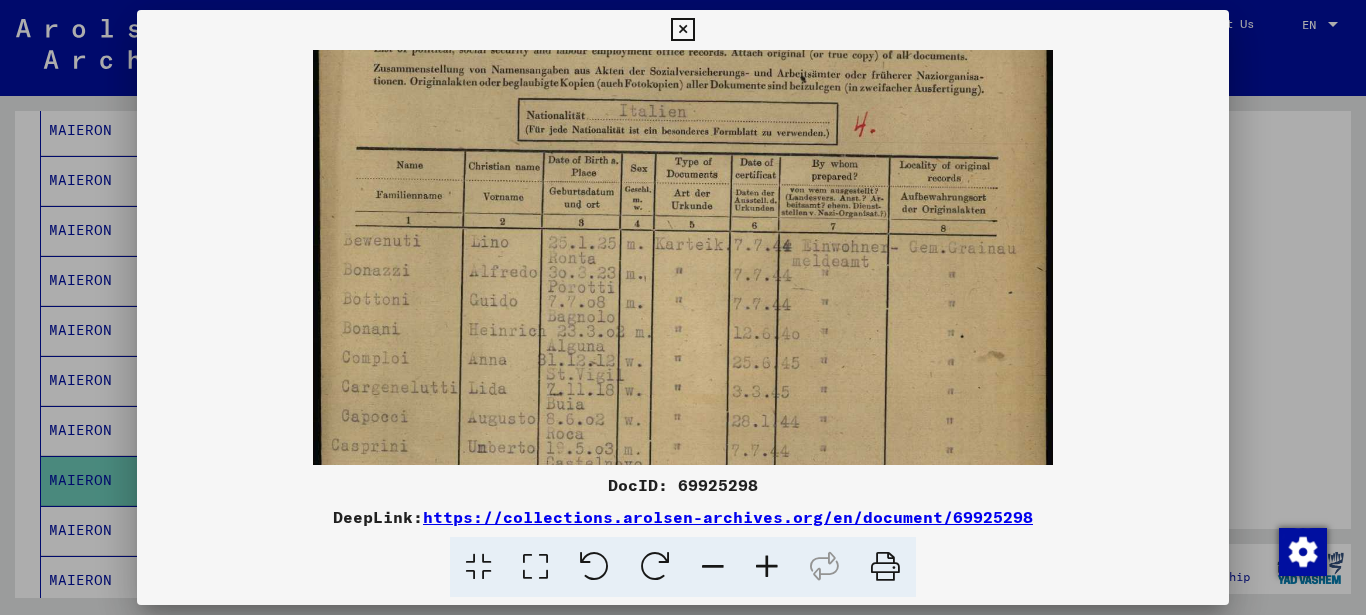 scroll, scrollTop: 168, scrollLeft: 0, axis: vertical 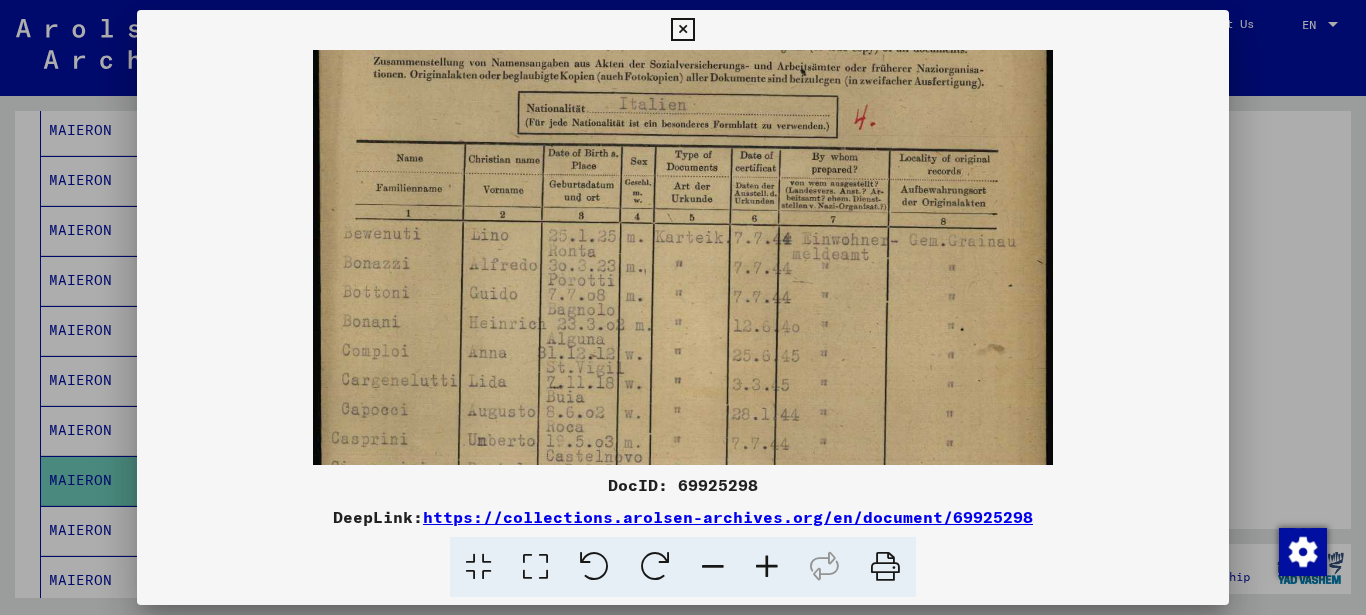drag, startPoint x: 608, startPoint y: 409, endPoint x: 637, endPoint y: 241, distance: 170.4846 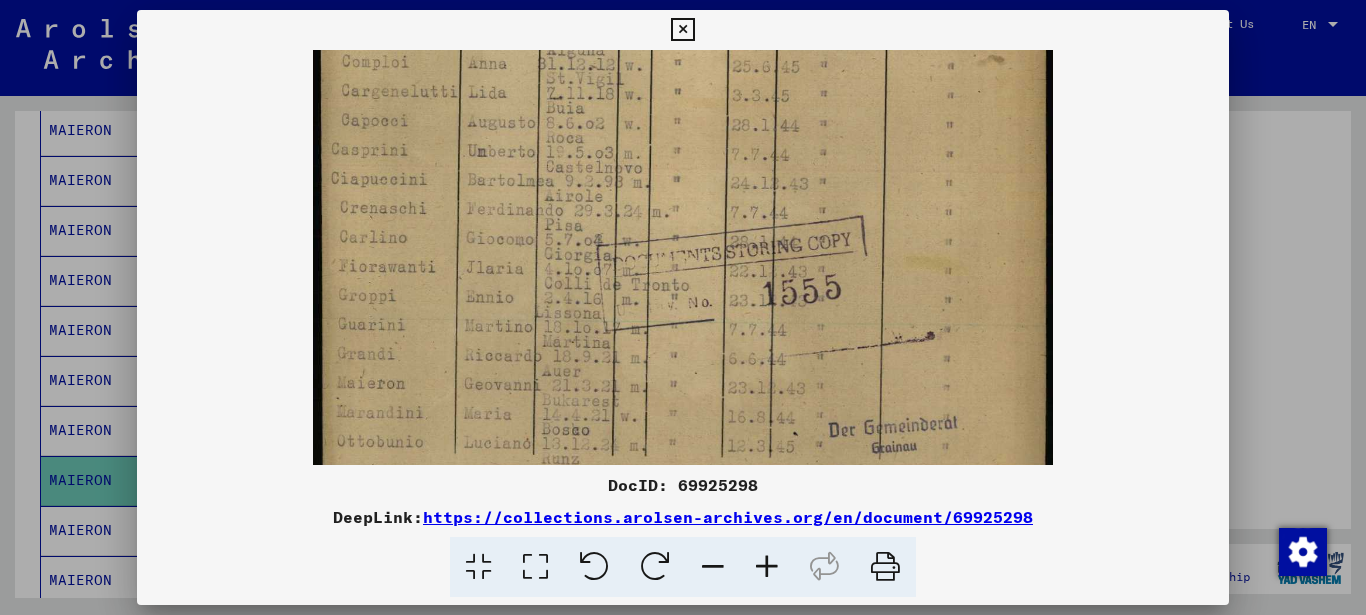 scroll, scrollTop: 462, scrollLeft: 0, axis: vertical 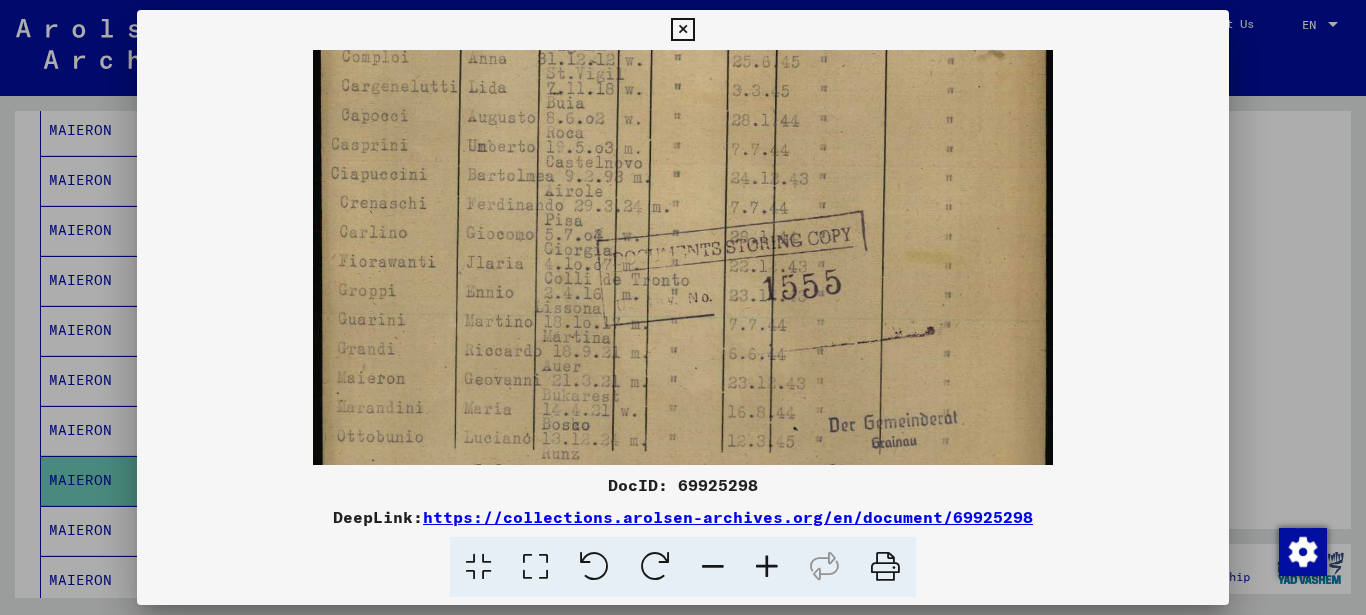 drag, startPoint x: 574, startPoint y: 441, endPoint x: 625, endPoint y: 147, distance: 298.3907 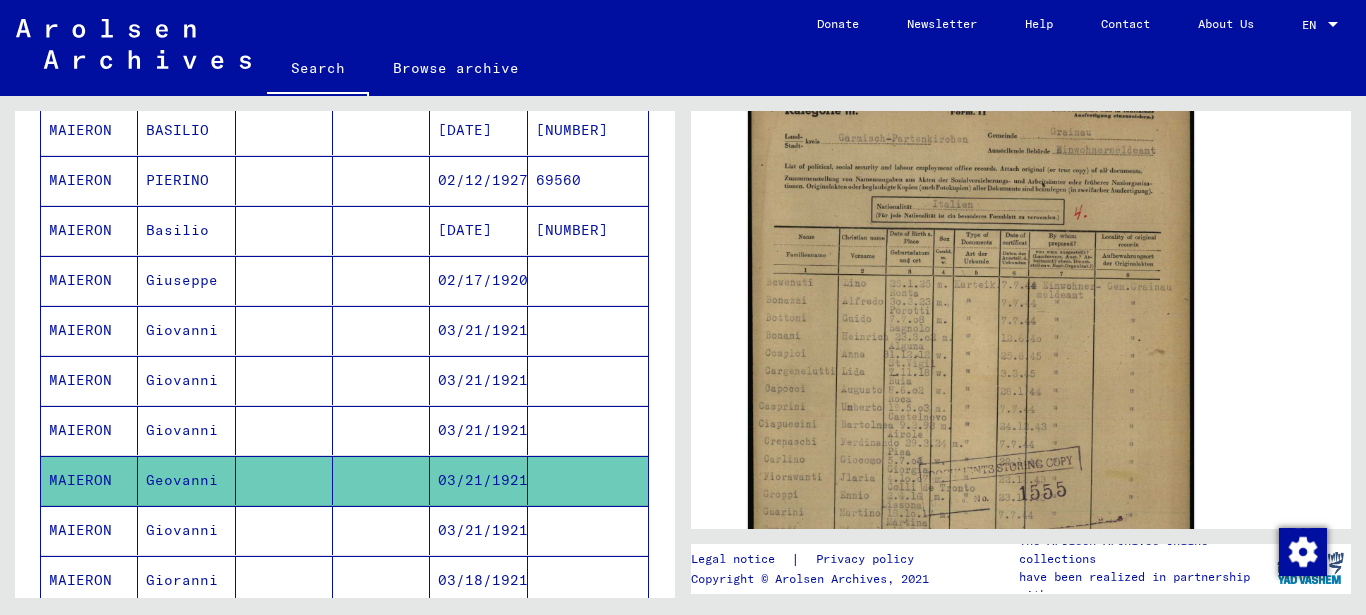 click at bounding box center [284, 580] 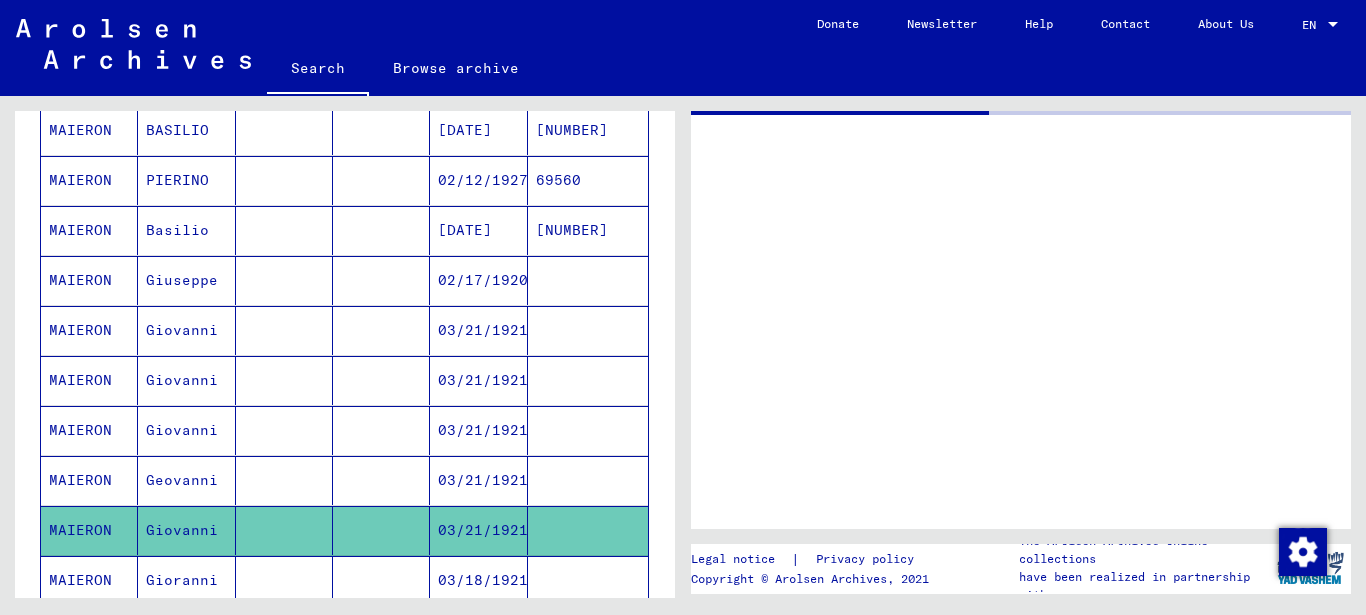 scroll, scrollTop: 0, scrollLeft: 0, axis: both 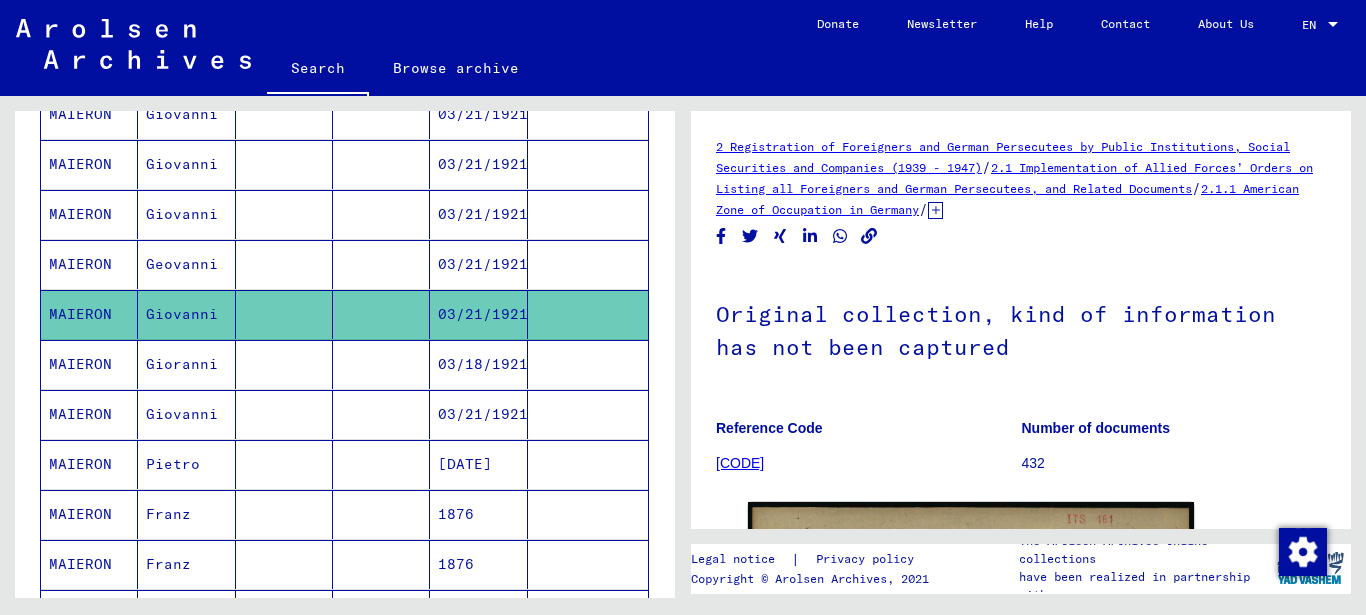 click on "[DATE]" at bounding box center (478, 514) 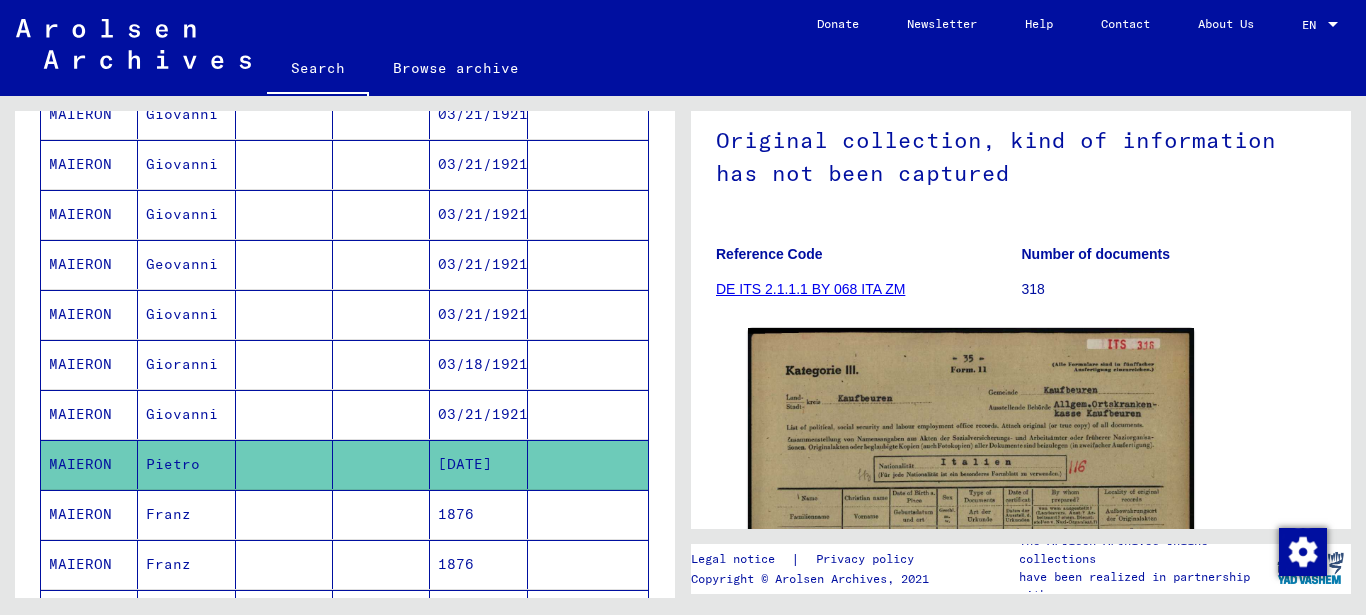 scroll, scrollTop: 324, scrollLeft: 0, axis: vertical 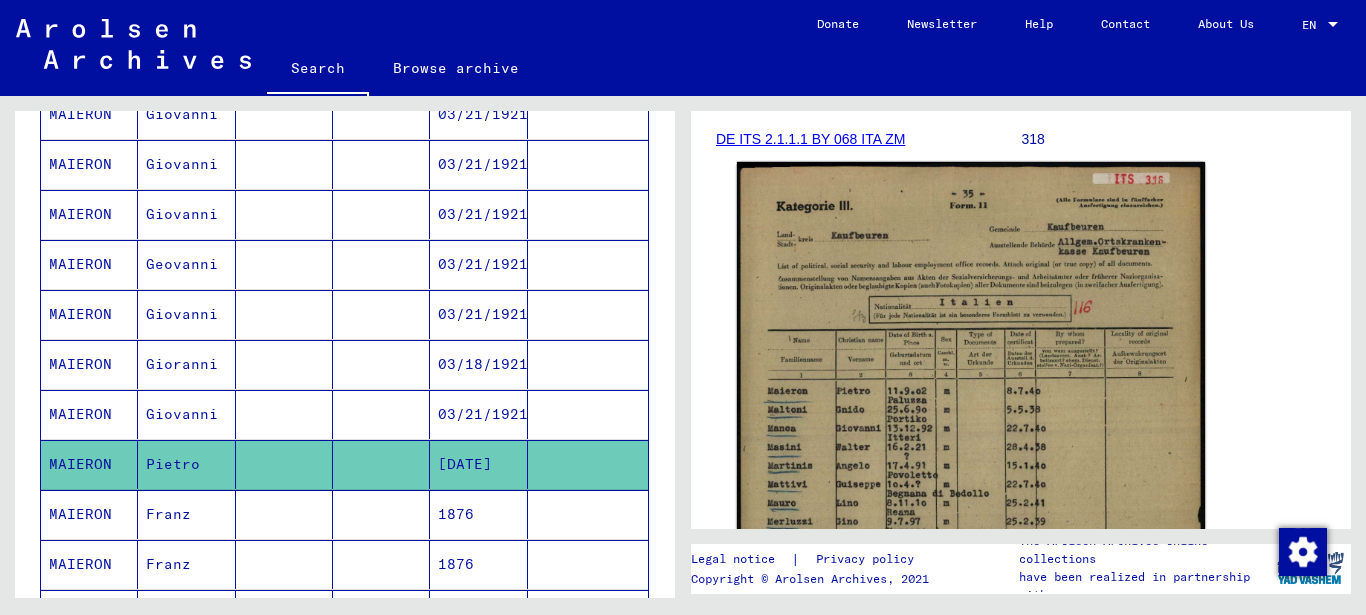 click 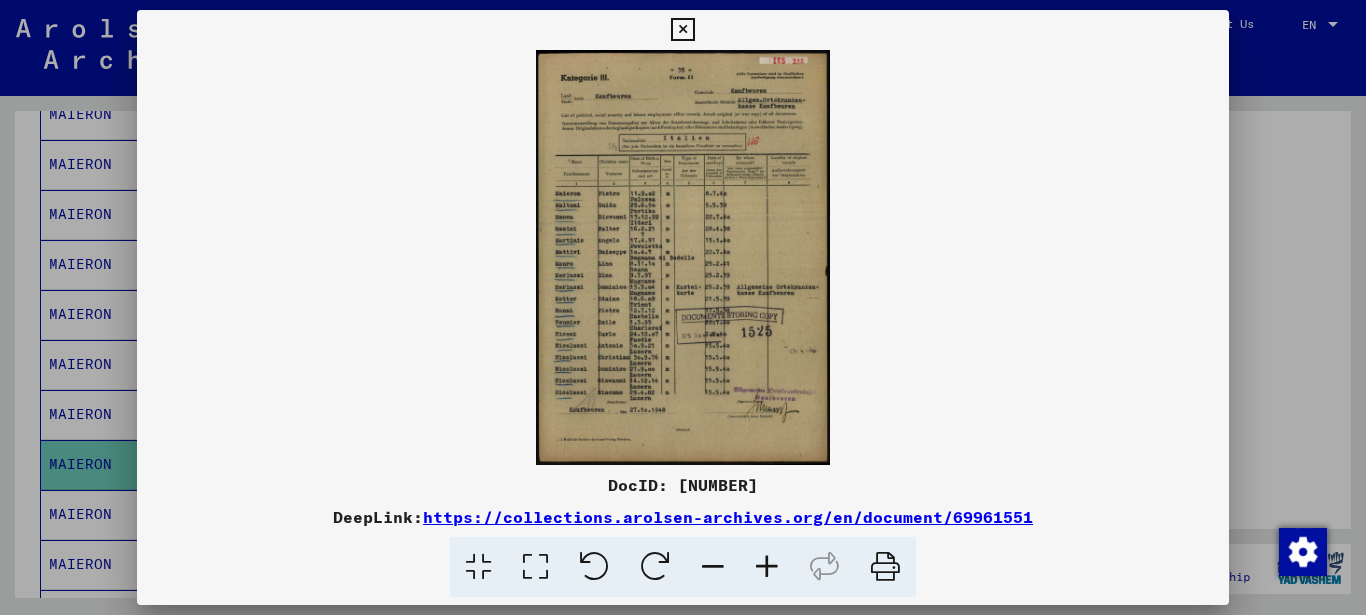 click at bounding box center (767, 567) 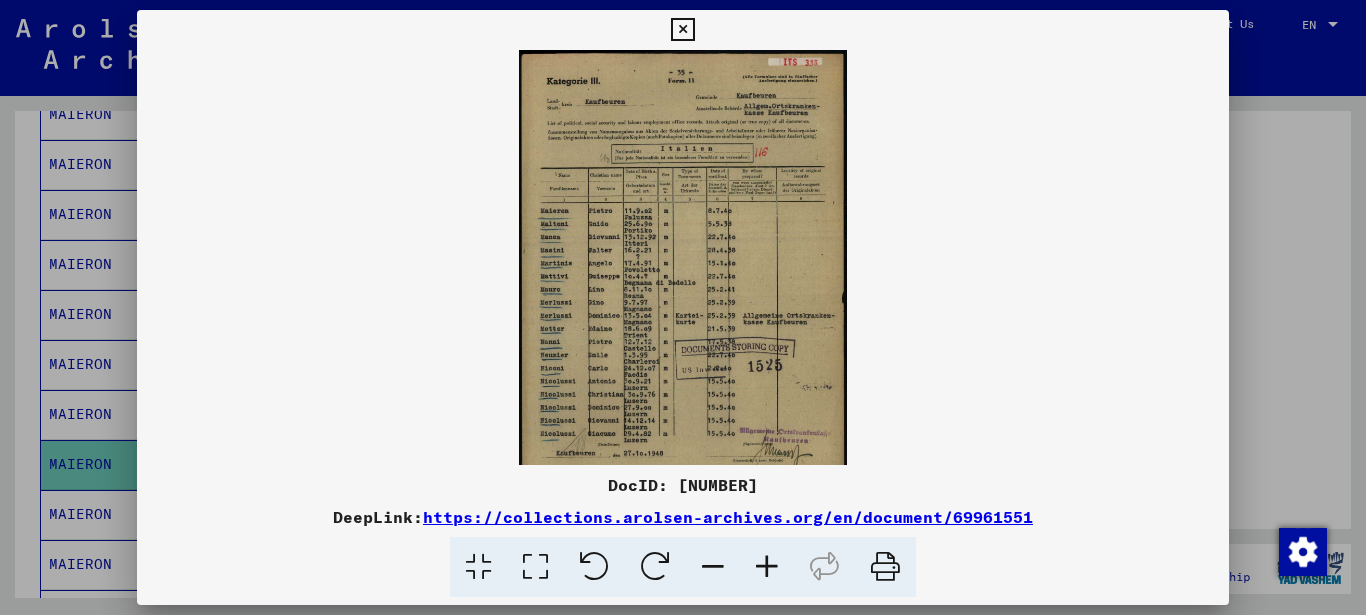 click at bounding box center [767, 567] 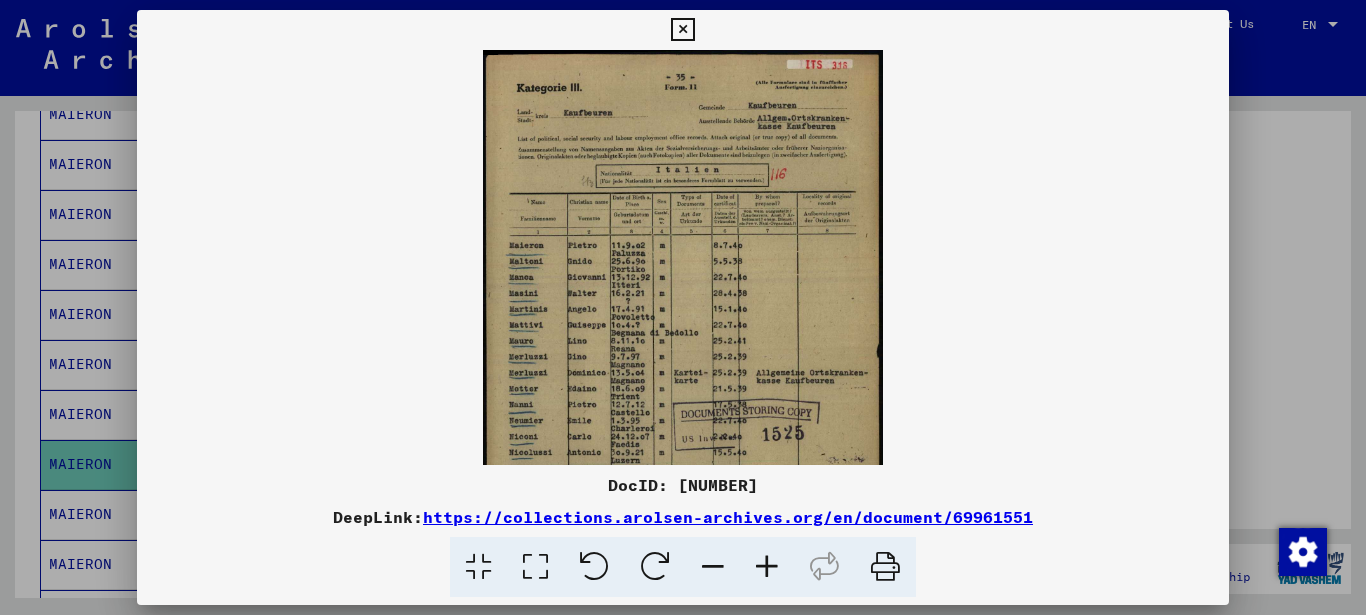 click at bounding box center [767, 567] 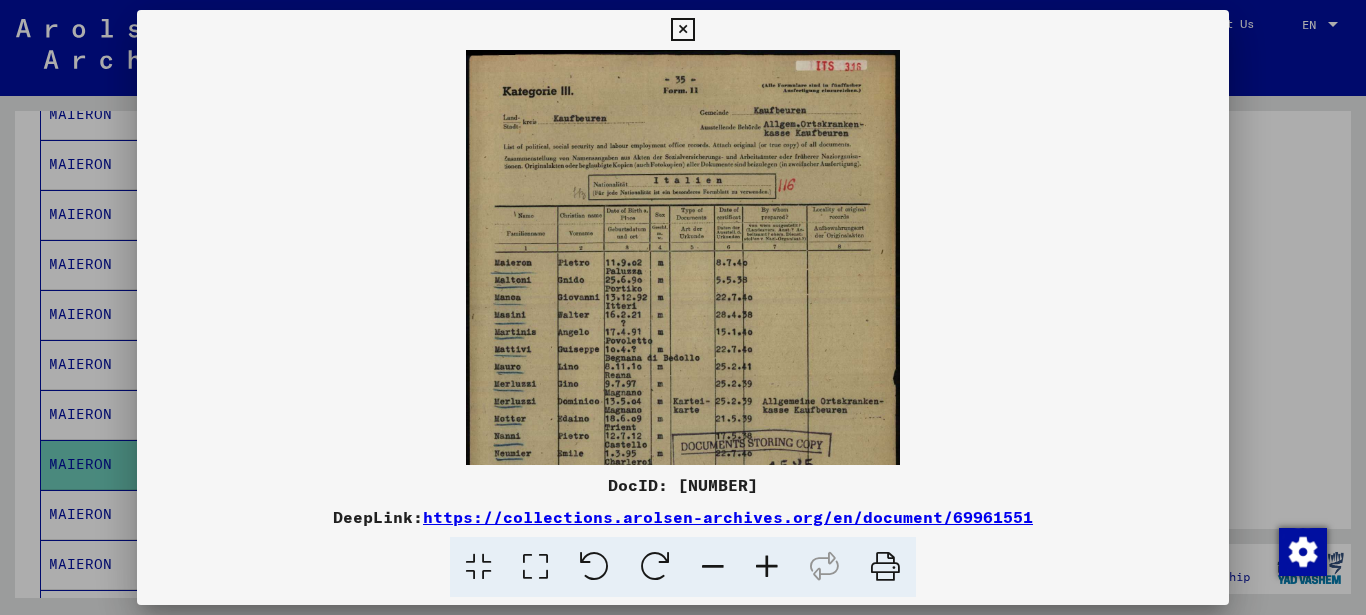 click at bounding box center [767, 567] 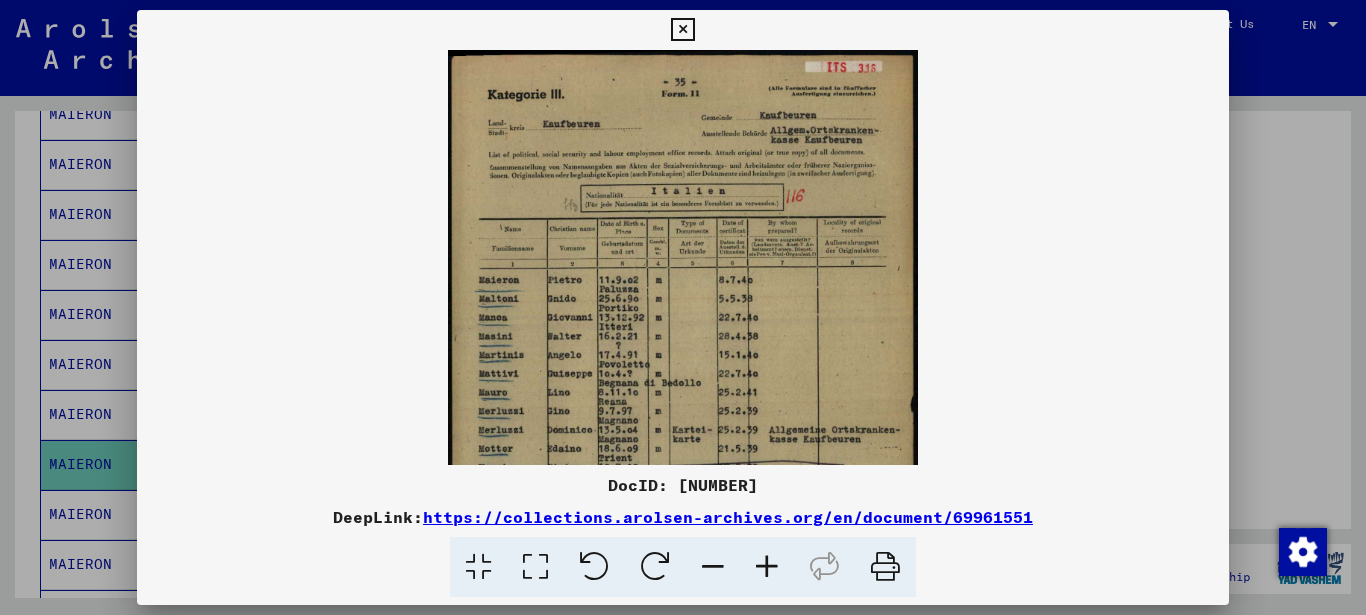 click at bounding box center (767, 567) 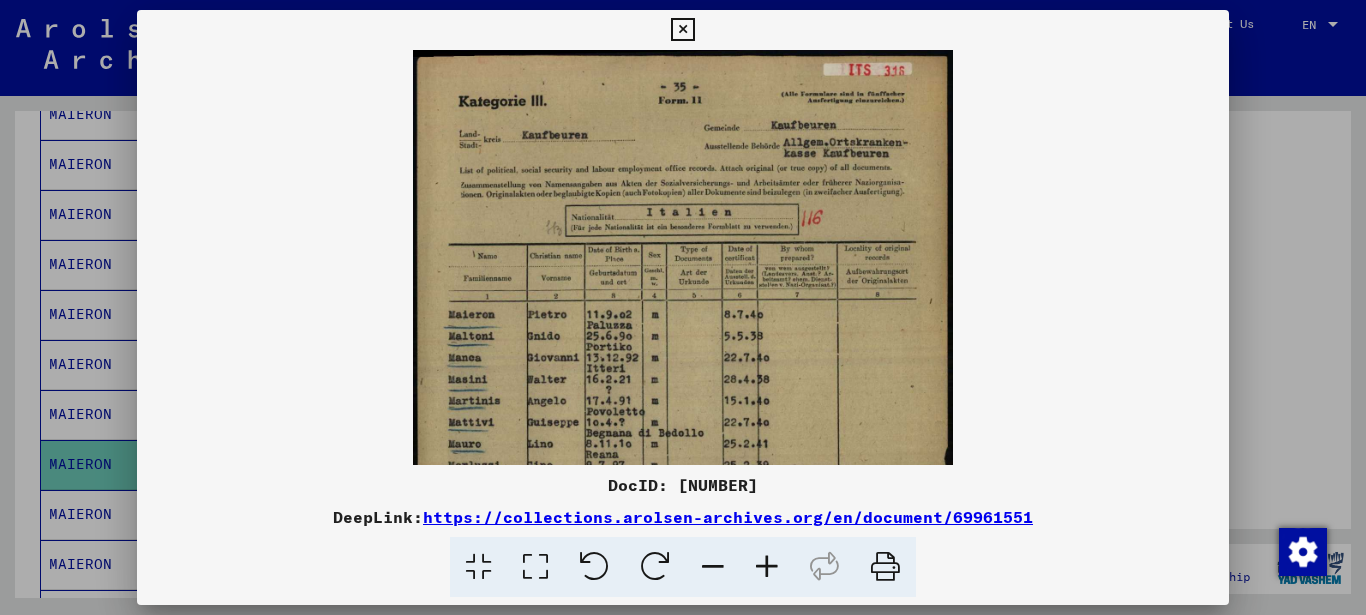 click at bounding box center (767, 567) 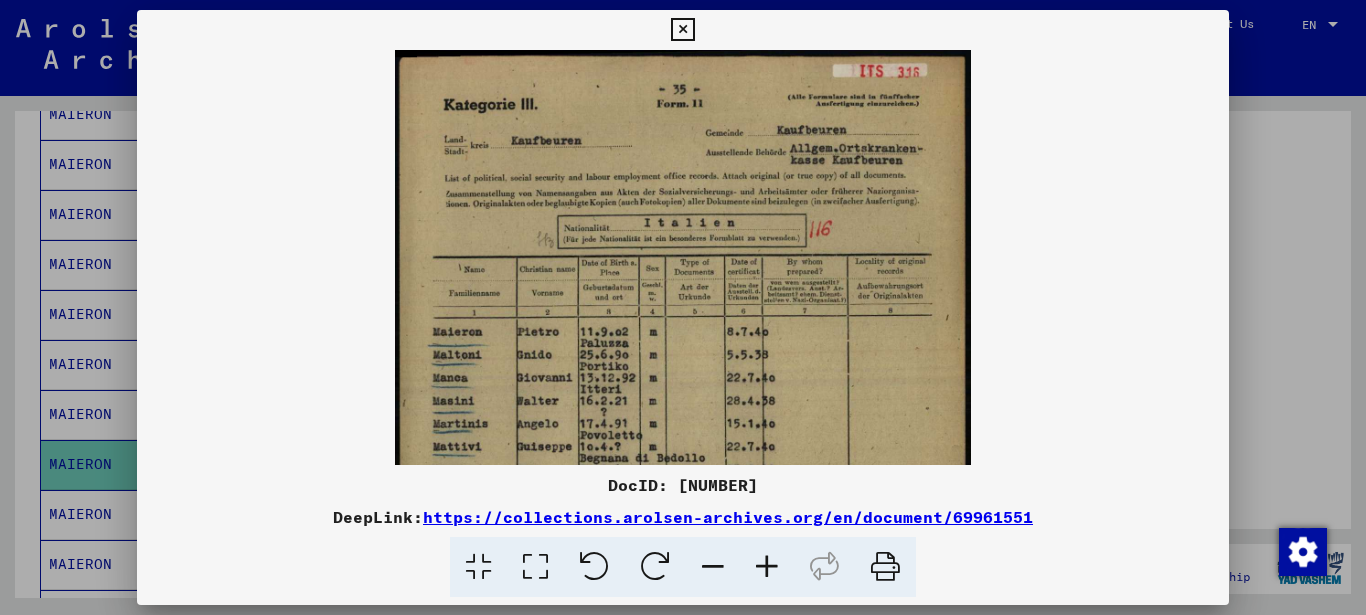 click at bounding box center (767, 567) 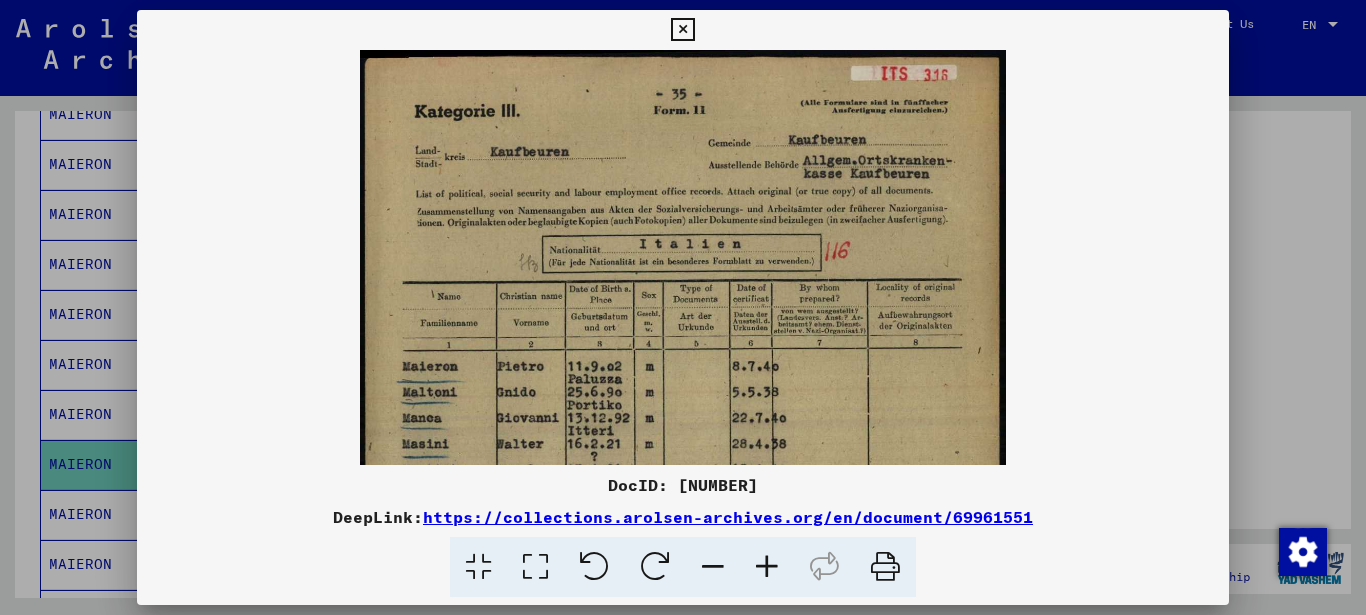 click at bounding box center [767, 567] 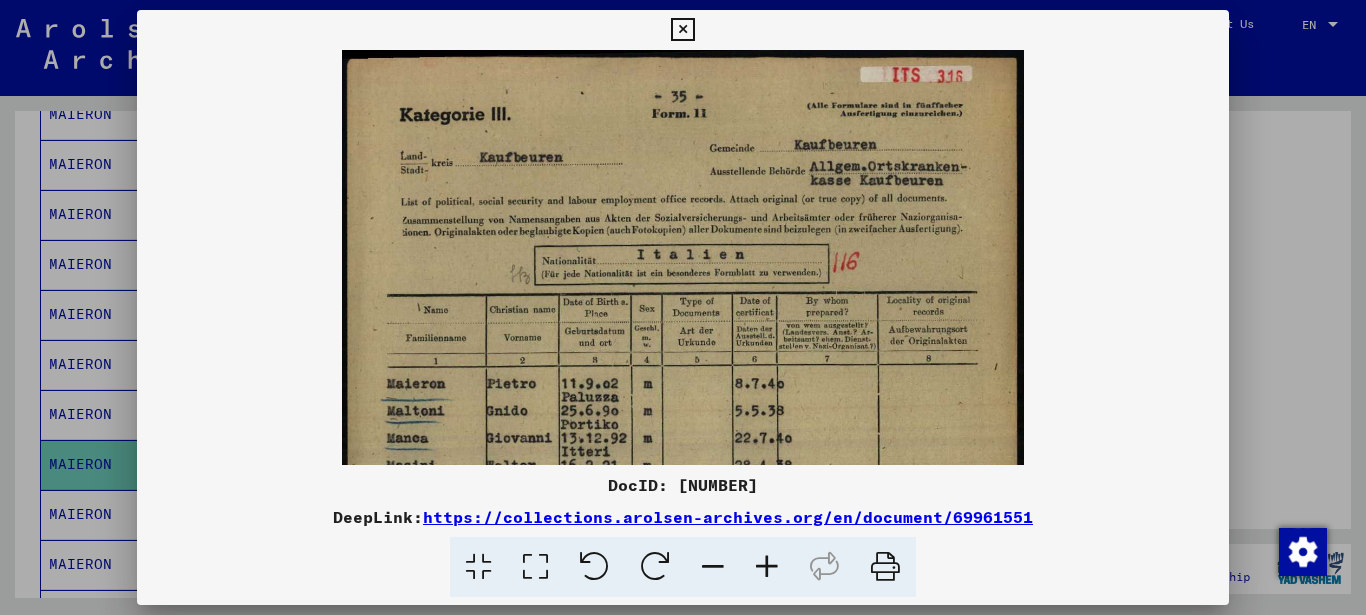 click at bounding box center (767, 567) 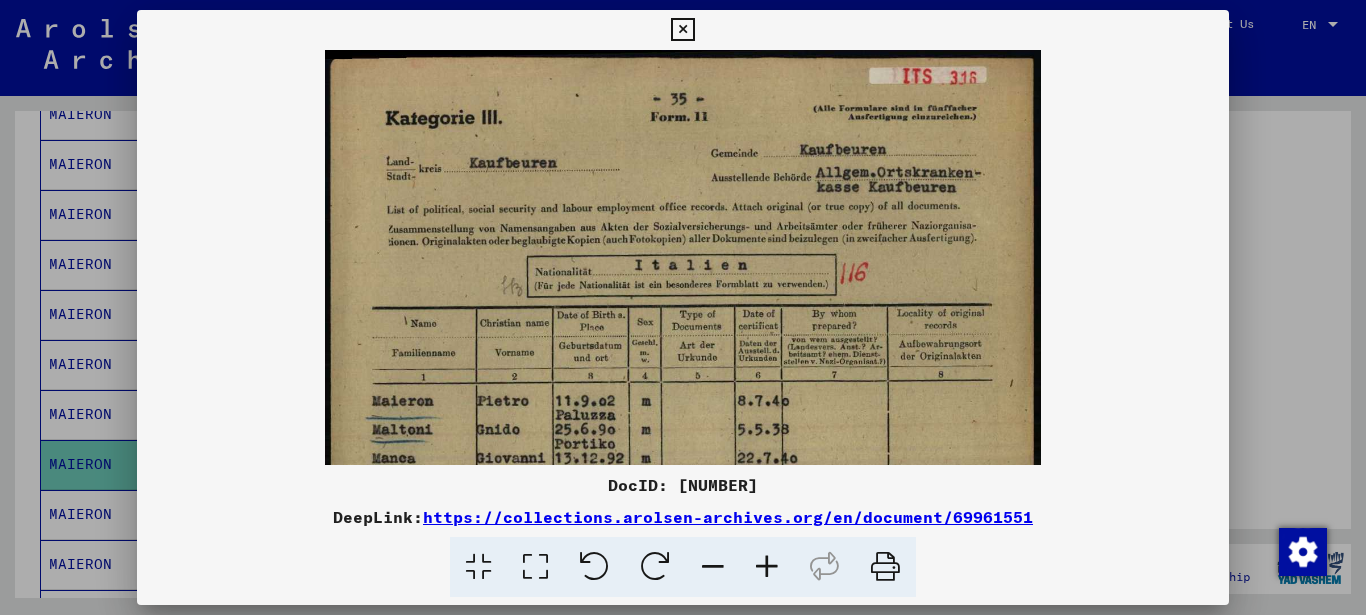 click at bounding box center (682, 30) 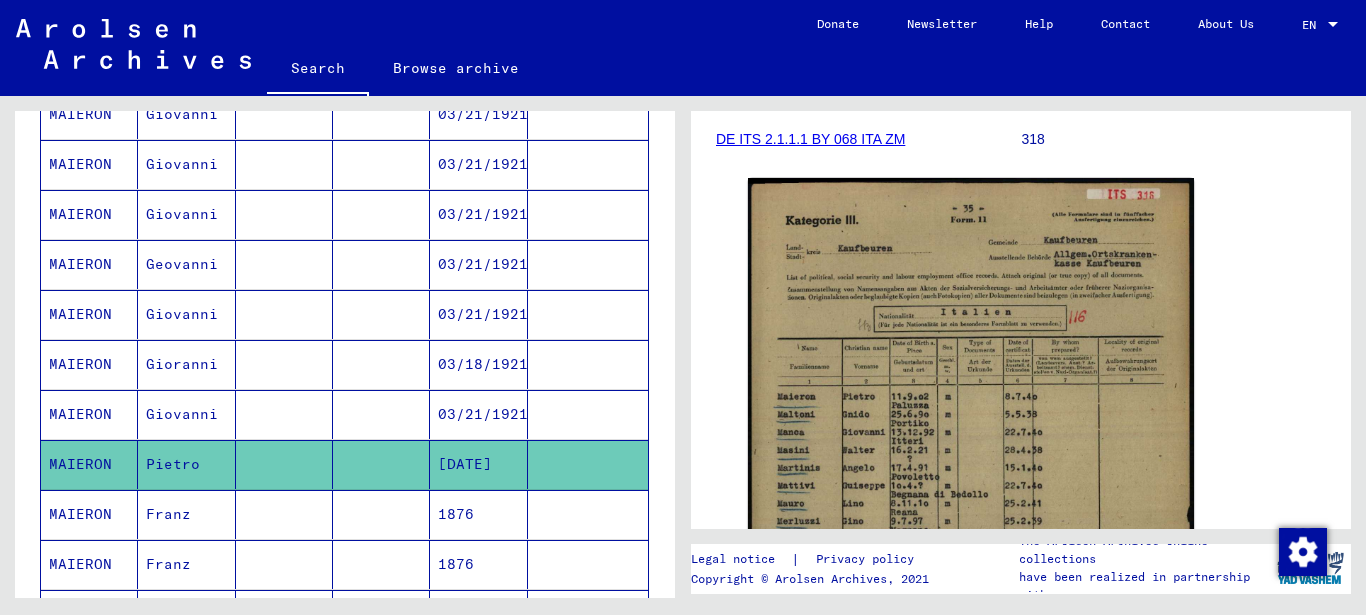 click on "1876" at bounding box center (478, 564) 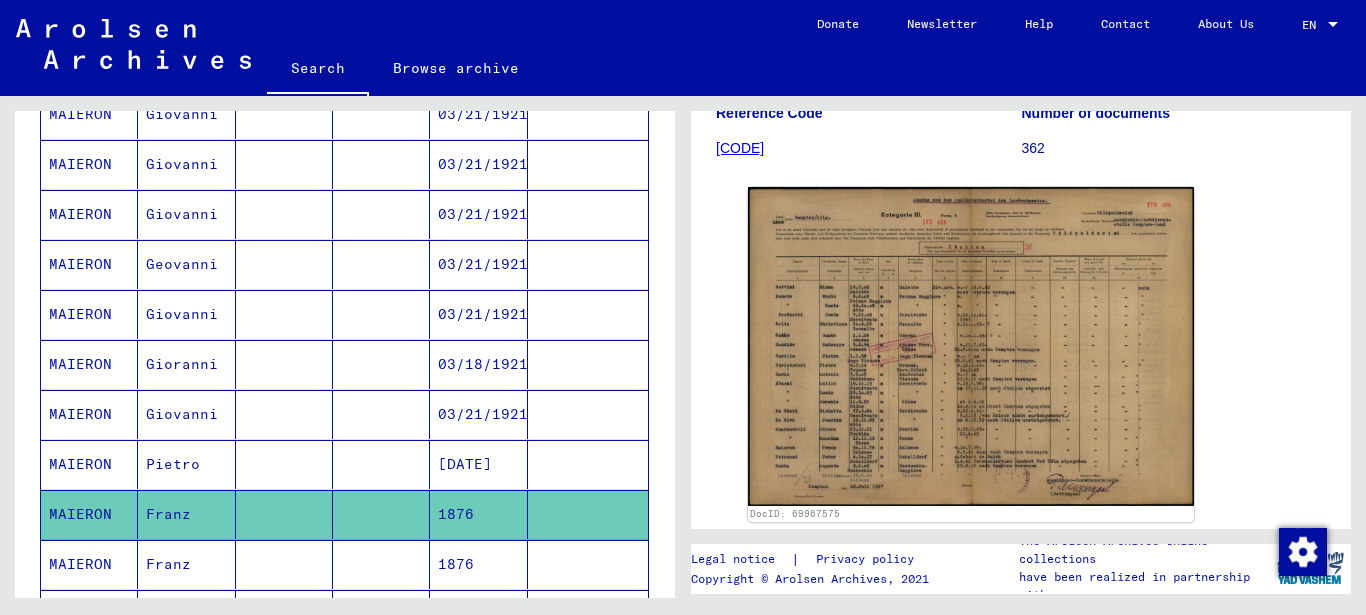 scroll, scrollTop: 324, scrollLeft: 0, axis: vertical 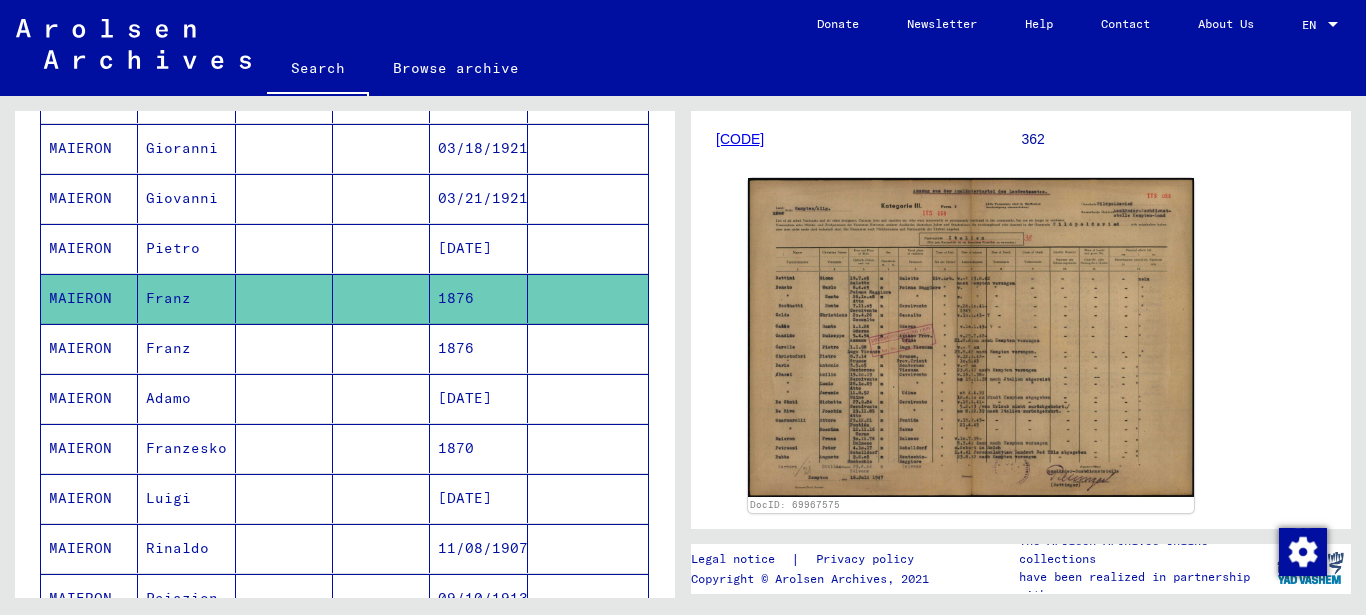 click on "[DATE]" at bounding box center (478, 448) 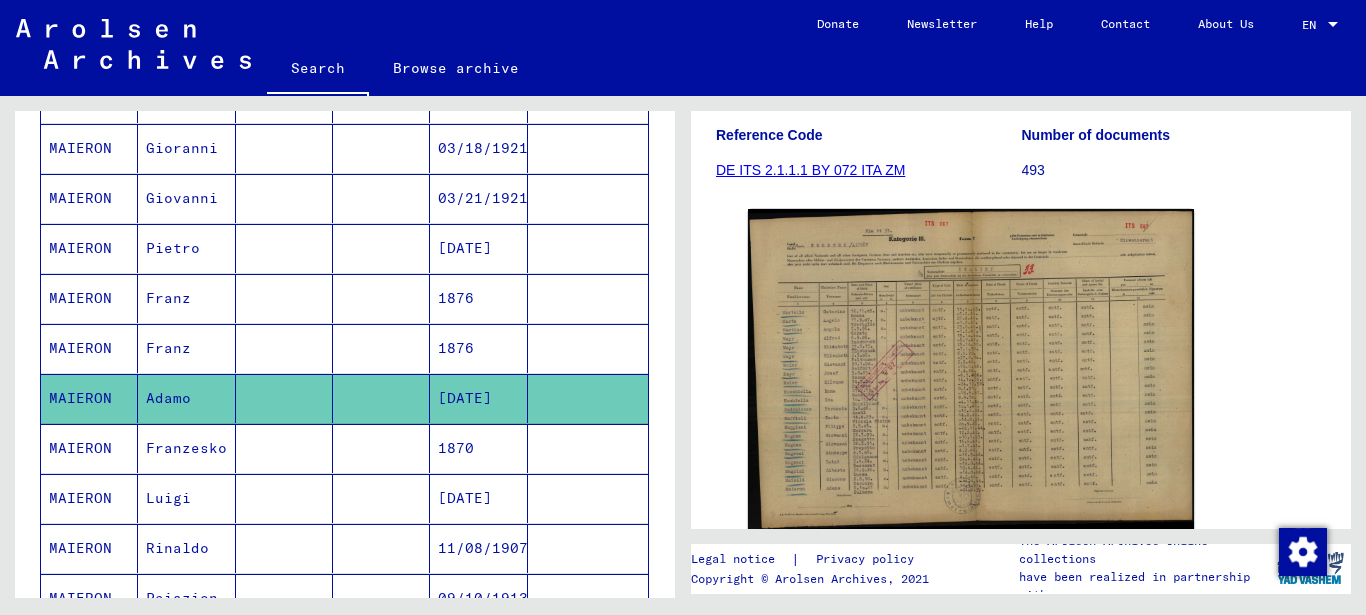 scroll, scrollTop: 324, scrollLeft: 0, axis: vertical 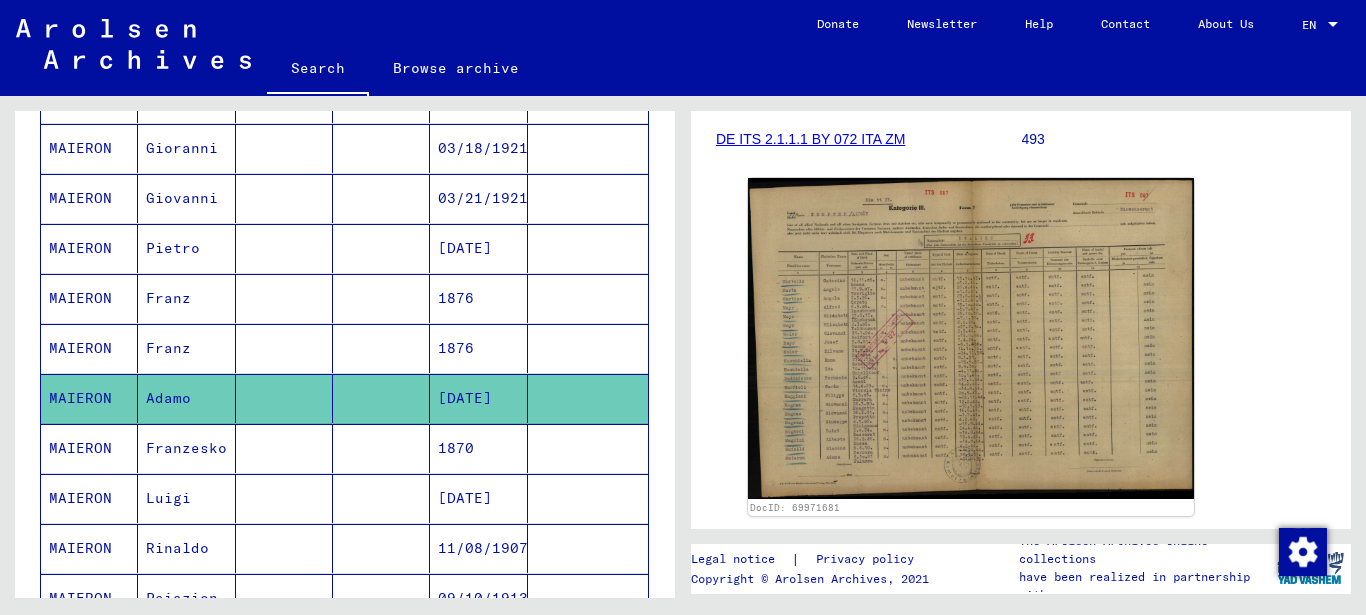 click on "Franzesko" at bounding box center (186, 498) 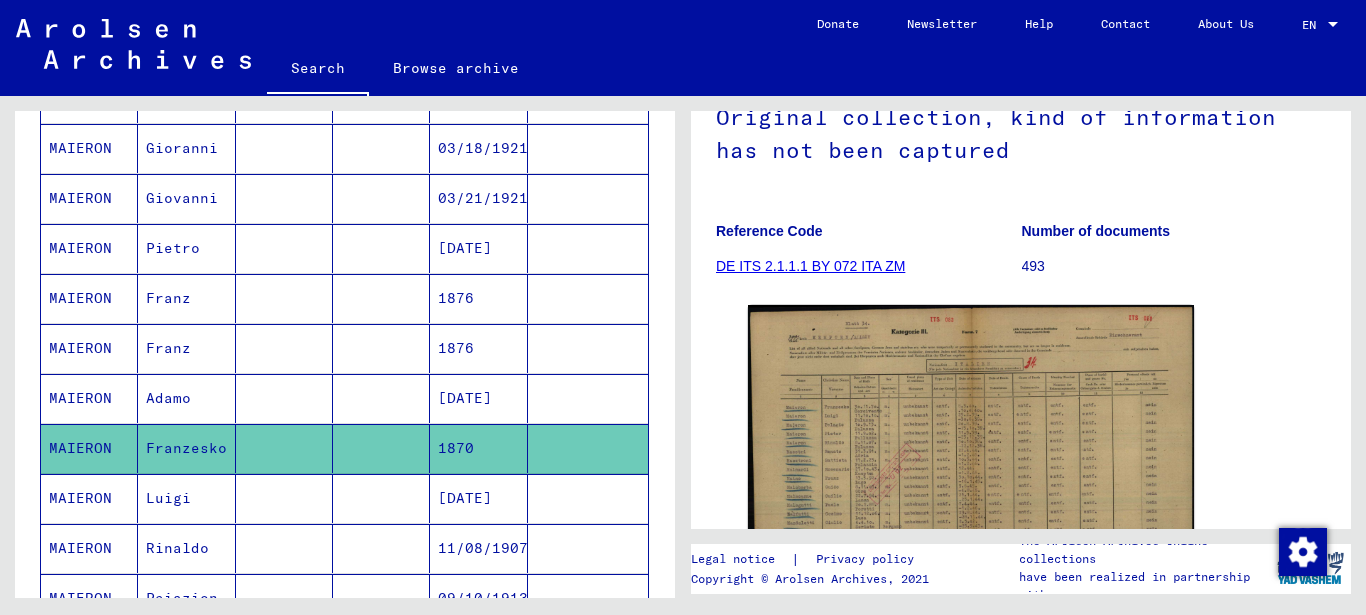 scroll, scrollTop: 324, scrollLeft: 0, axis: vertical 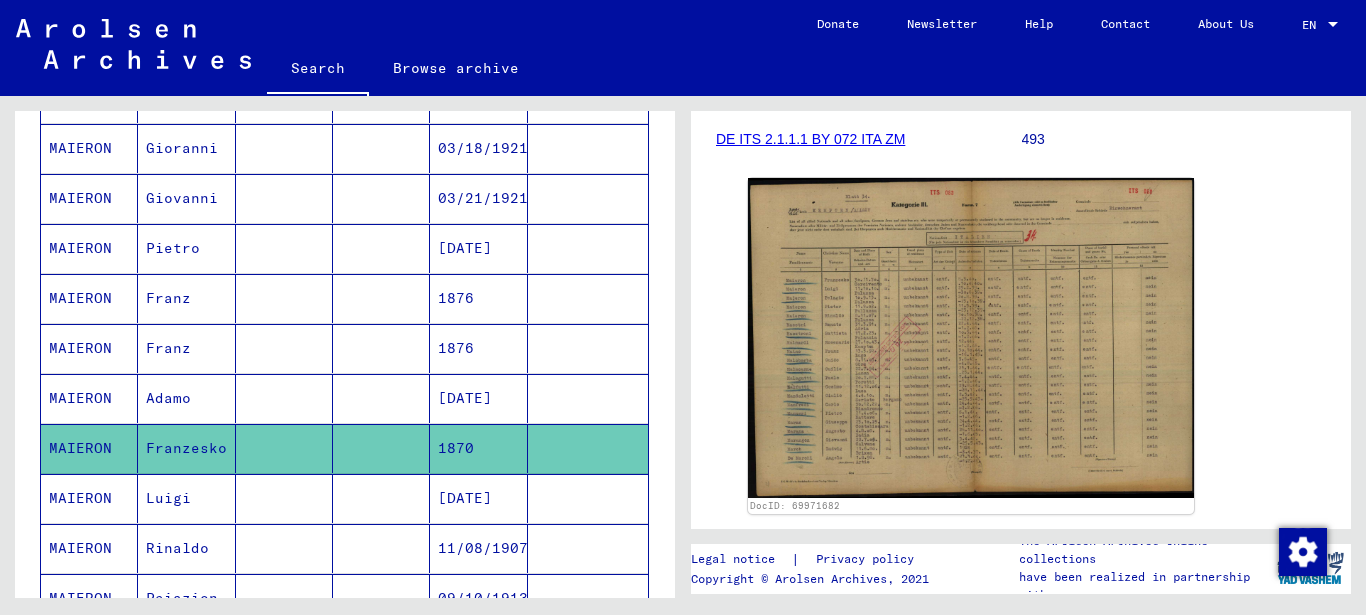 click 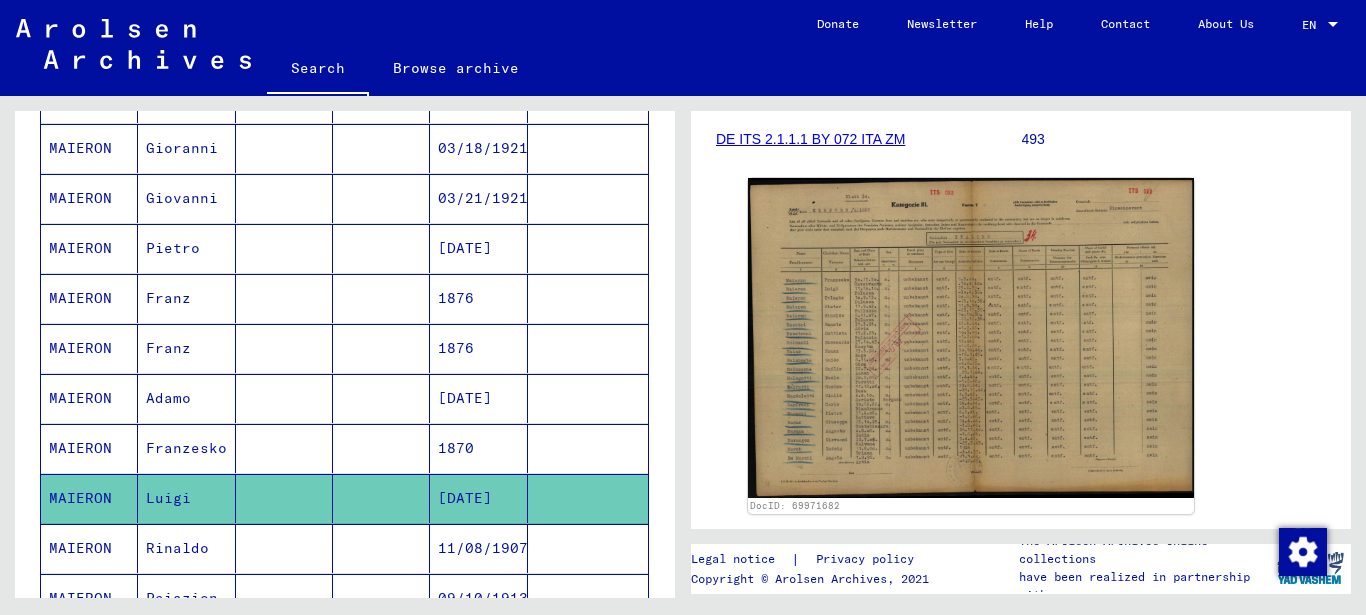 scroll, scrollTop: 839, scrollLeft: 0, axis: vertical 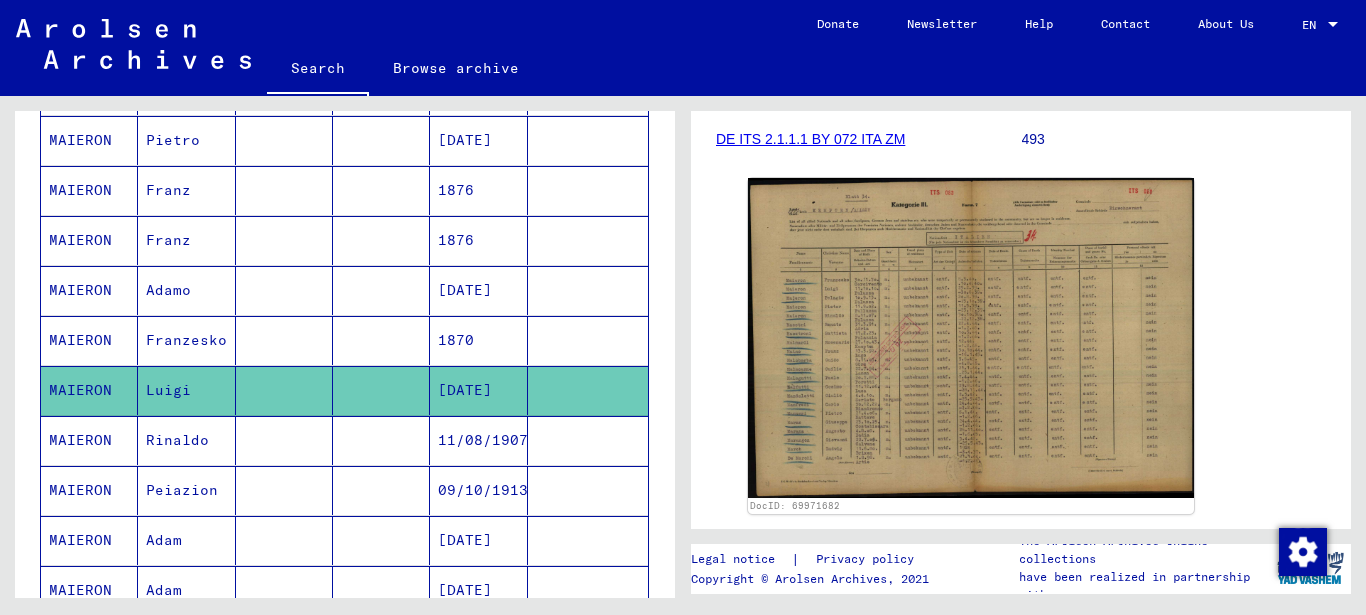 click on "MAIERON" 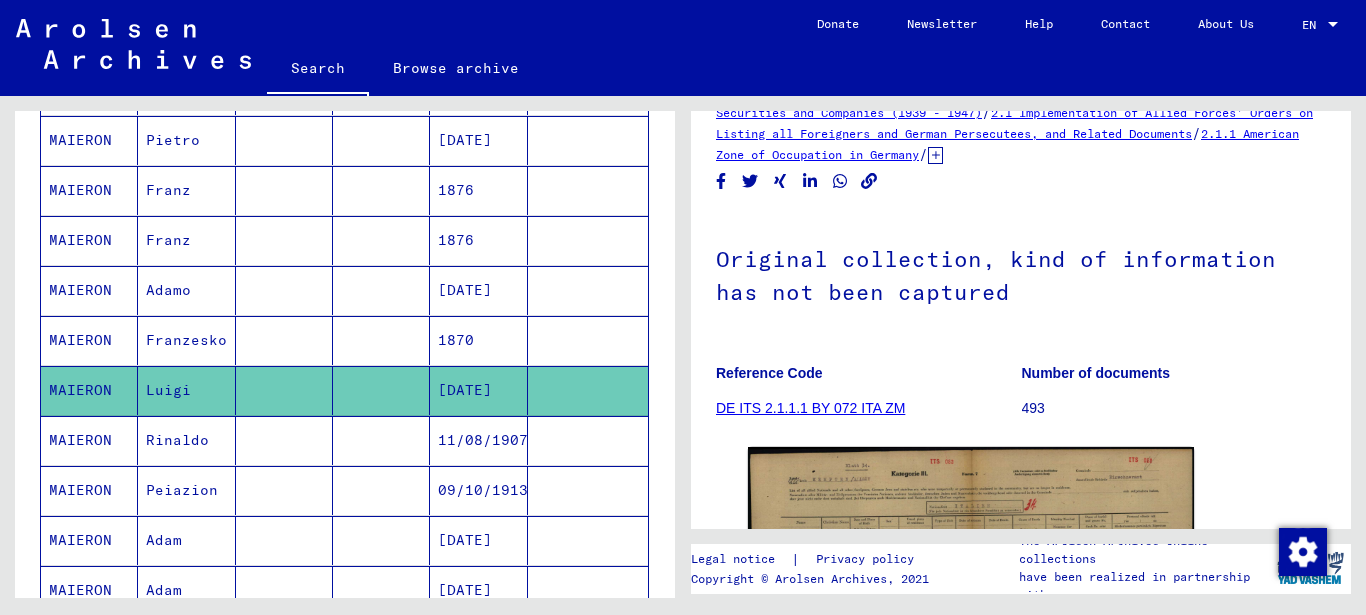 scroll, scrollTop: 0, scrollLeft: 0, axis: both 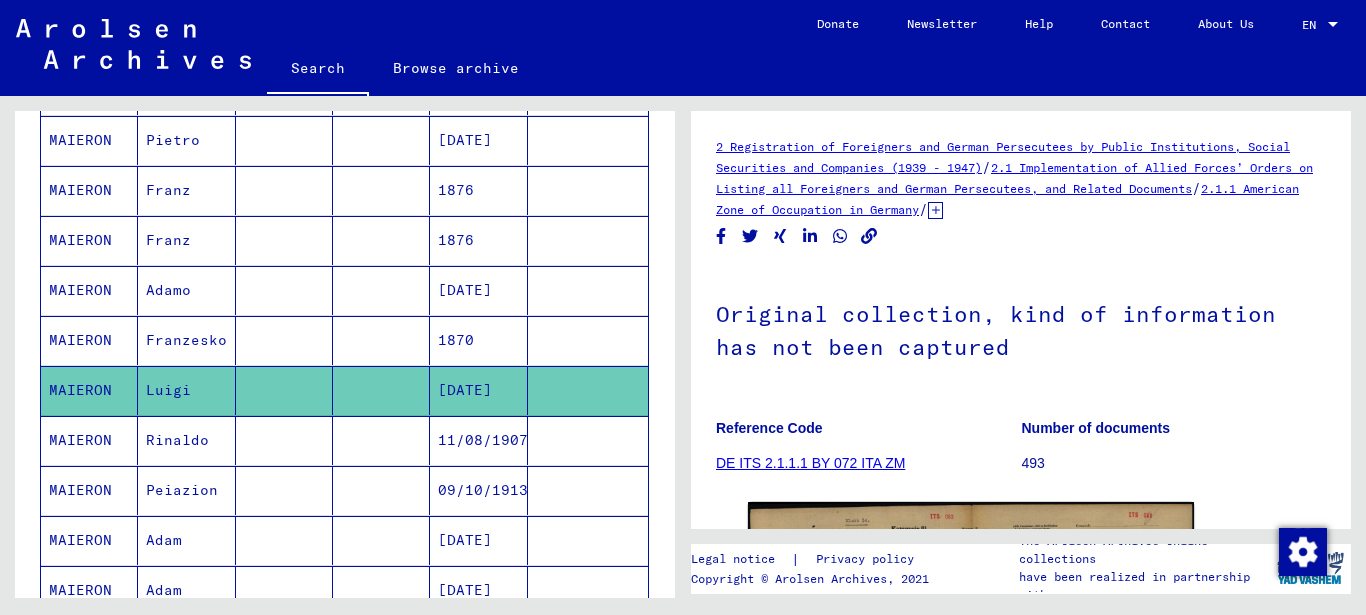 click on "MAIERON" at bounding box center (89, 390) 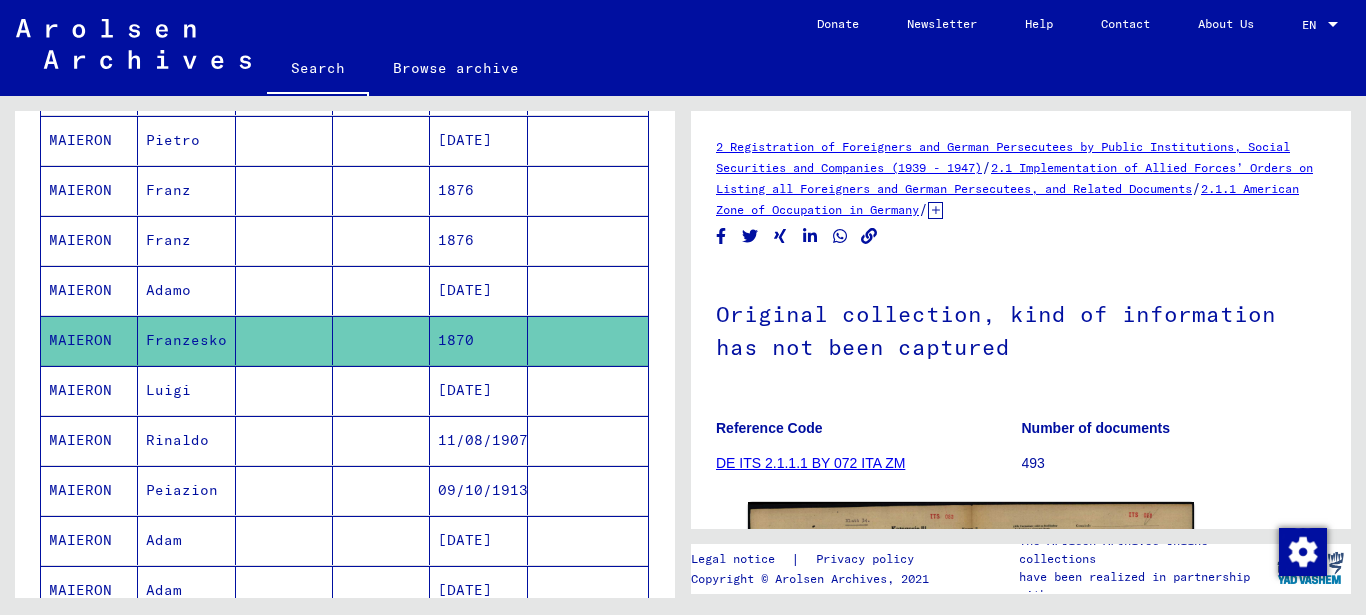 click on "MAIERON" 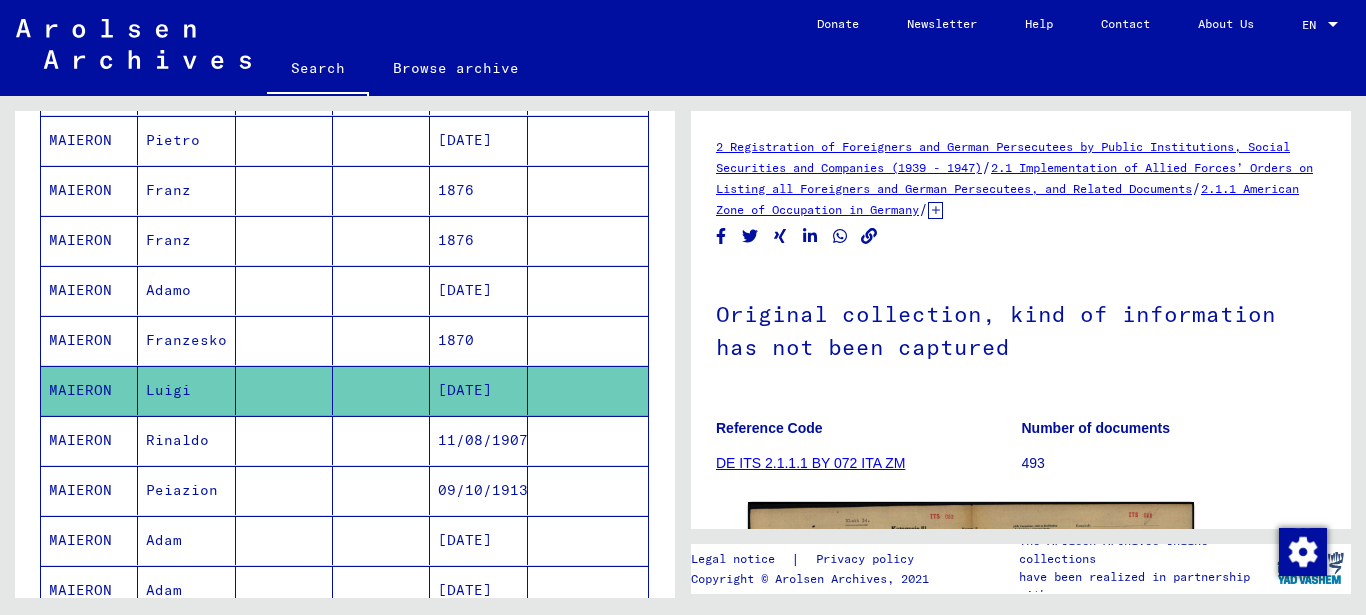 click on "MAIERON" at bounding box center [89, 190] 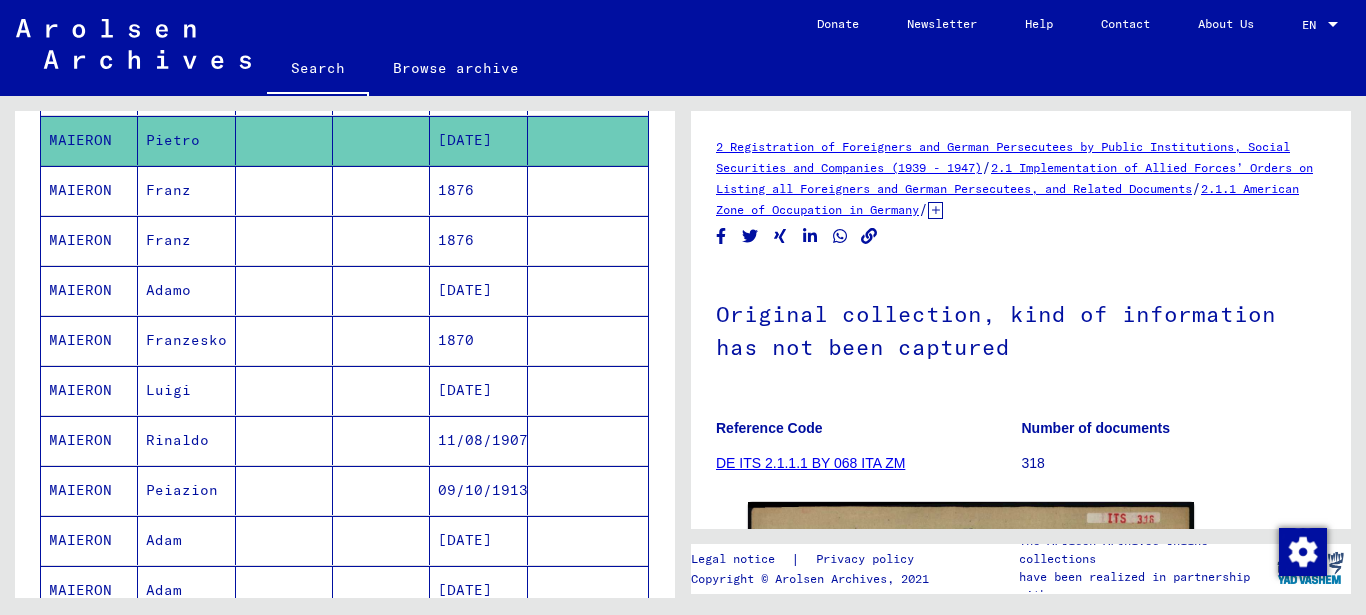 click on "MAIERON" at bounding box center (89, 440) 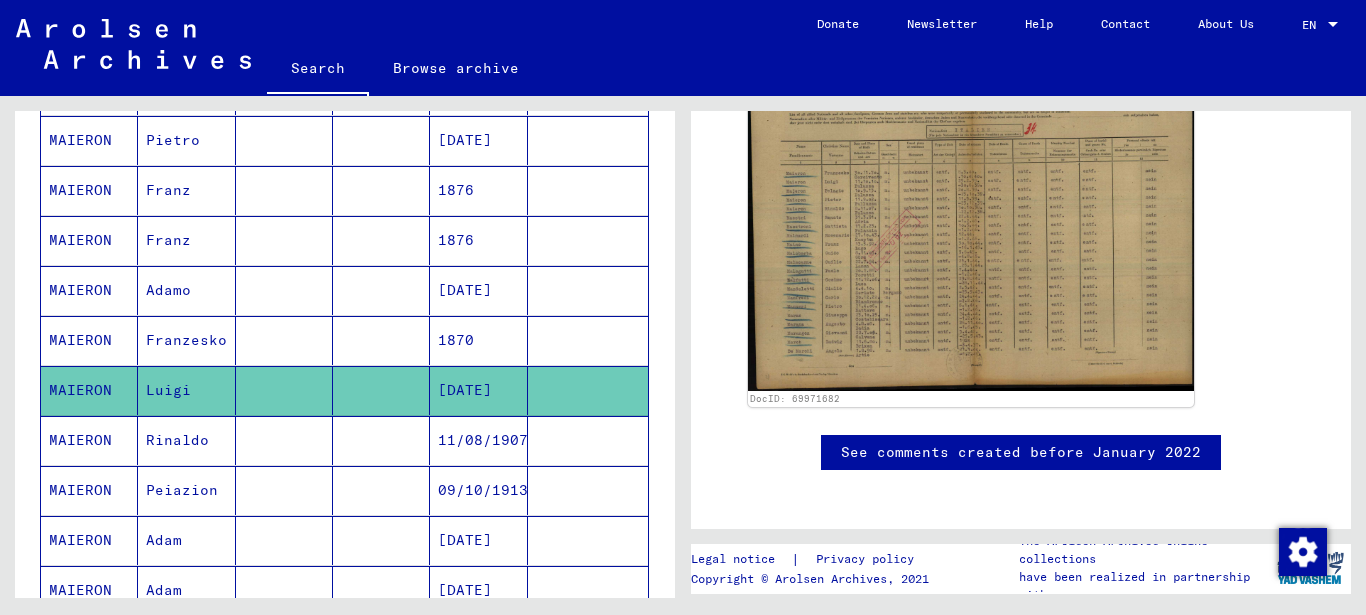 scroll, scrollTop: 432, scrollLeft: 0, axis: vertical 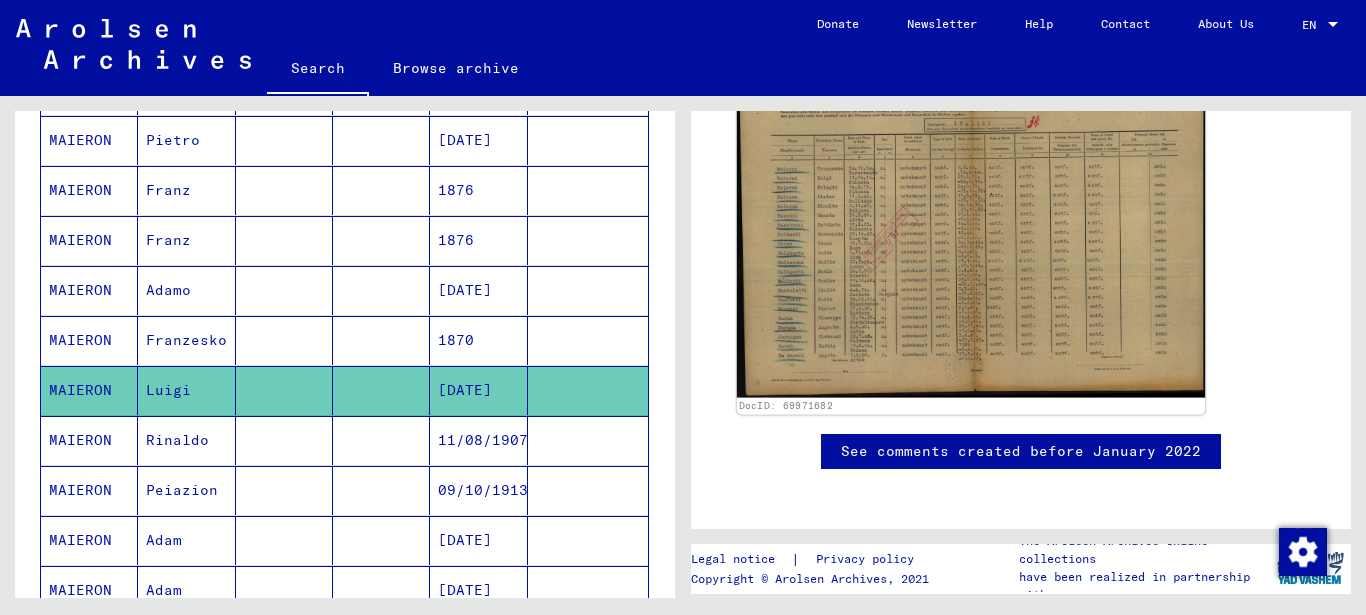 click 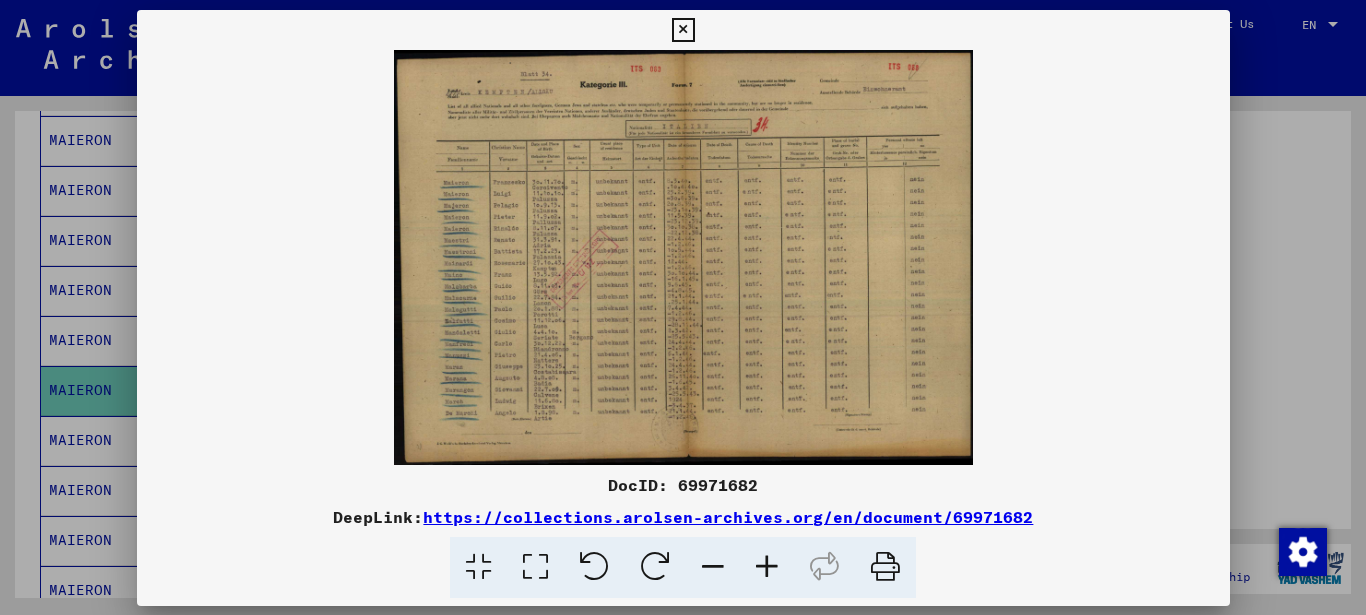 scroll, scrollTop: 432, scrollLeft: 0, axis: vertical 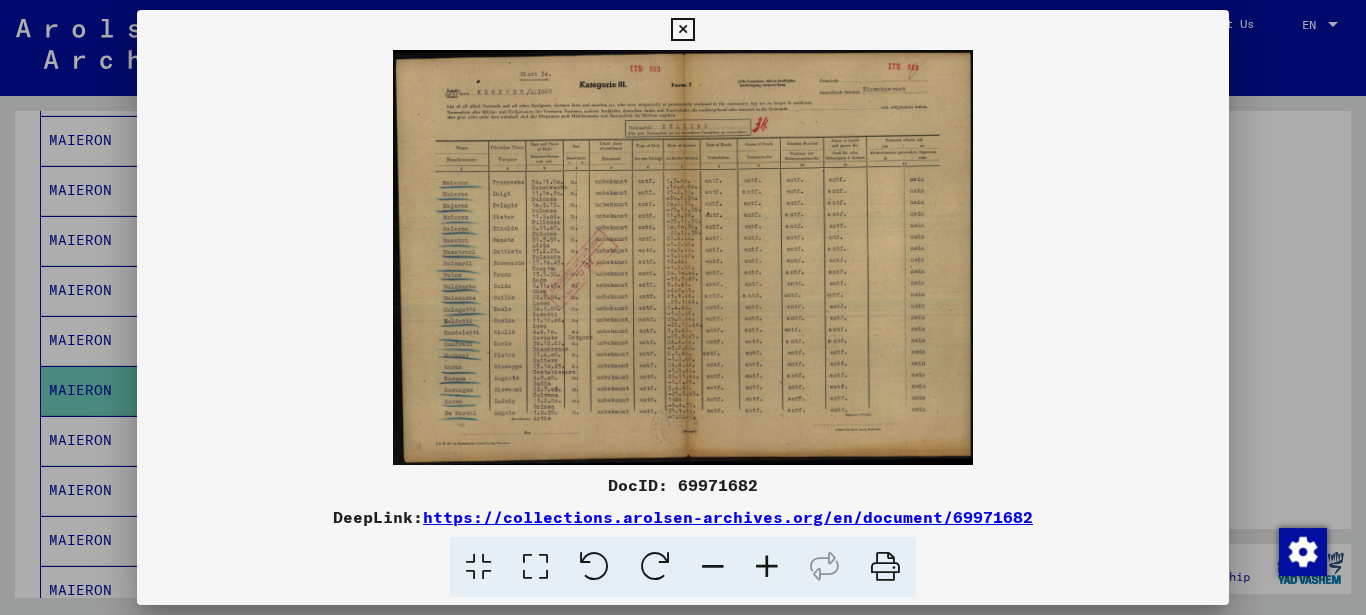 click at bounding box center (767, 567) 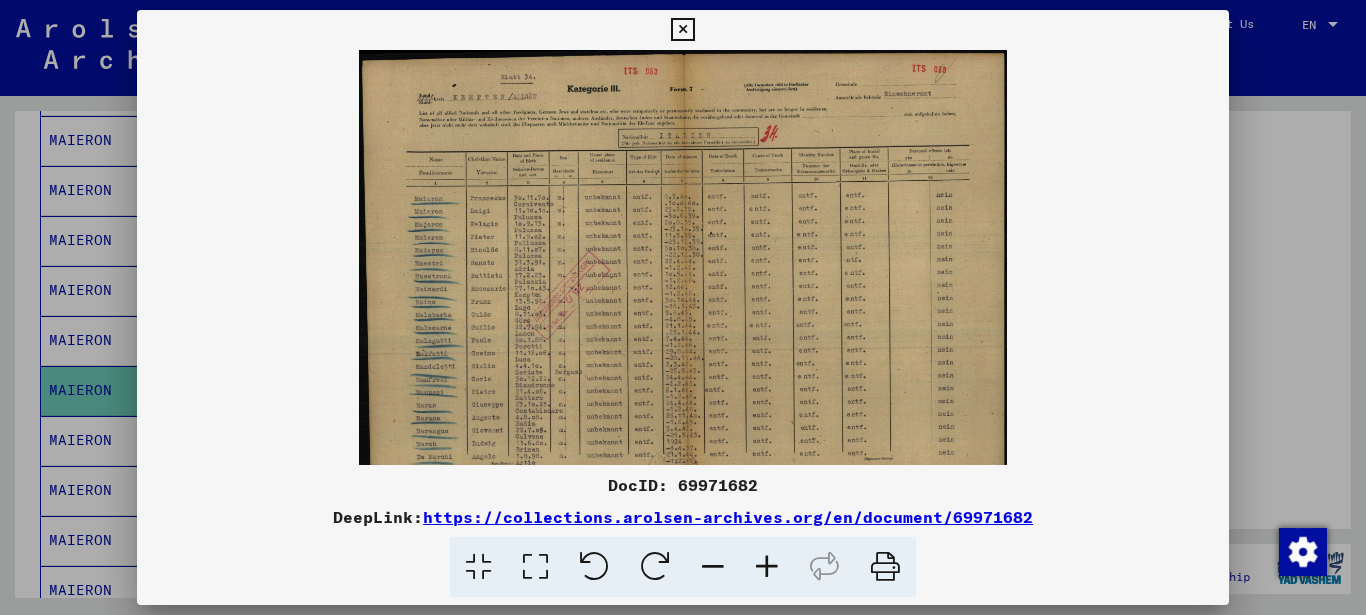 click at bounding box center (767, 567) 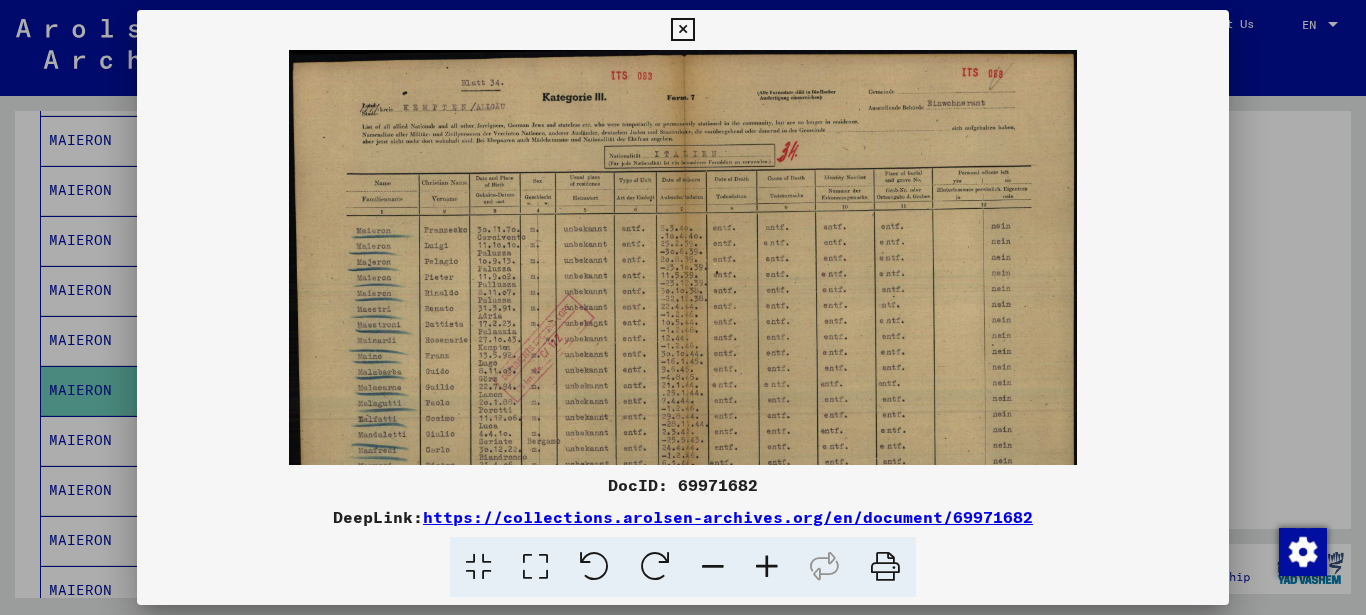 click at bounding box center [767, 567] 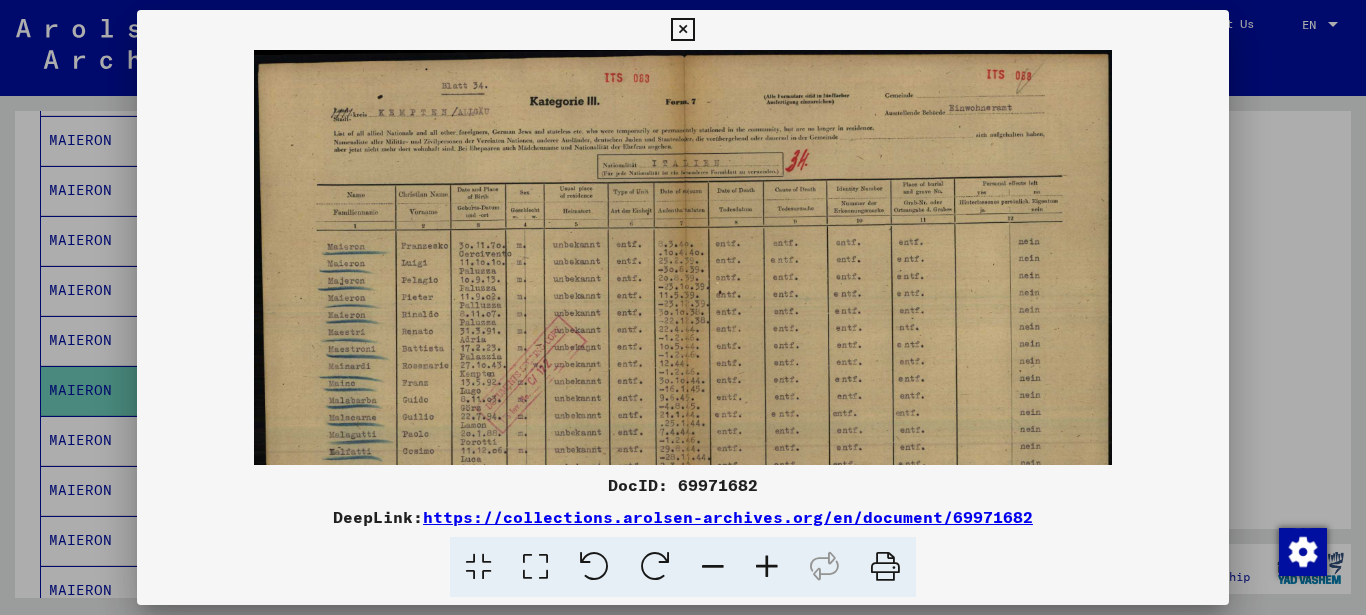 click at bounding box center [767, 567] 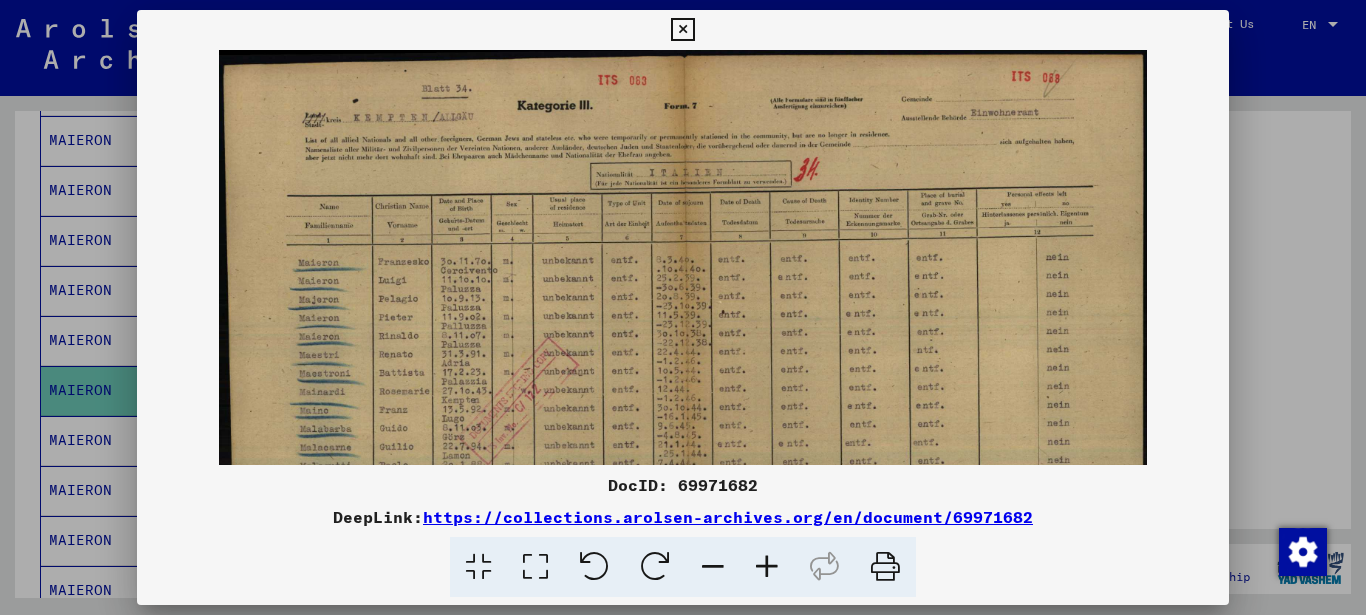 click at bounding box center [767, 567] 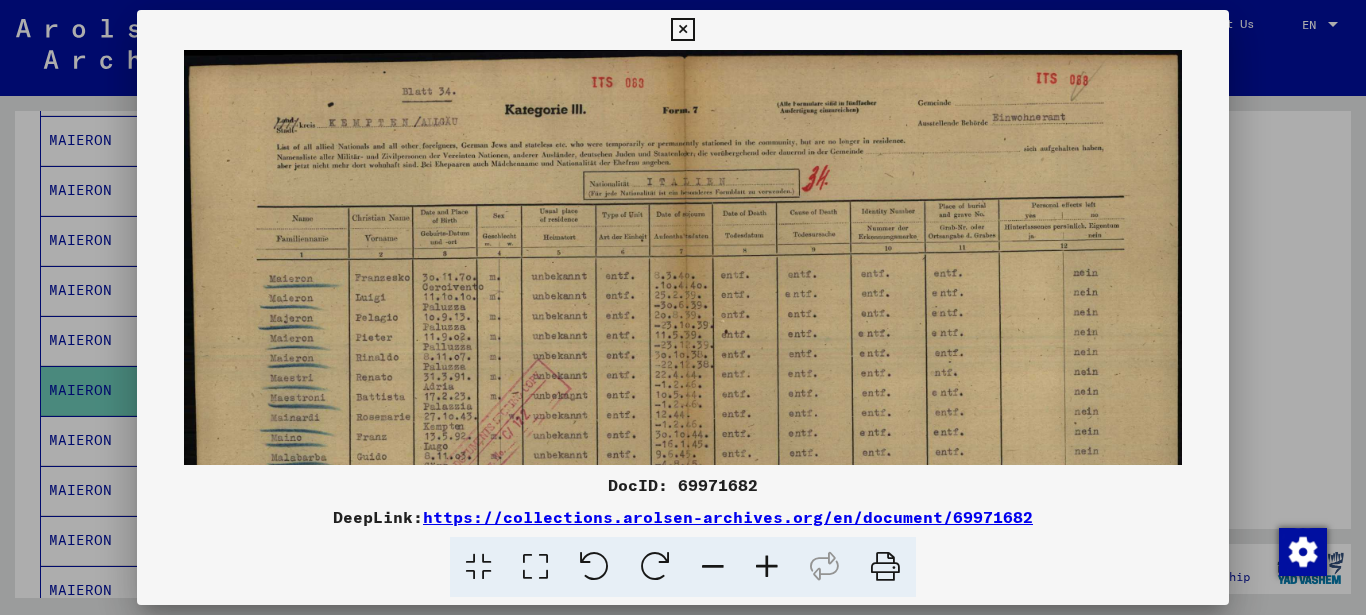 click at bounding box center [767, 567] 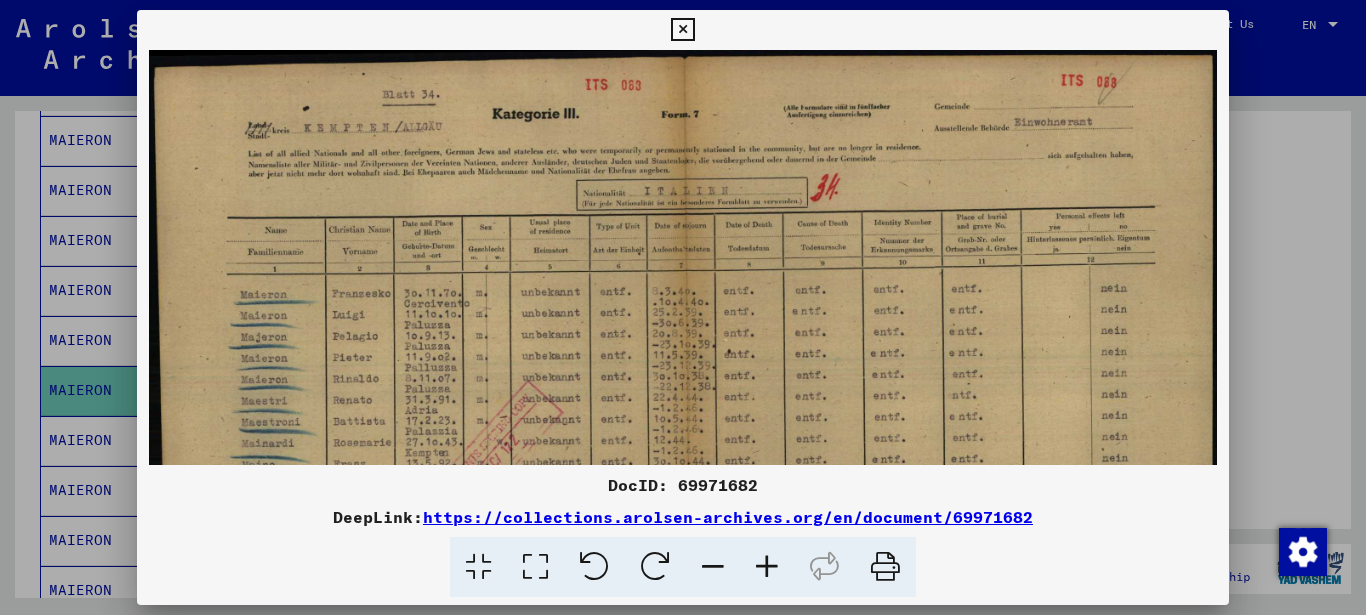 click at bounding box center (767, 567) 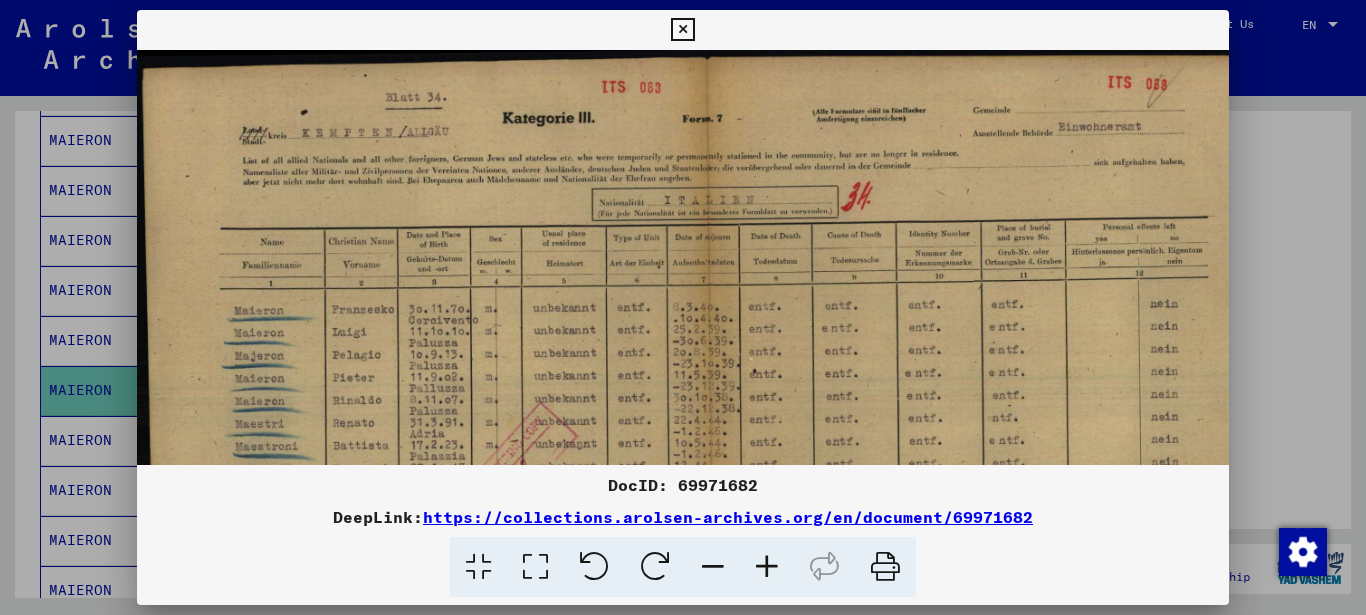 click at bounding box center [767, 567] 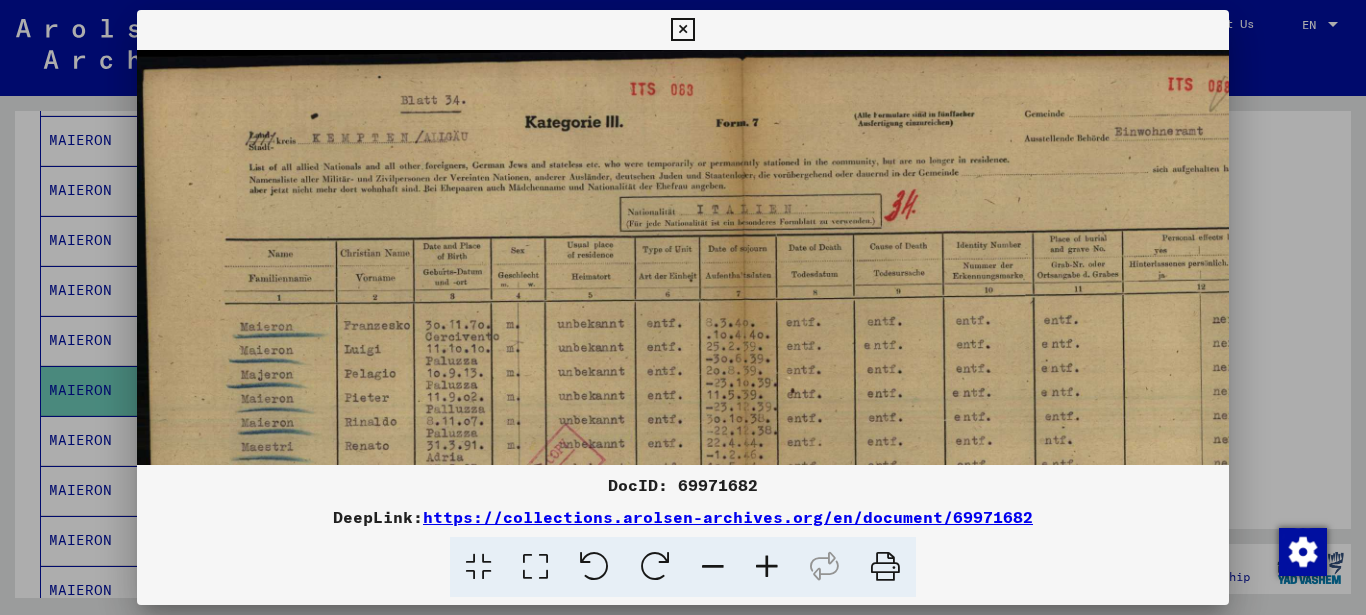 click at bounding box center [767, 567] 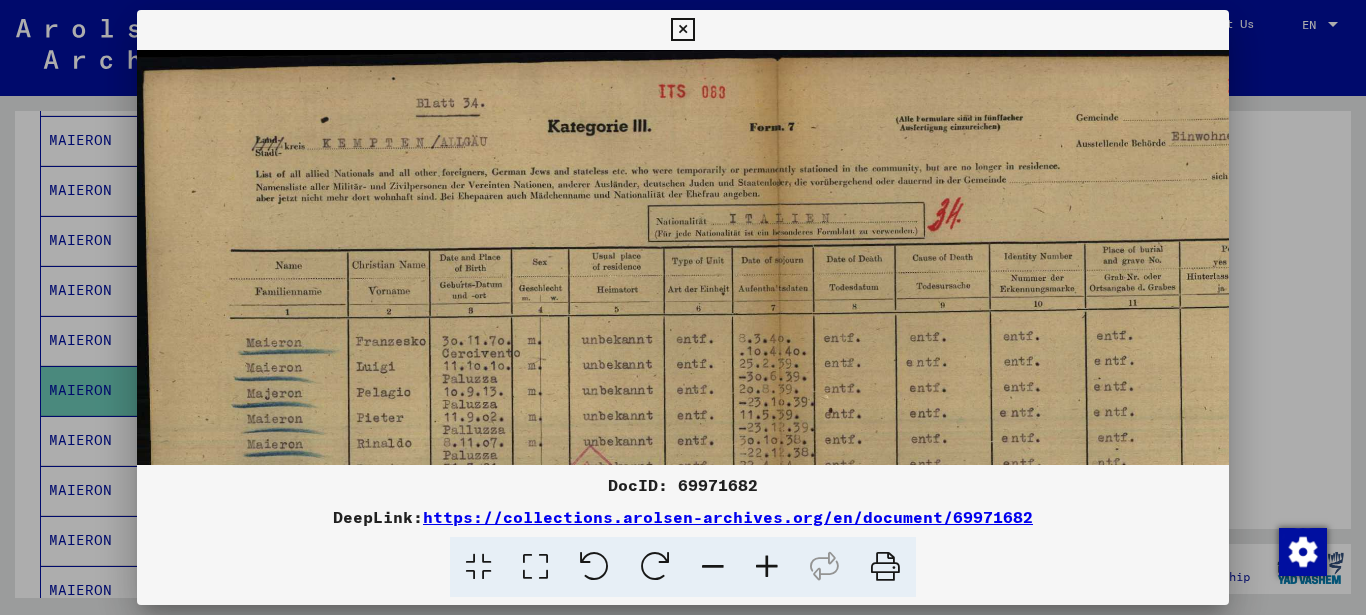 click at bounding box center (682, 30) 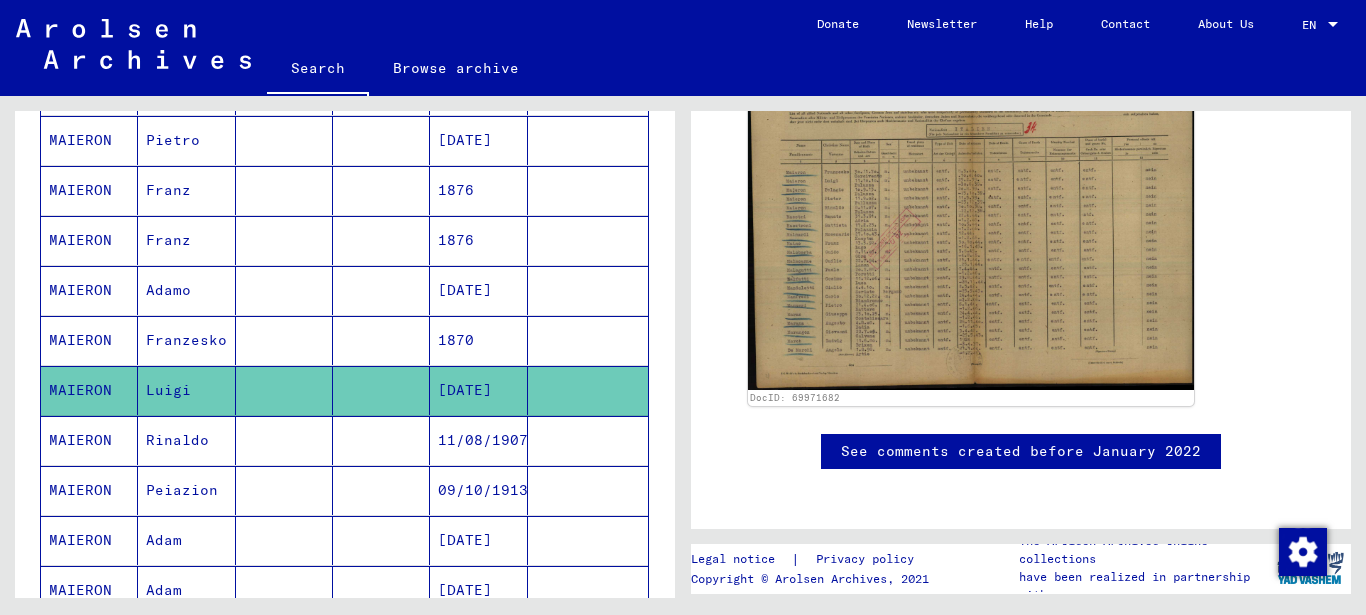 click on "Rinaldo" at bounding box center (186, 490) 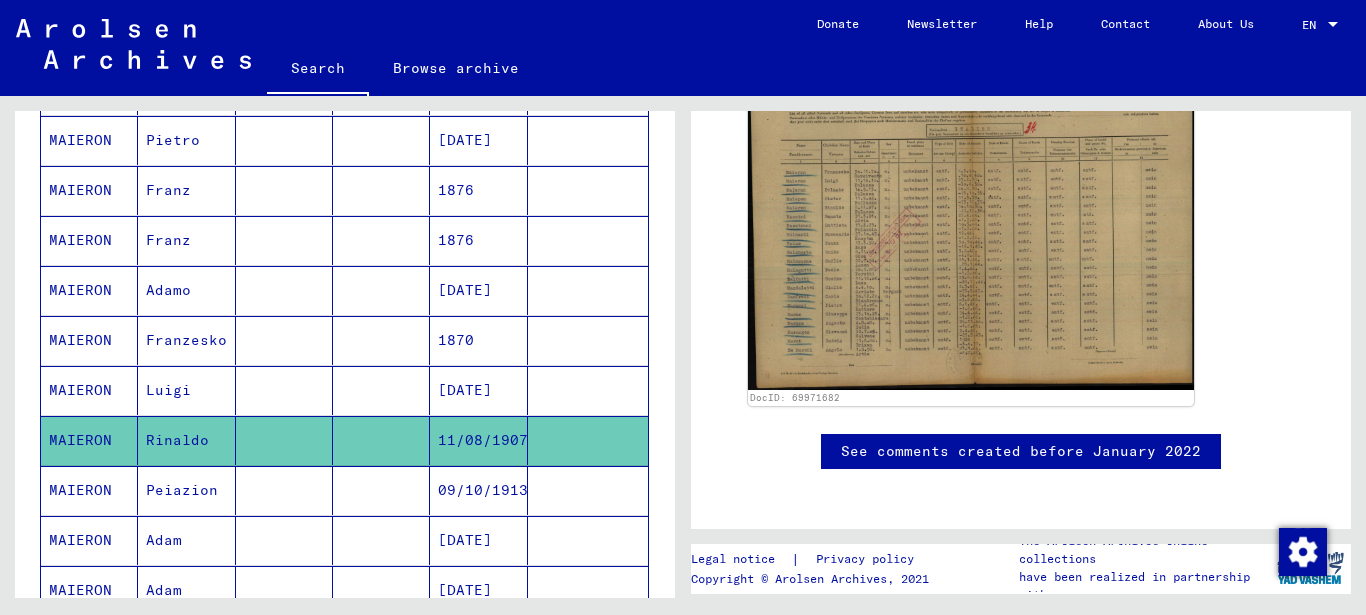 click on "Rinaldo" 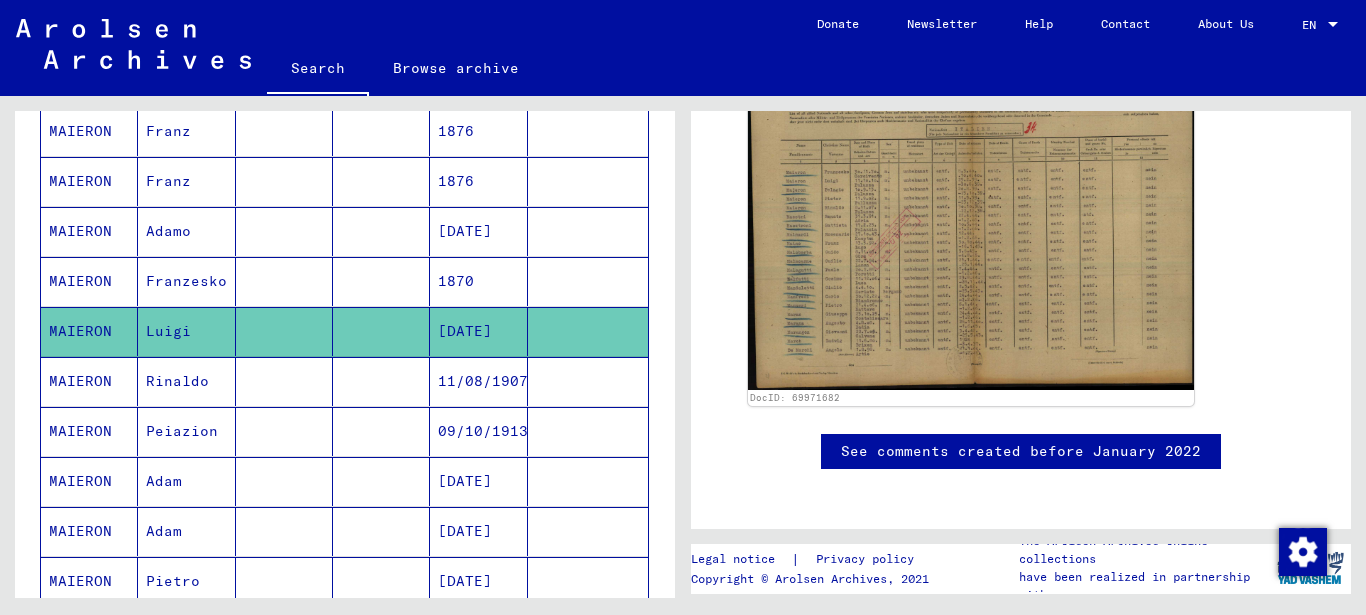 scroll, scrollTop: 947, scrollLeft: 0, axis: vertical 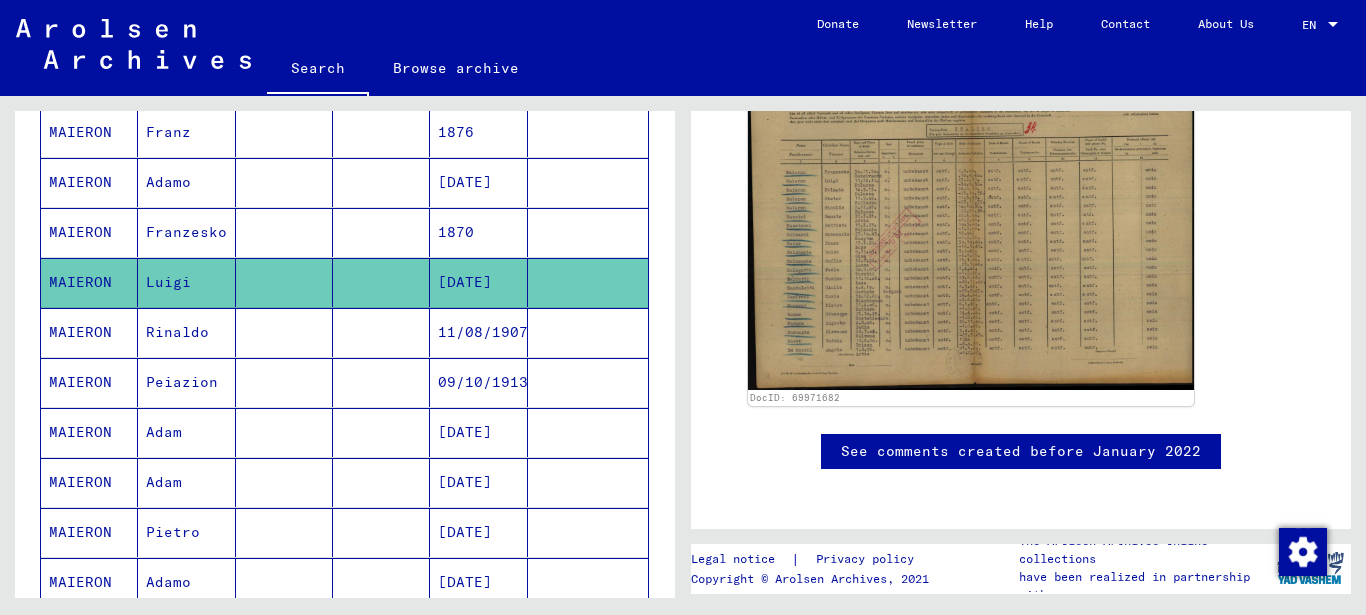 click on "Rinaldo" at bounding box center (186, 382) 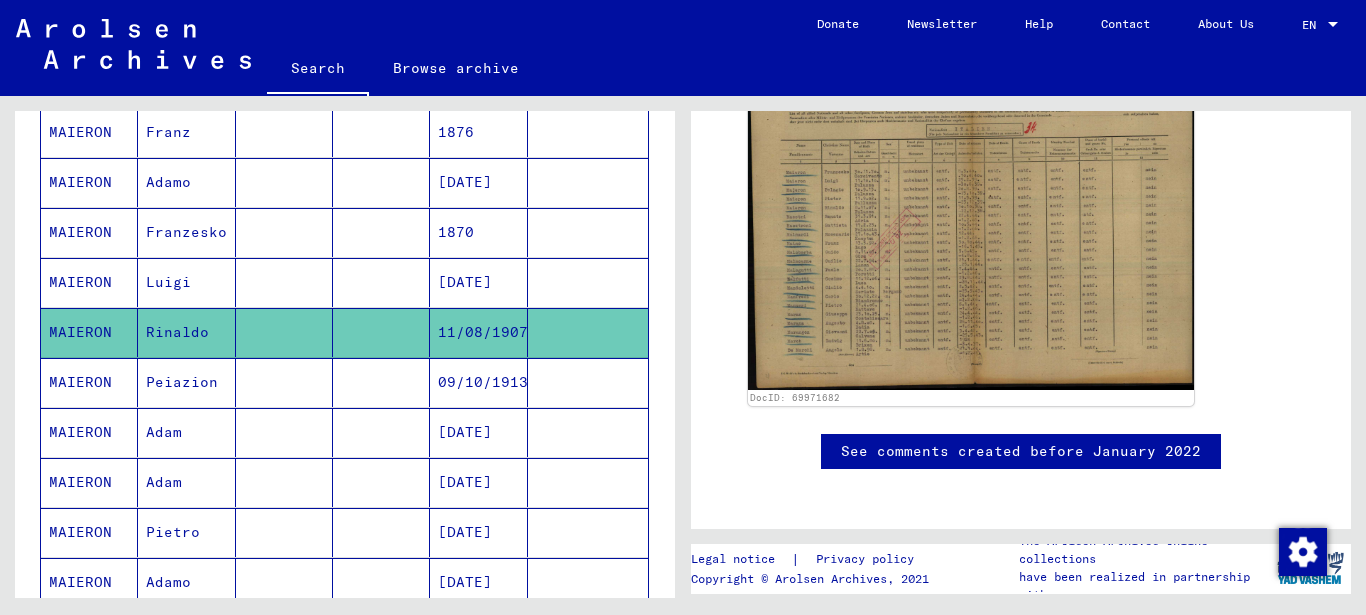 click on "MAIERON" 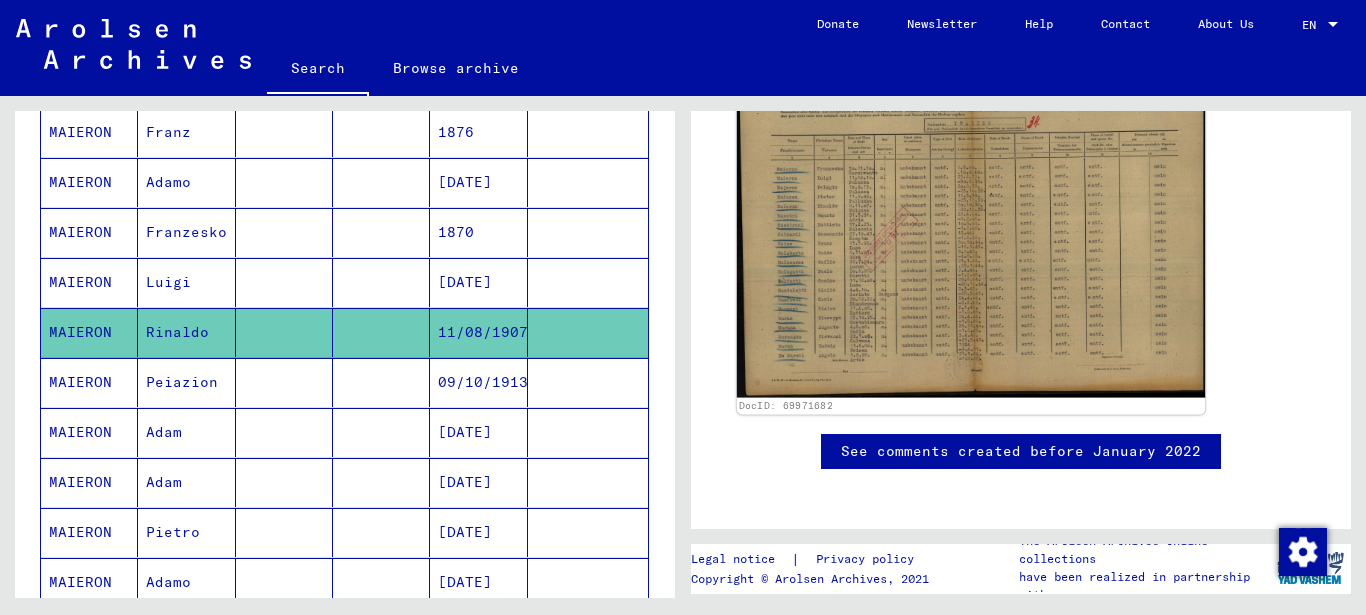 click 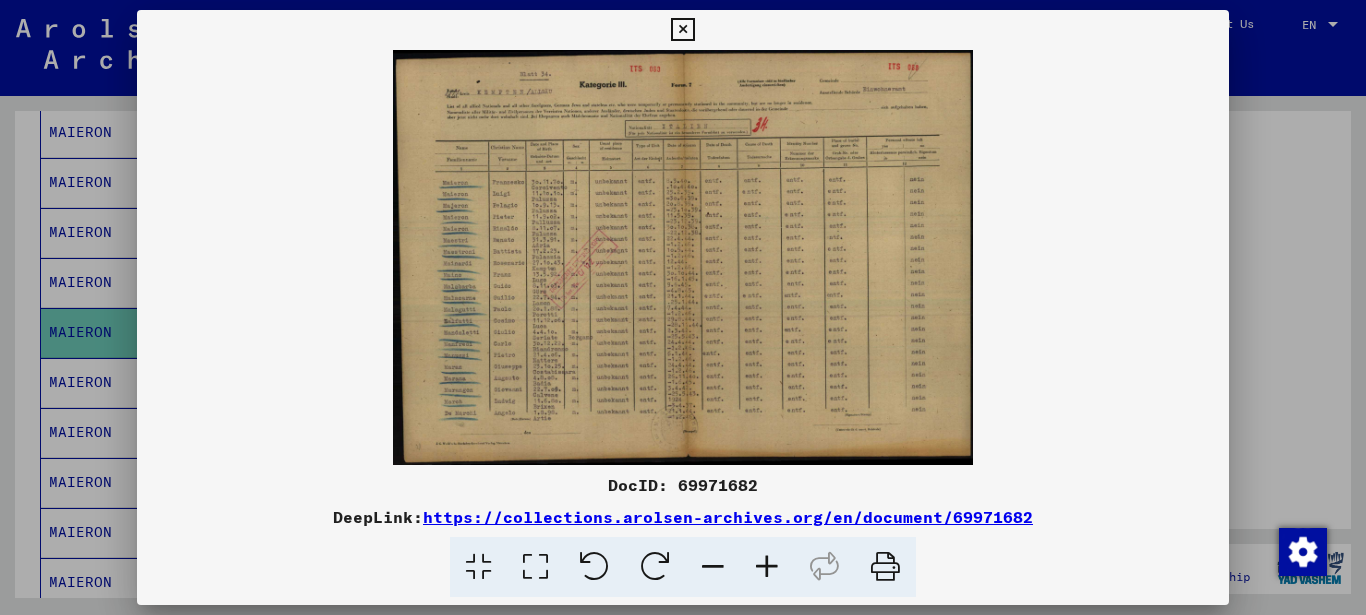 click at bounding box center (682, 30) 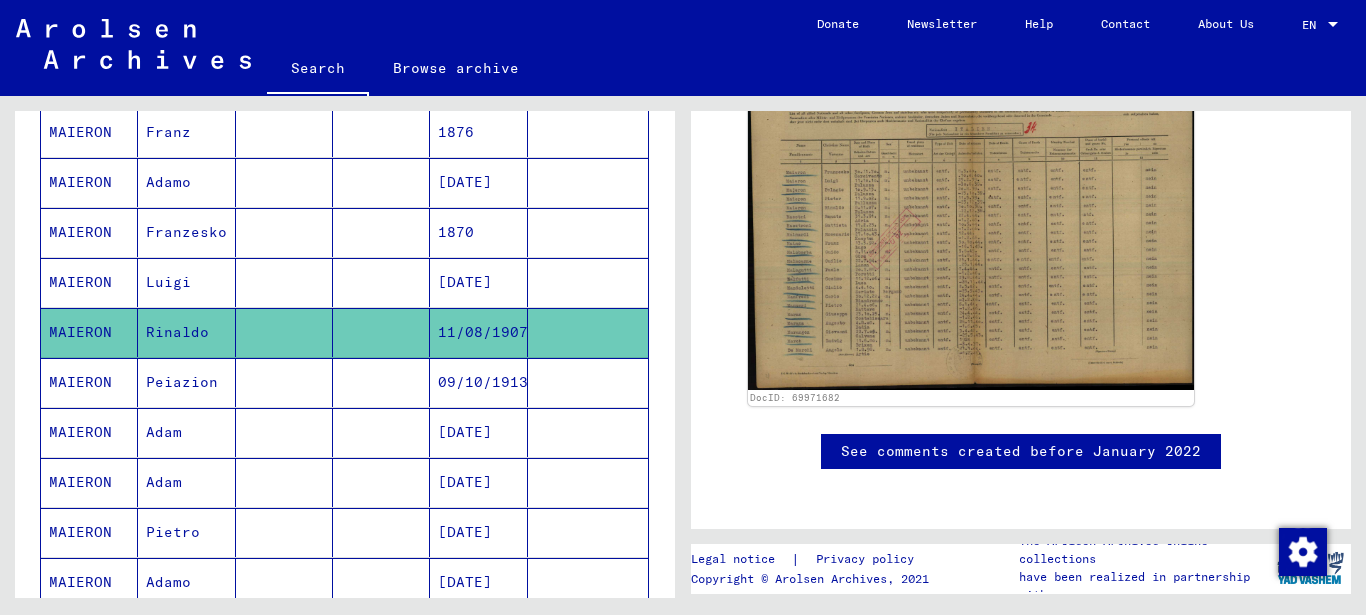 click on "MAIERON" at bounding box center [89, 432] 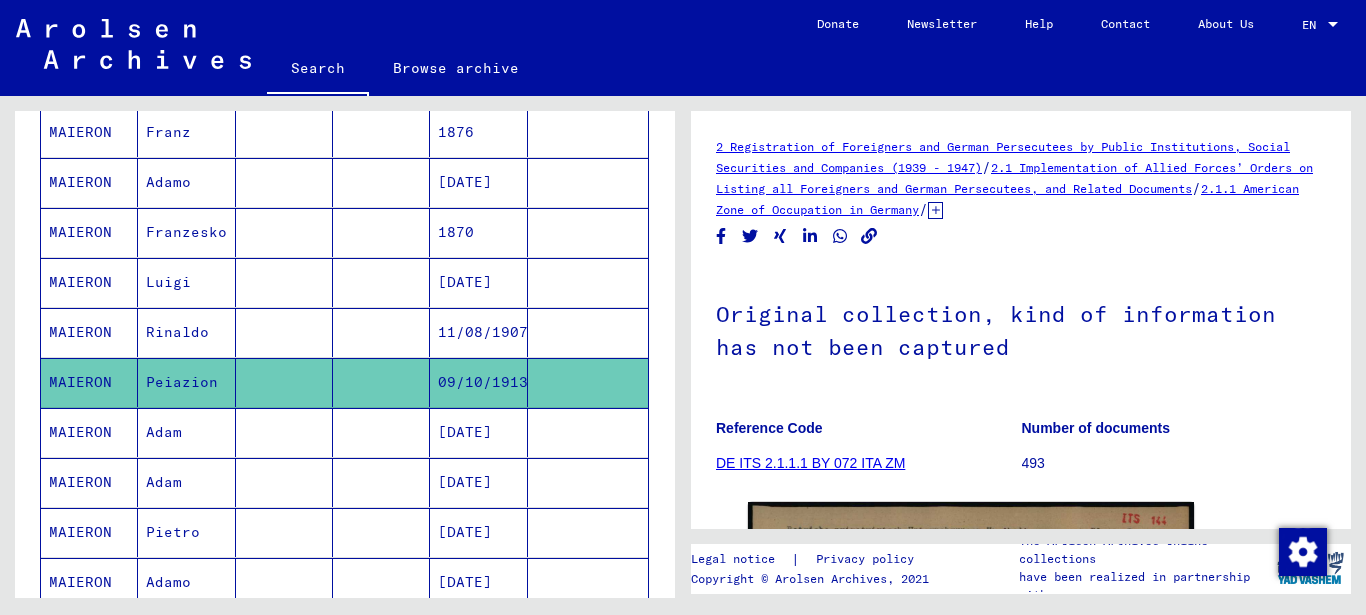 click on "MAIERON" at bounding box center [89, 382] 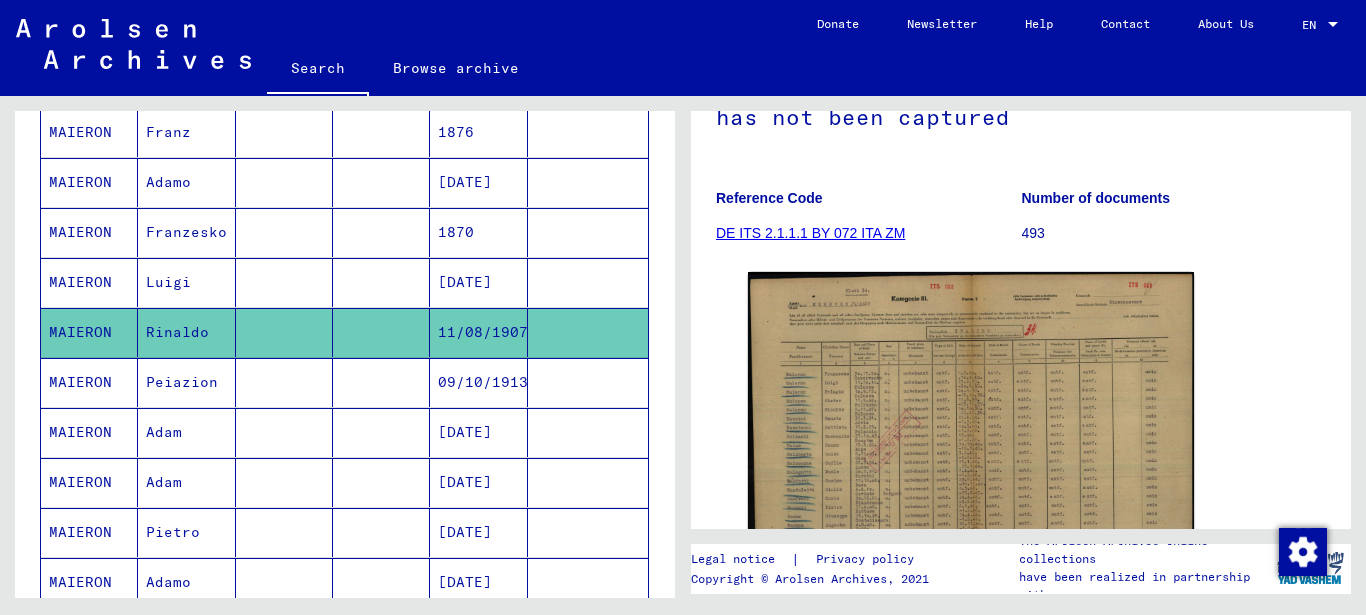 scroll, scrollTop: 432, scrollLeft: 0, axis: vertical 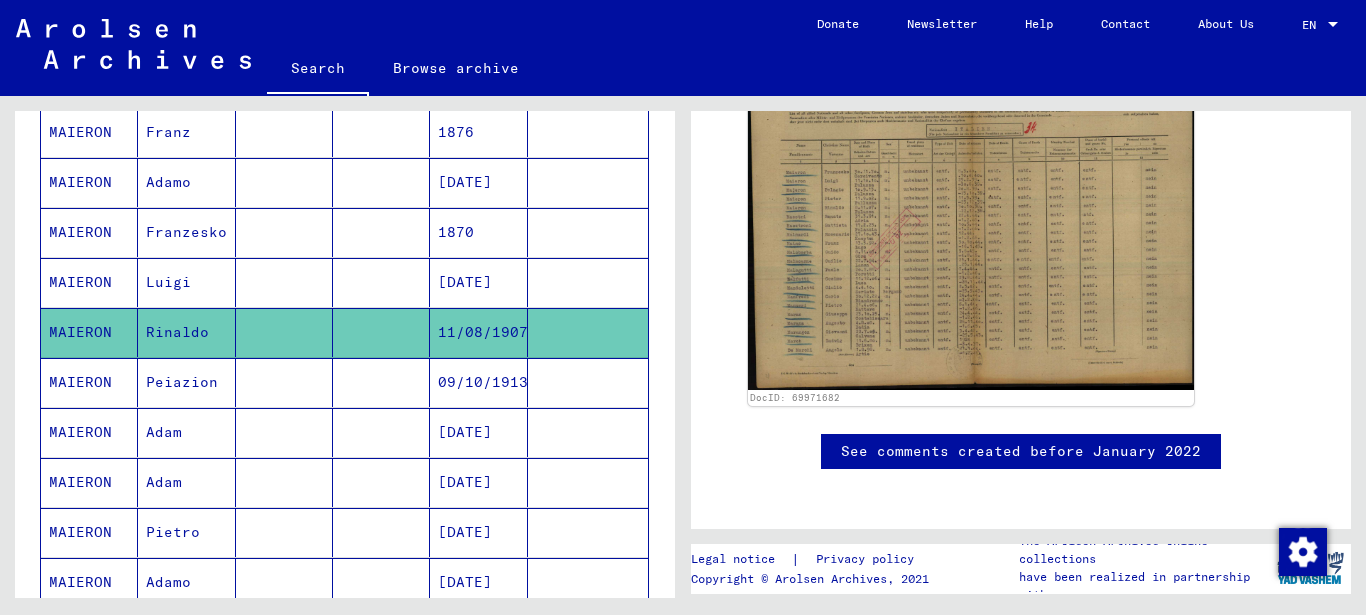 click 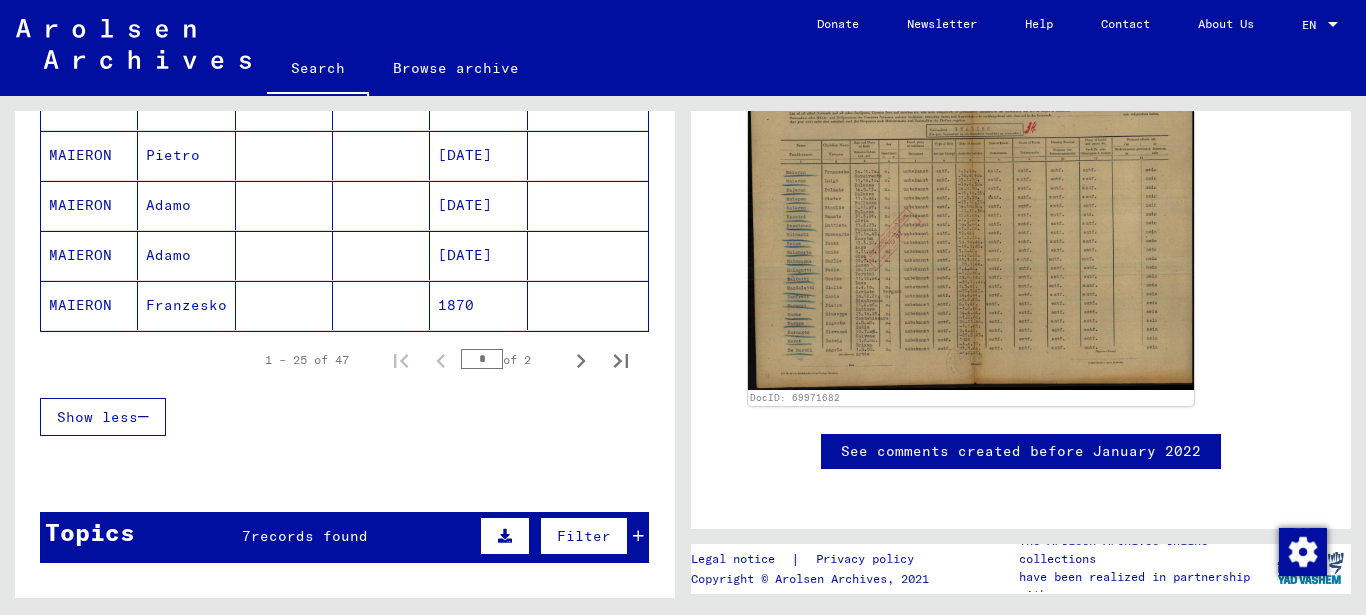 scroll, scrollTop: 1271, scrollLeft: 0, axis: vertical 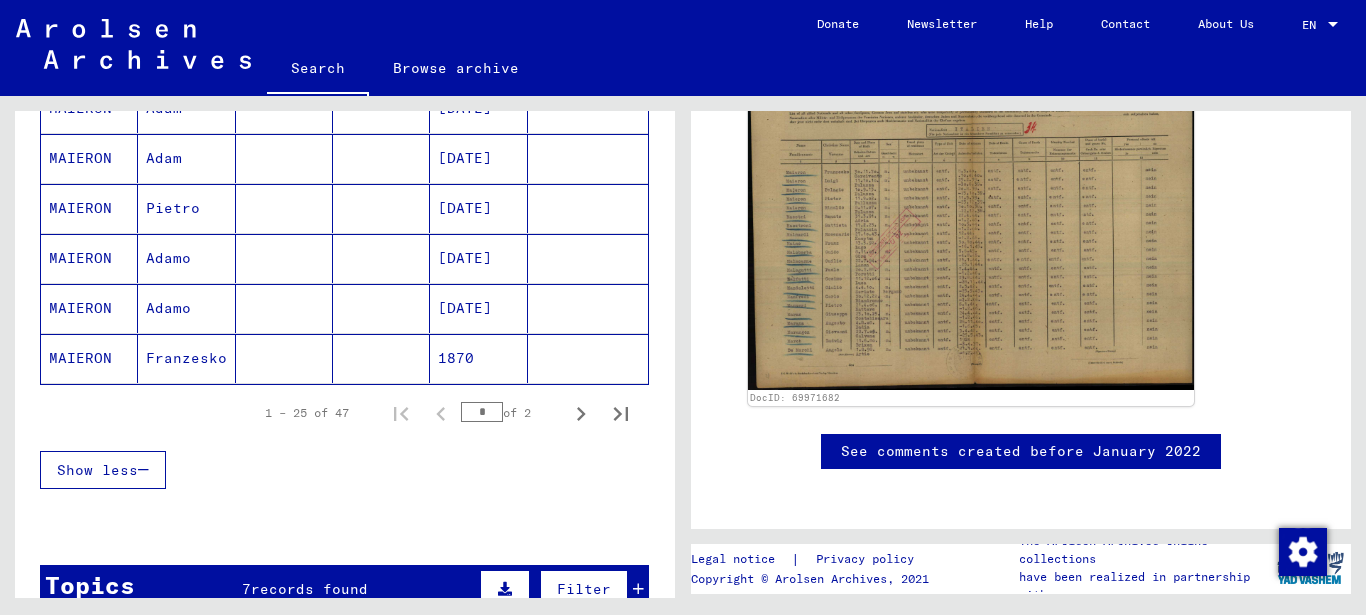 click on "Franzesko" 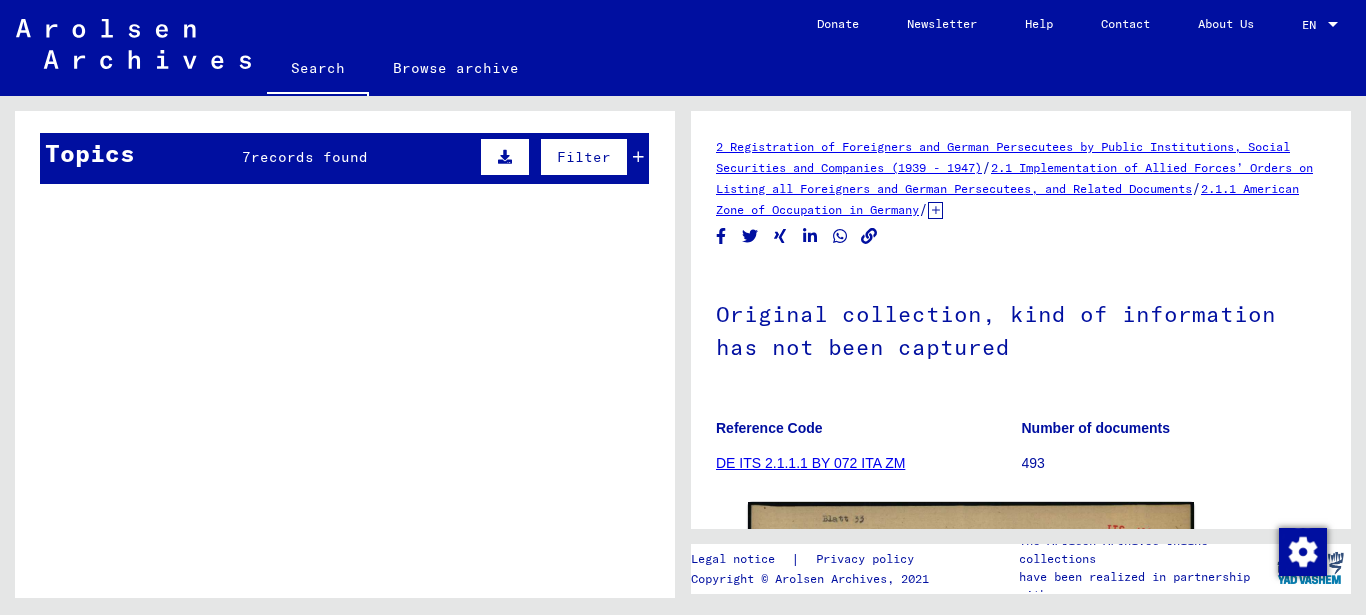 scroll, scrollTop: 1595, scrollLeft: 0, axis: vertical 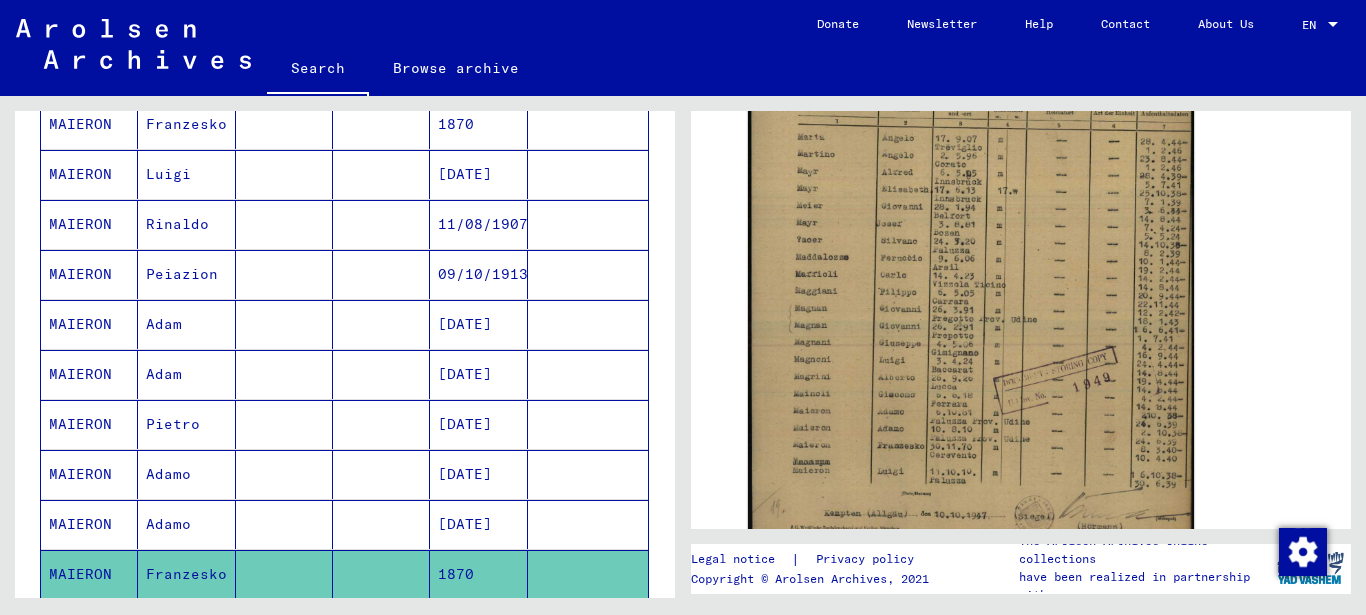 click on "MAIERON" at bounding box center [89, 224] 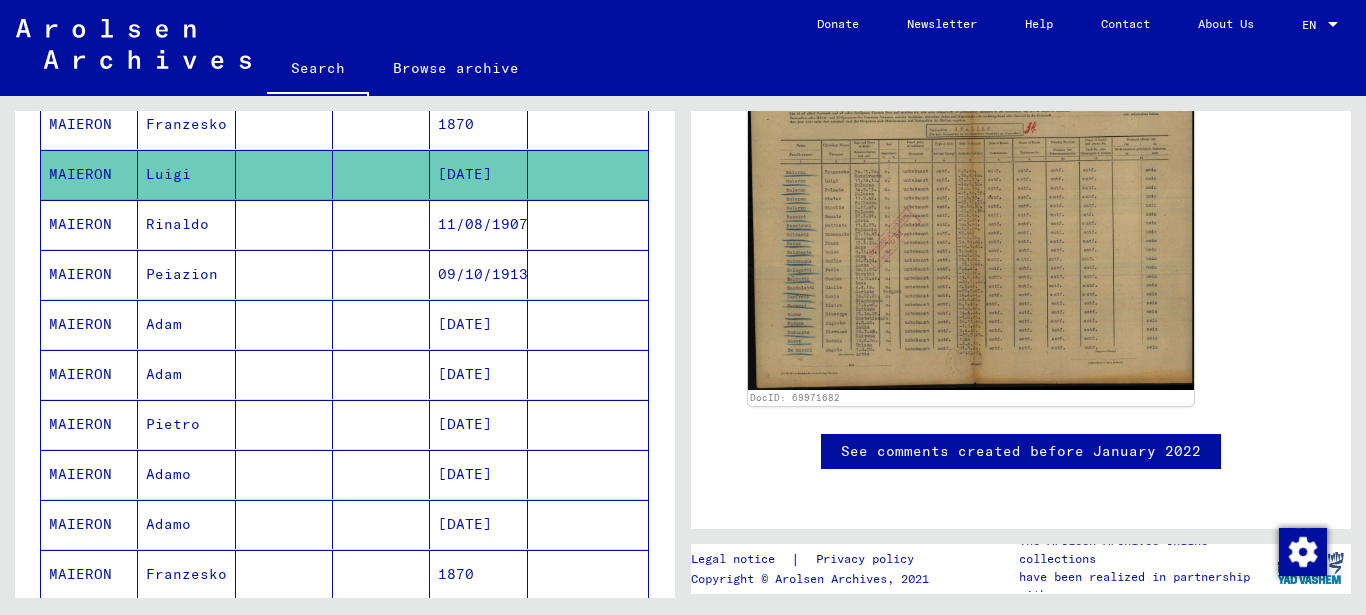 scroll, scrollTop: 216, scrollLeft: 0, axis: vertical 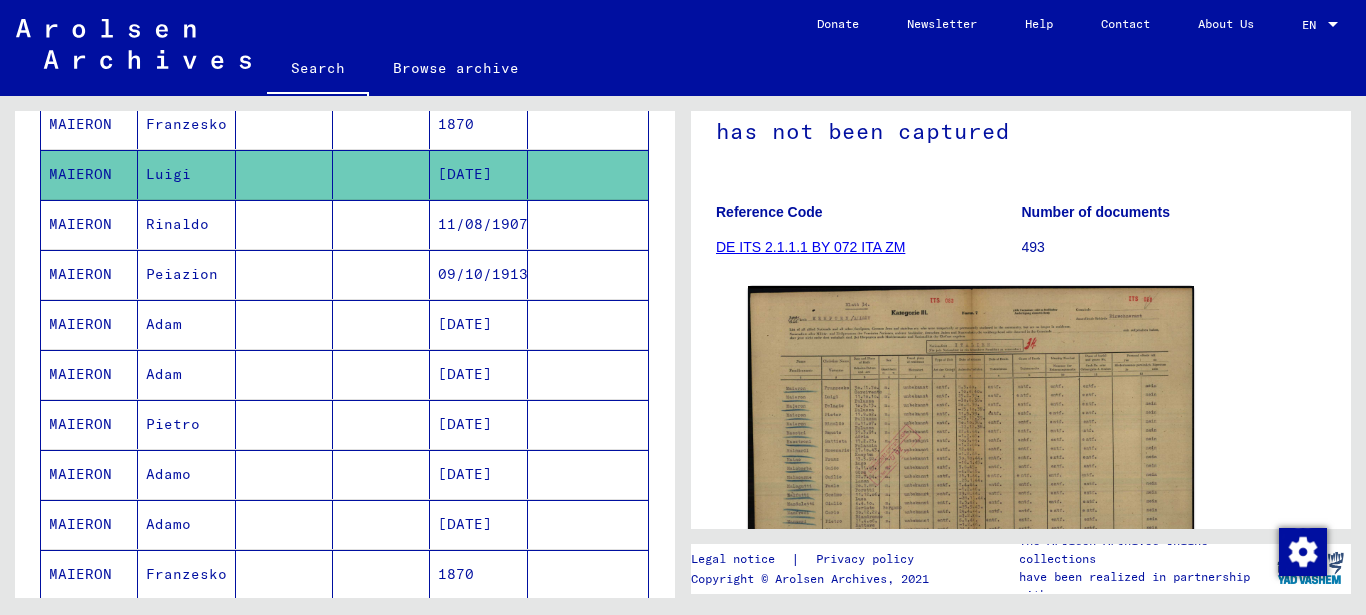 click on "MAIERON" at bounding box center (89, 274) 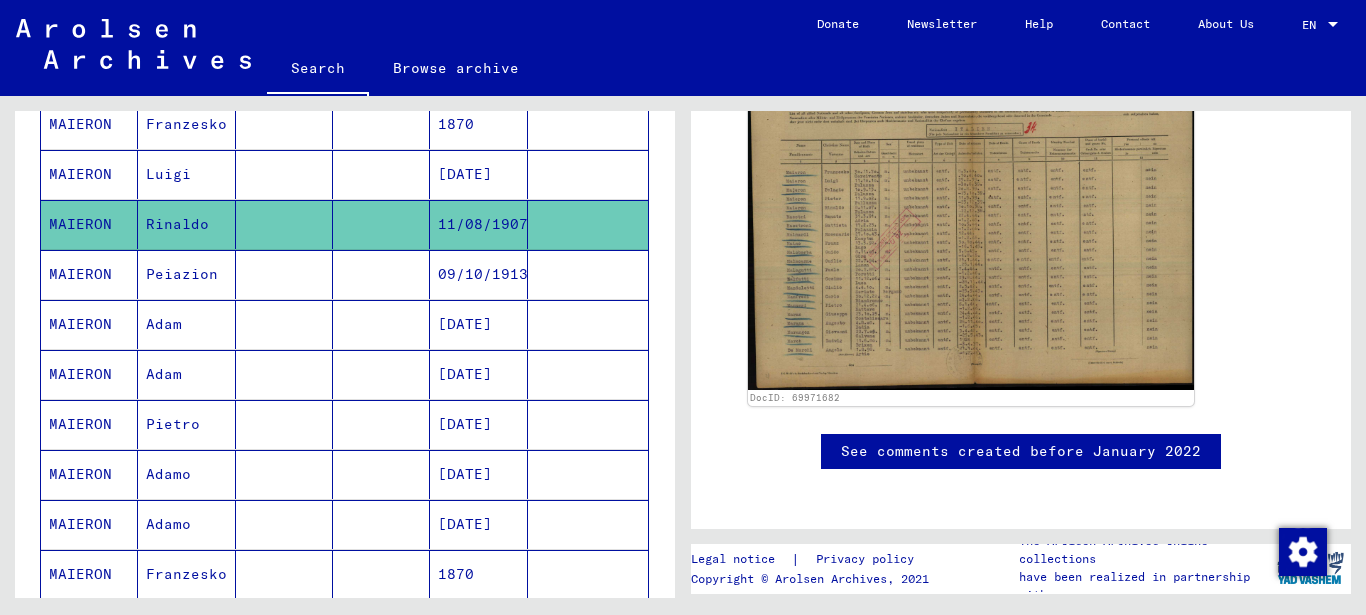 scroll, scrollTop: 108, scrollLeft: 0, axis: vertical 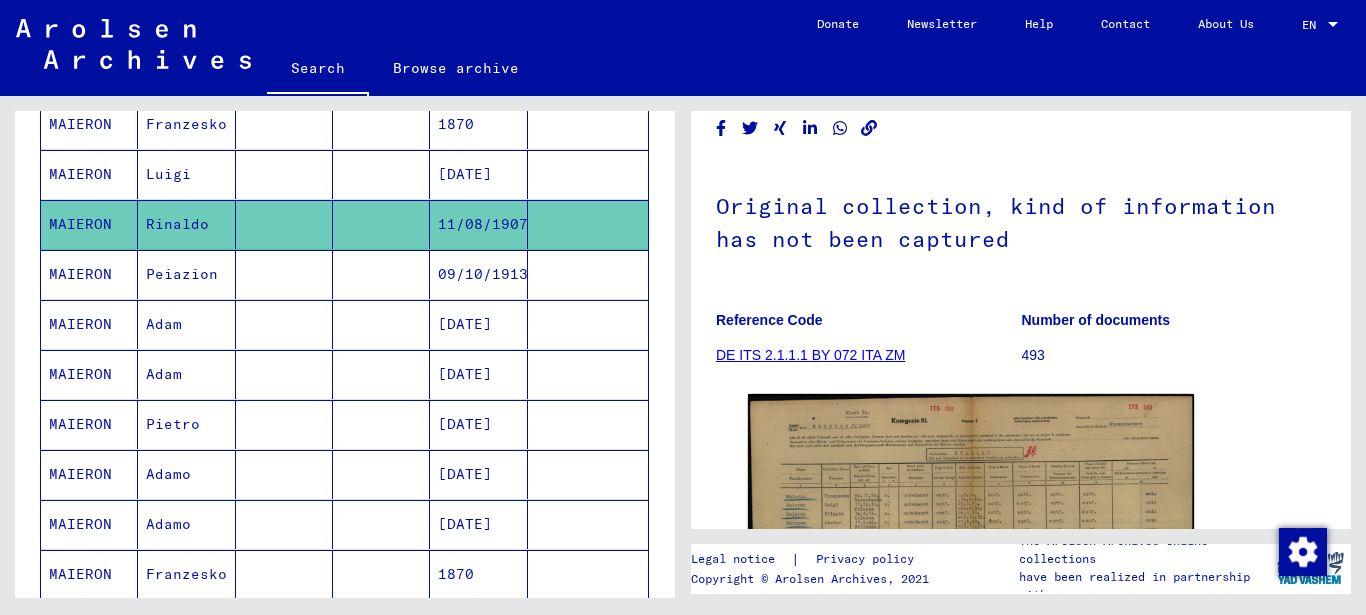 click on "MAIERON" at bounding box center [89, 324] 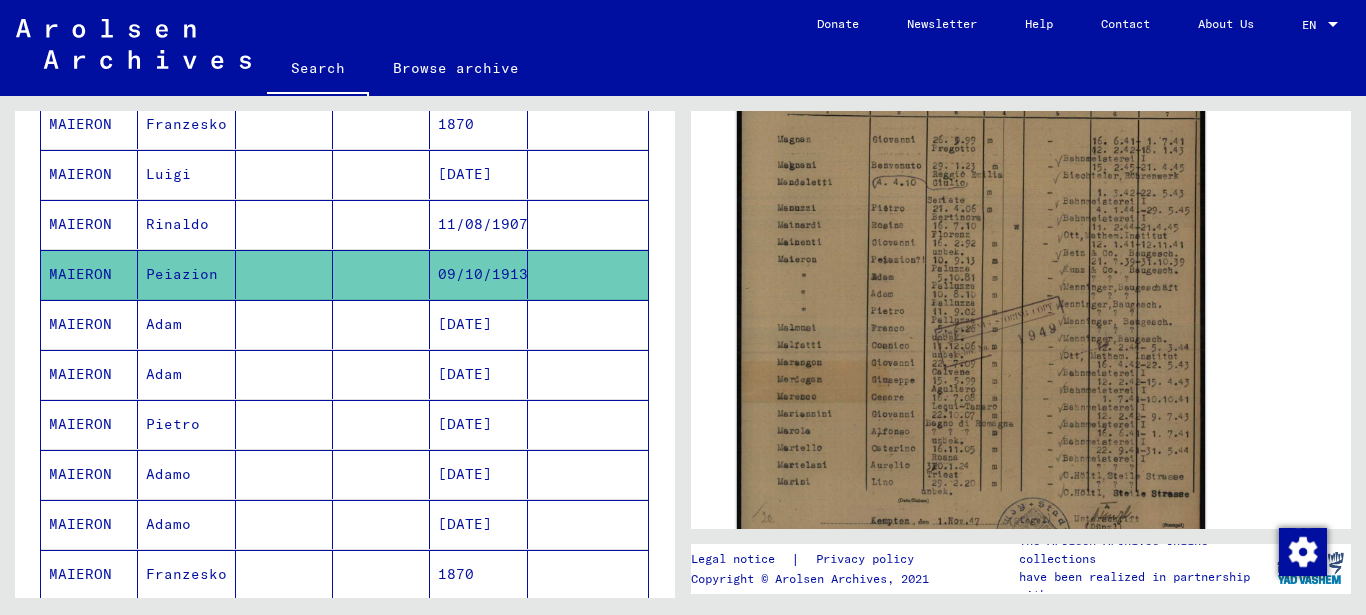 scroll, scrollTop: 324, scrollLeft: 0, axis: vertical 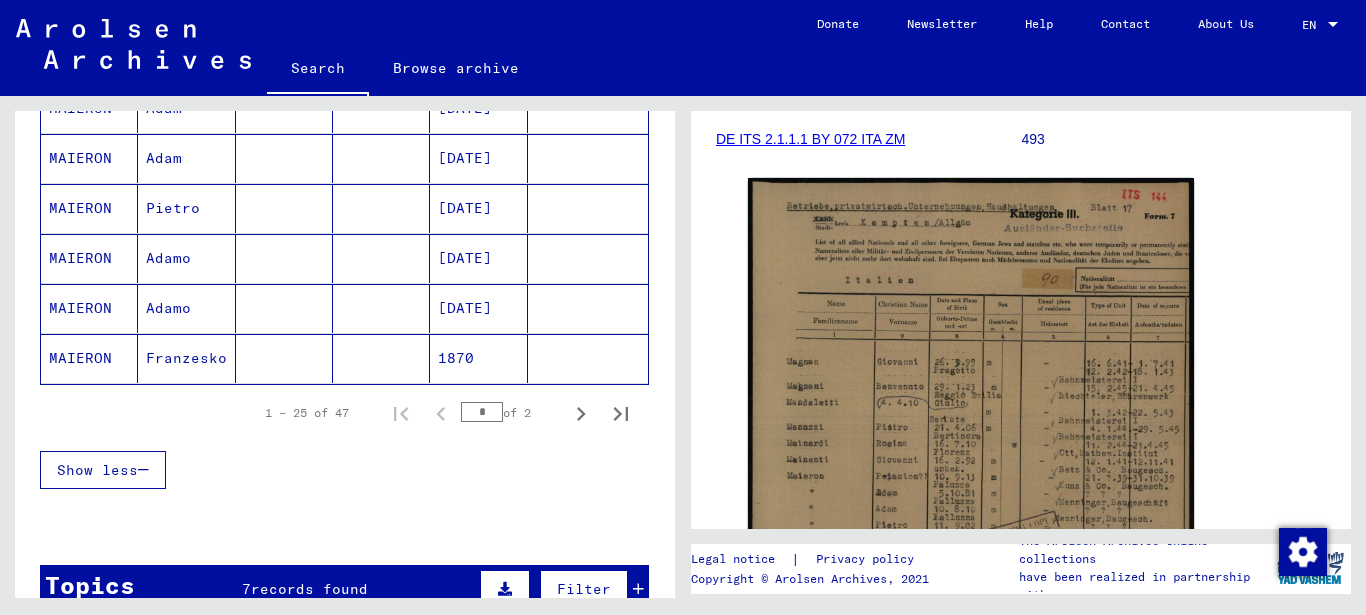 click on "Adamo" at bounding box center [186, 358] 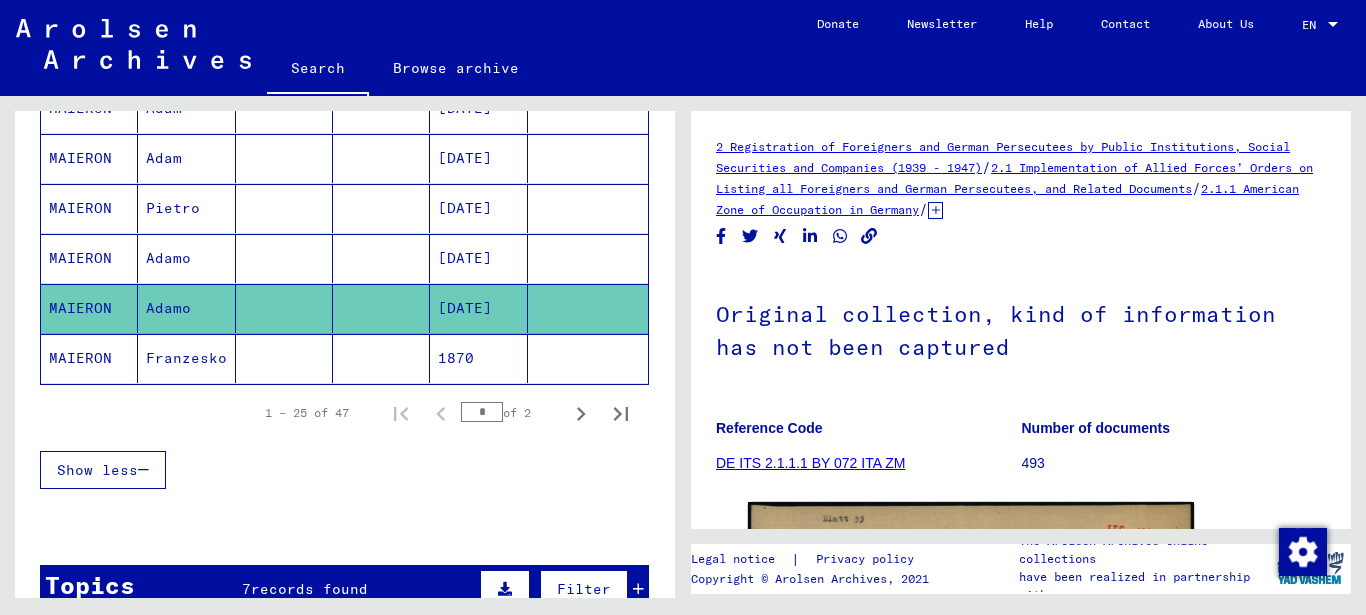 scroll, scrollTop: 324, scrollLeft: 0, axis: vertical 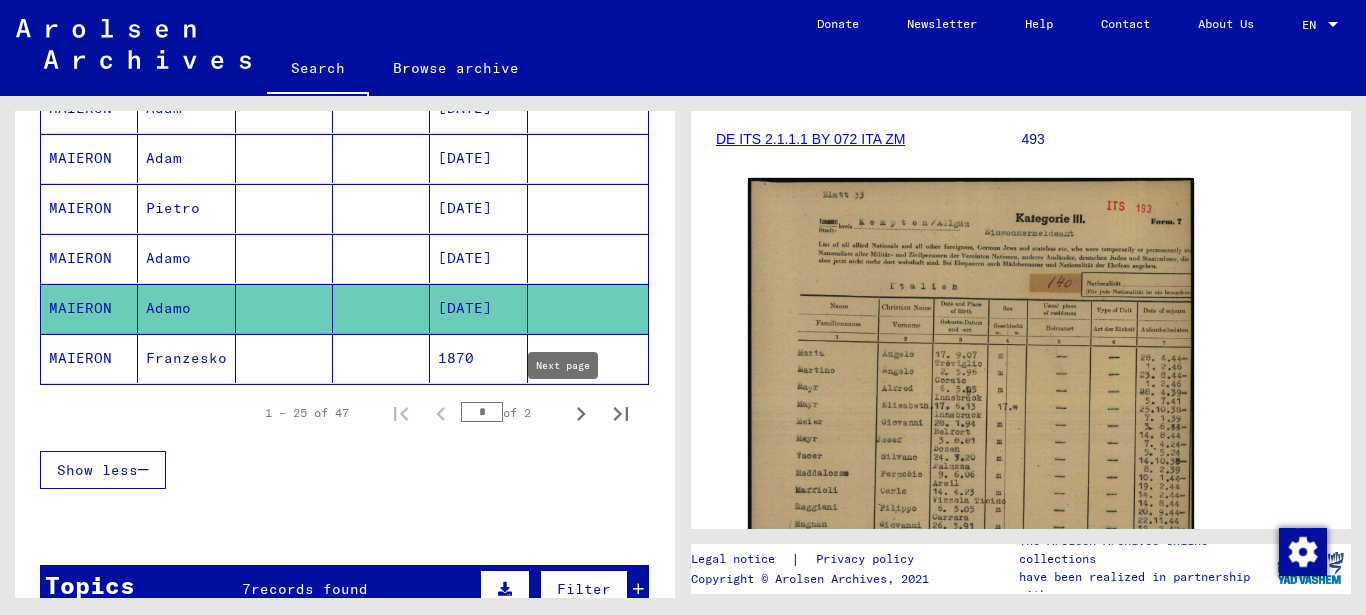 click 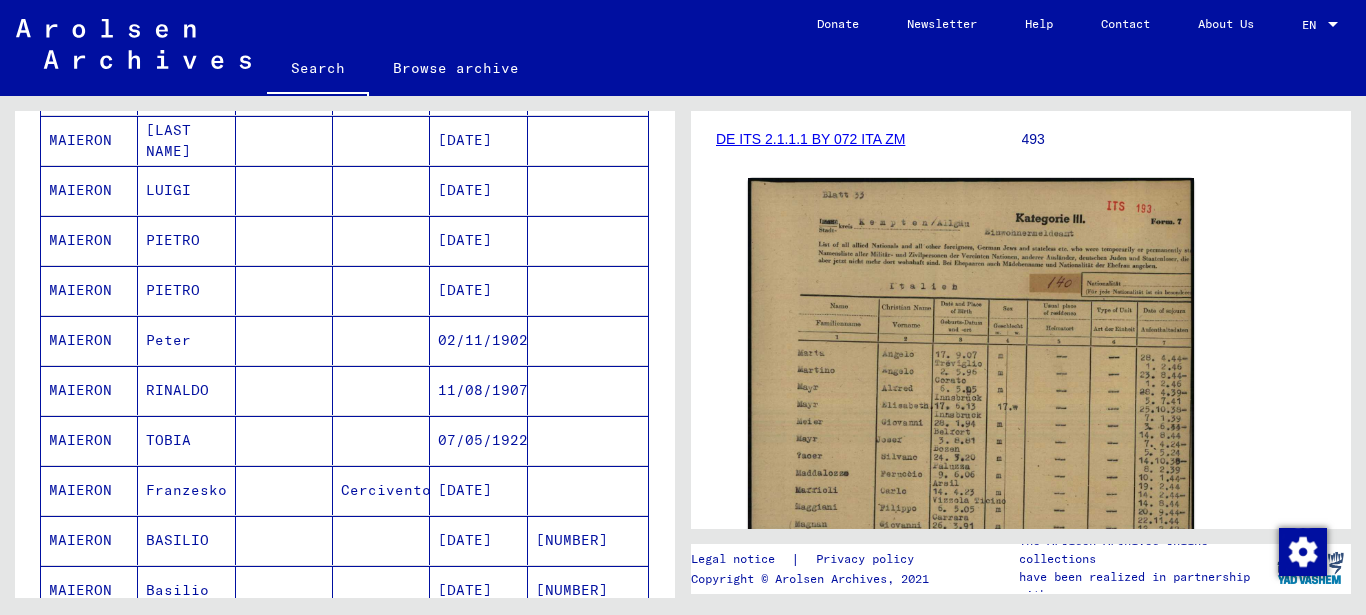 scroll, scrollTop: 731, scrollLeft: 0, axis: vertical 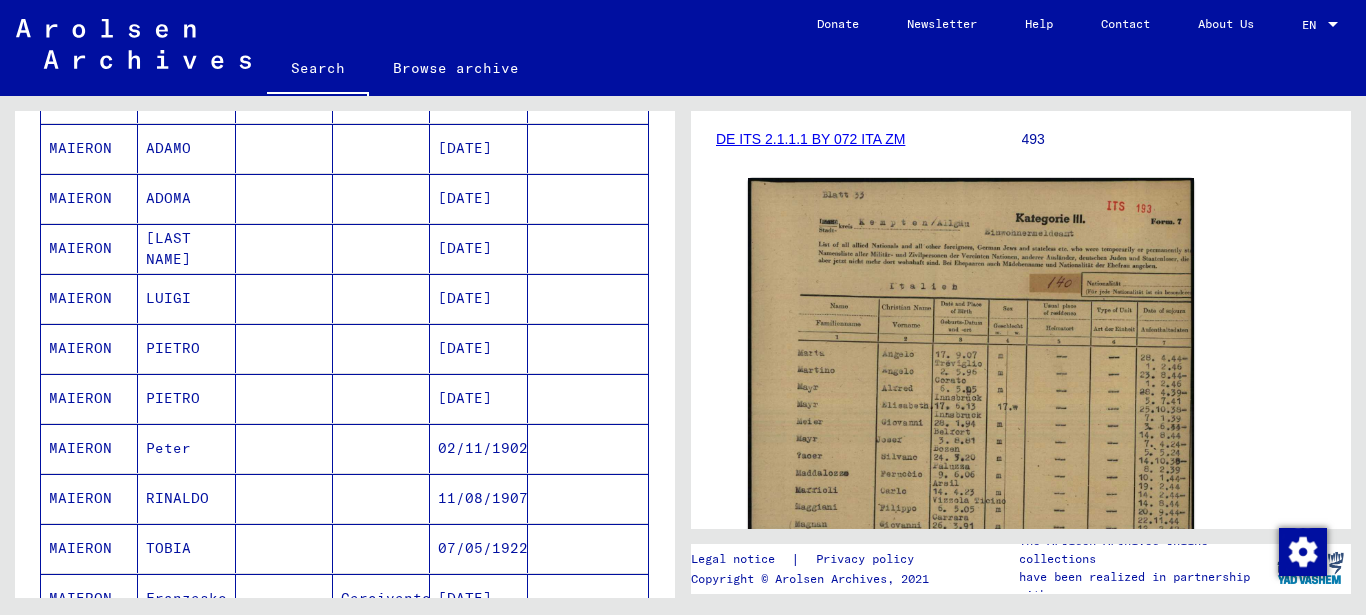 click on "[LAST NAME]" at bounding box center [186, 298] 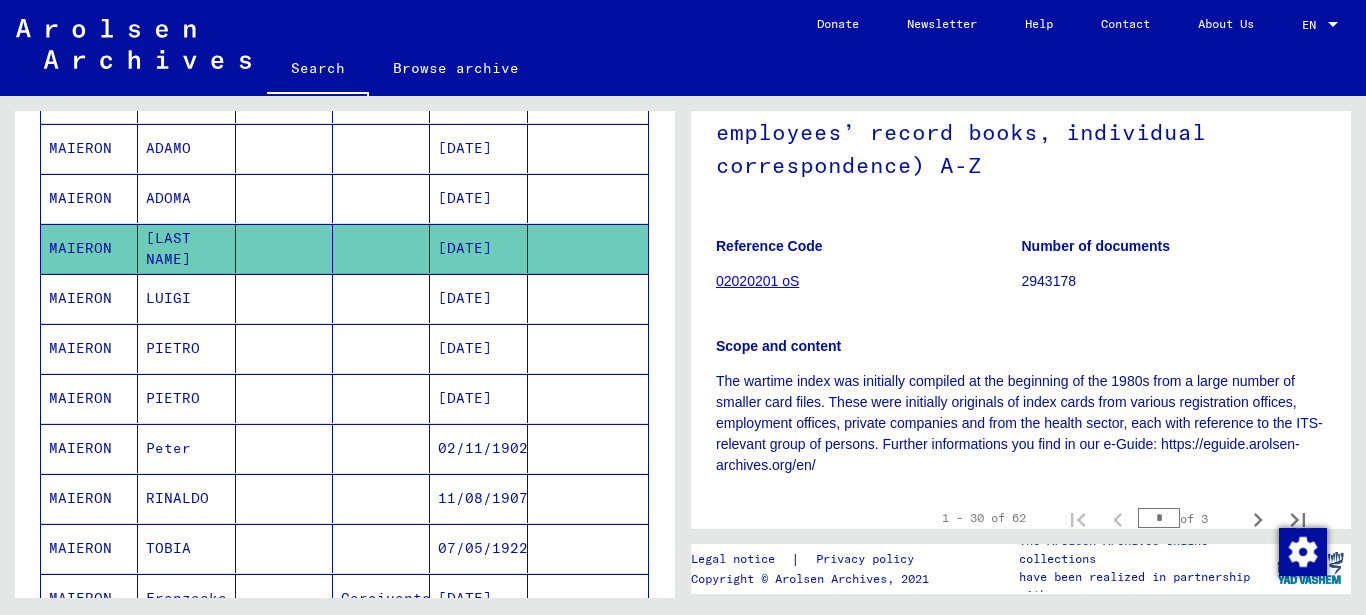 scroll, scrollTop: 216, scrollLeft: 0, axis: vertical 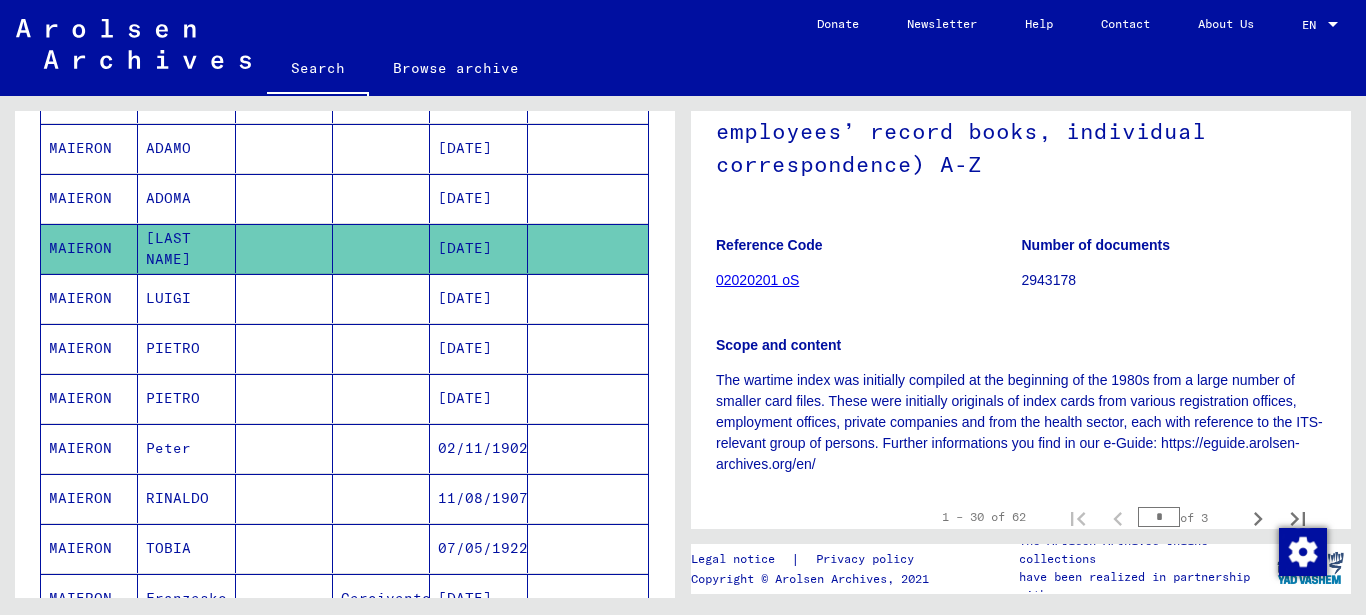 click on "MAIERON" at bounding box center [89, 348] 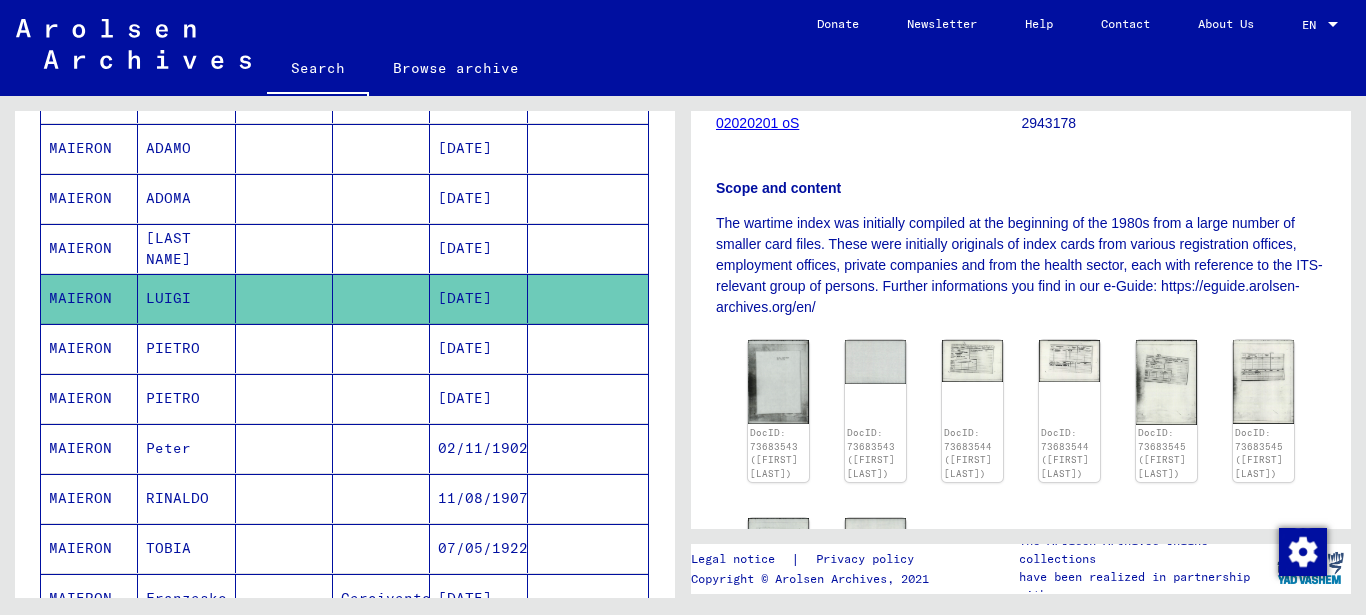 scroll, scrollTop: 432, scrollLeft: 0, axis: vertical 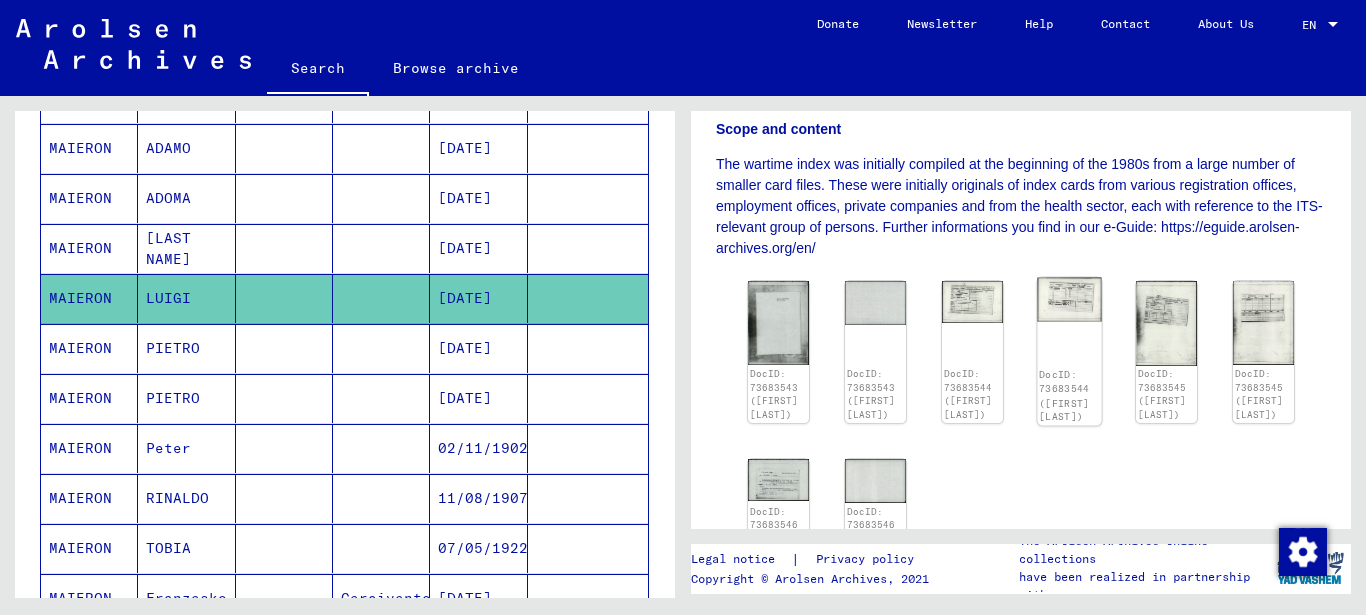 click 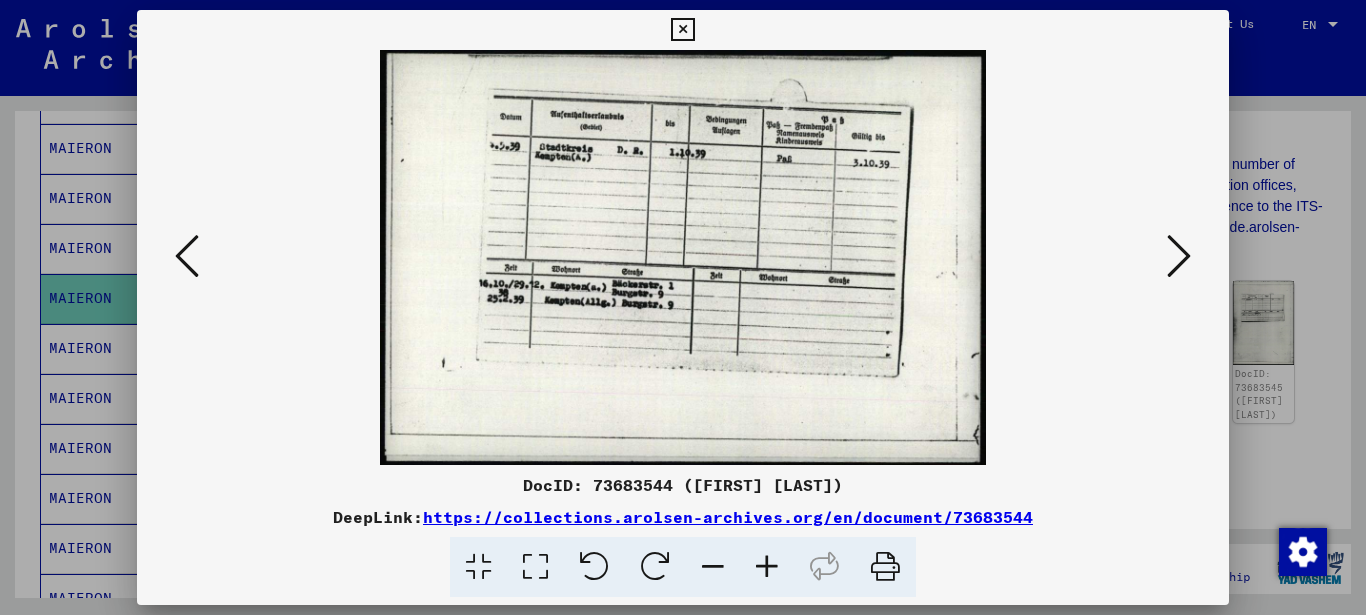 click at bounding box center [1179, 256] 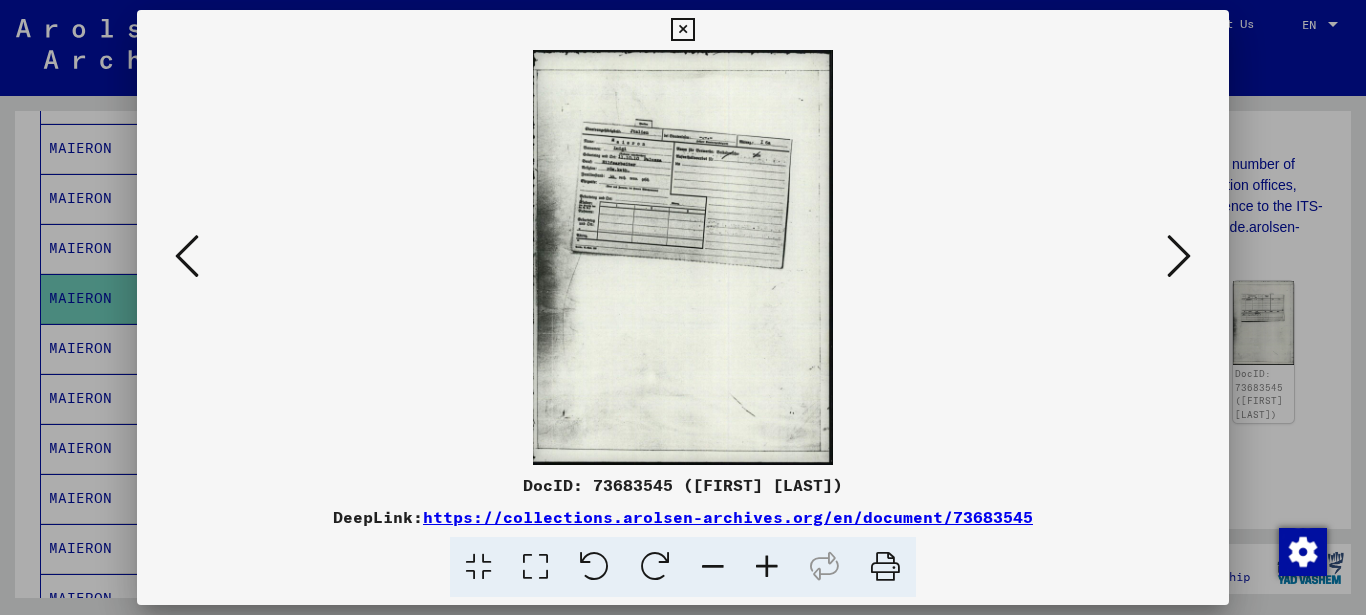 click at bounding box center [1179, 256] 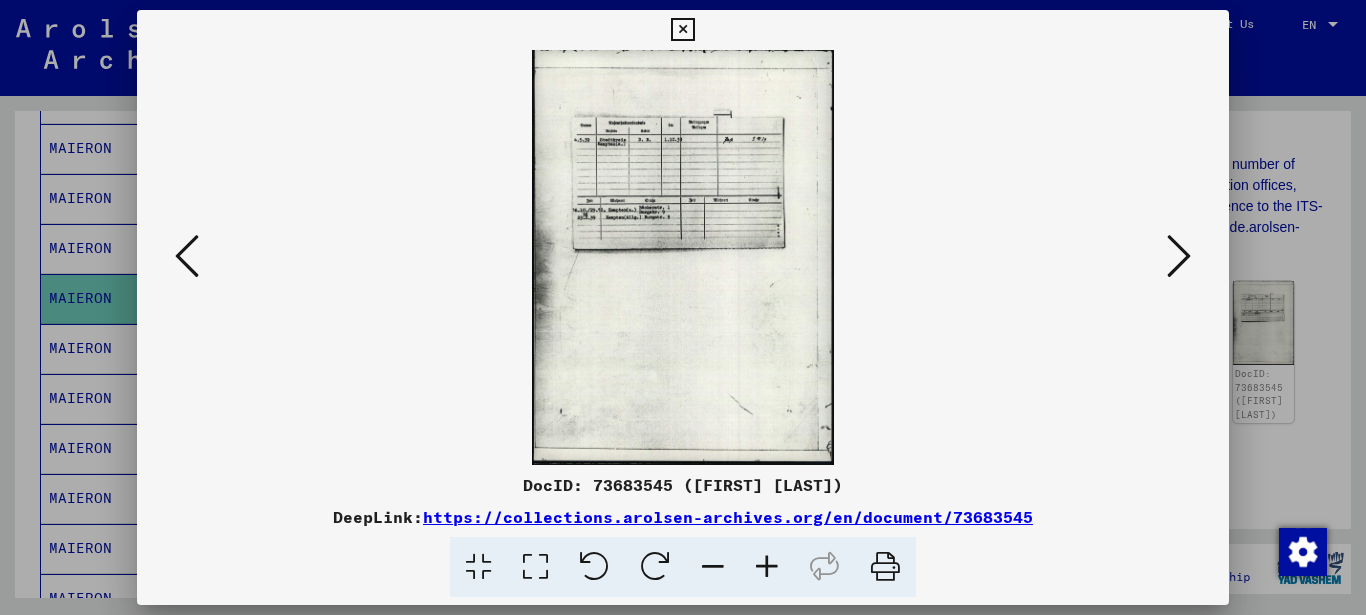 click at bounding box center [1179, 256] 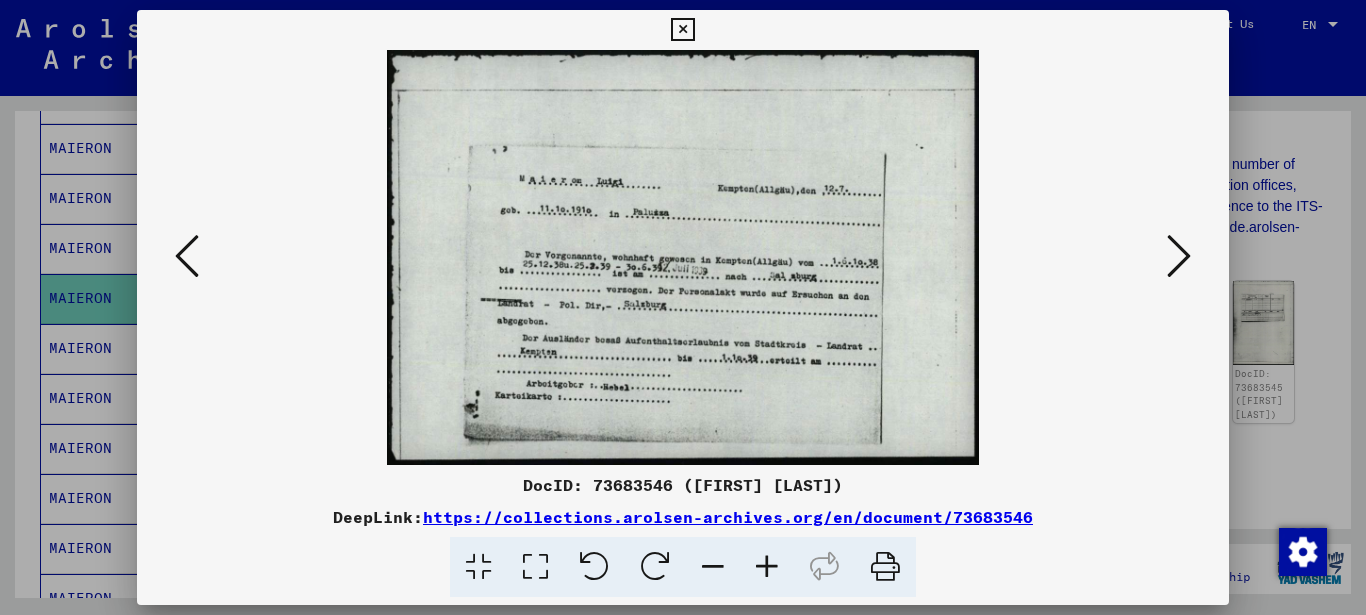 click at bounding box center [1179, 256] 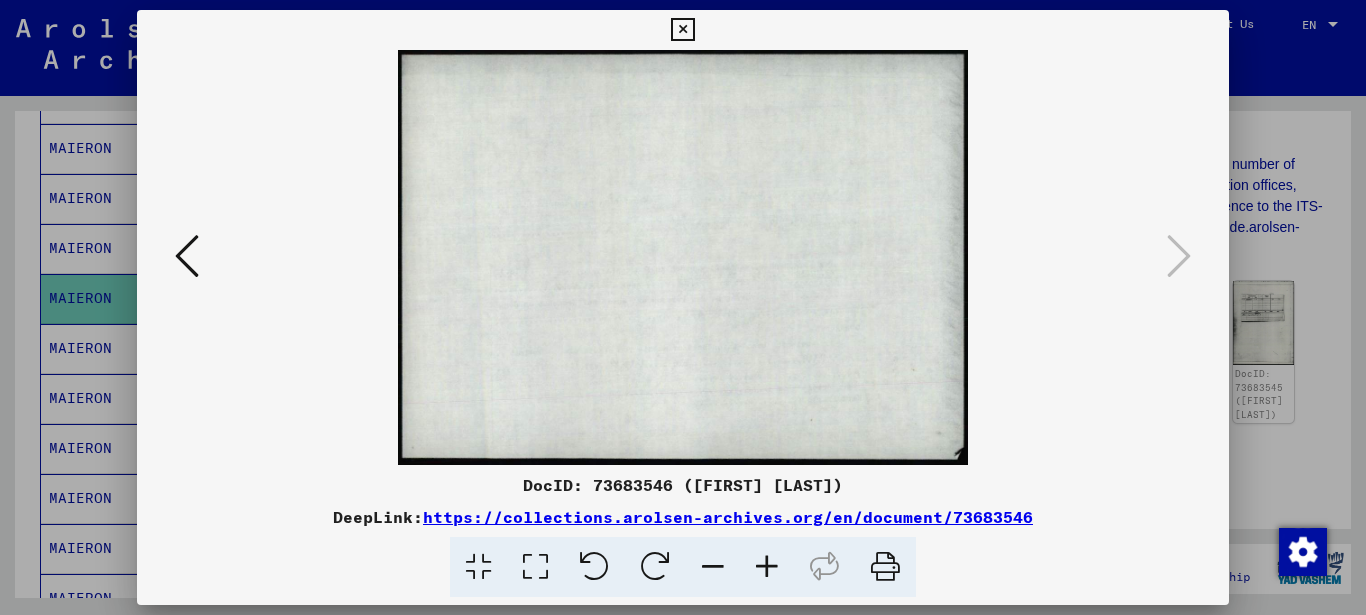 click at bounding box center [682, 30] 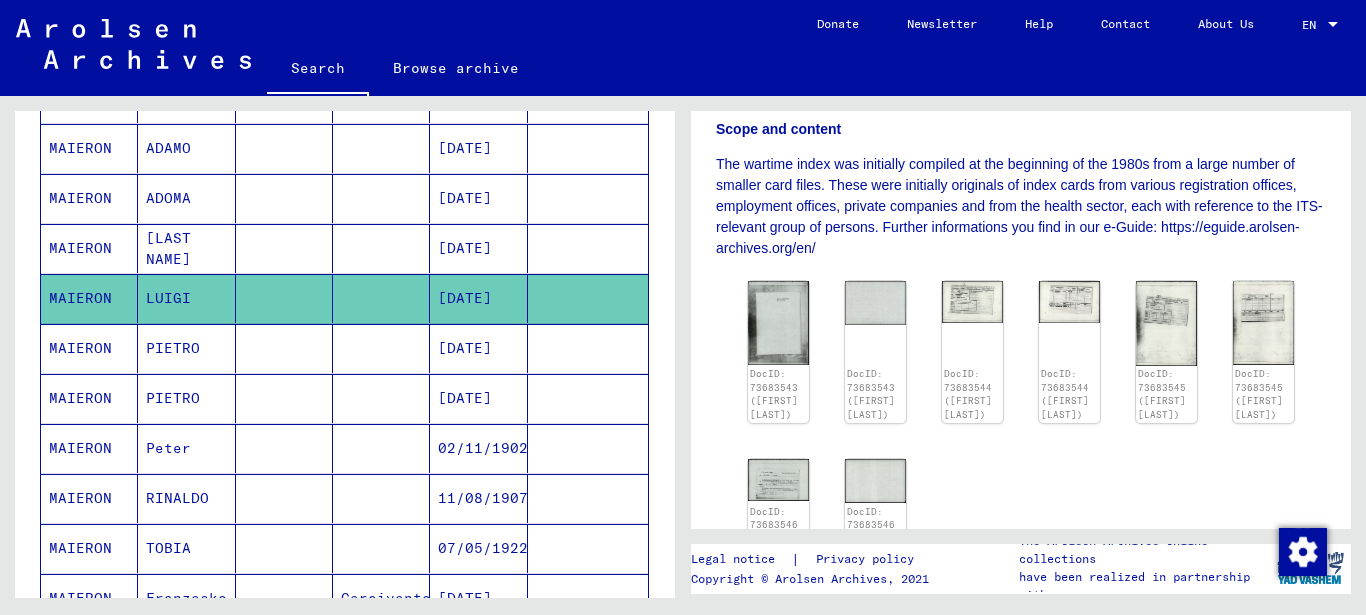 click on "PIETRO" at bounding box center [186, 398] 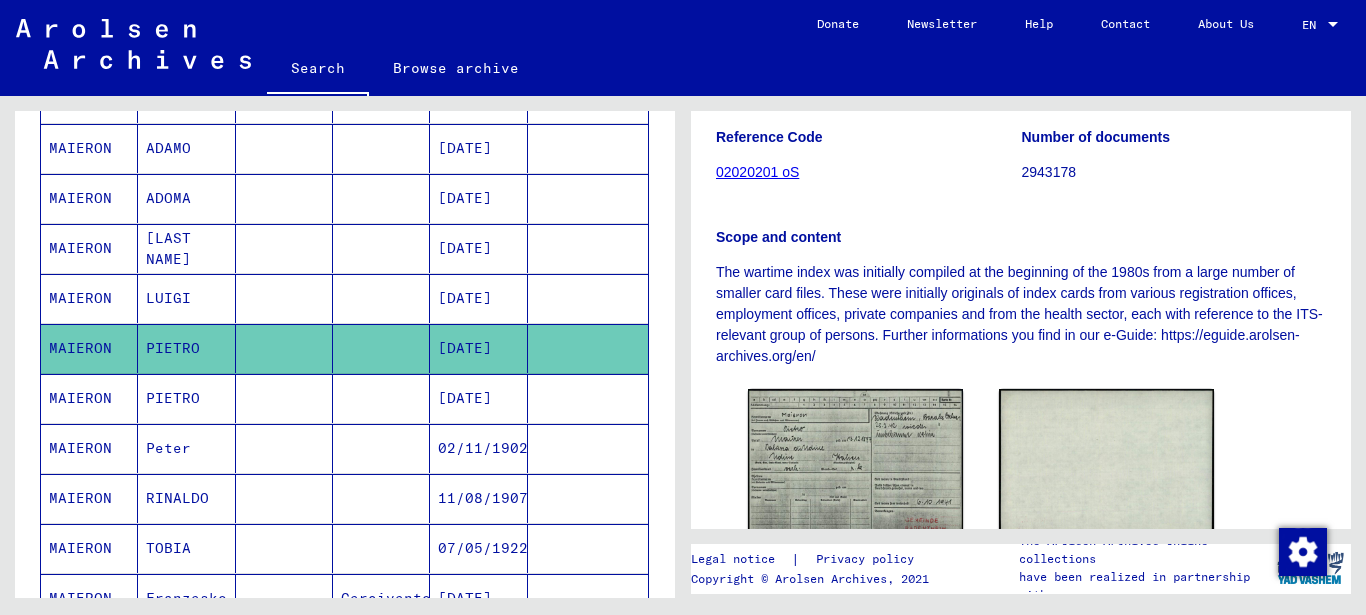 scroll, scrollTop: 540, scrollLeft: 0, axis: vertical 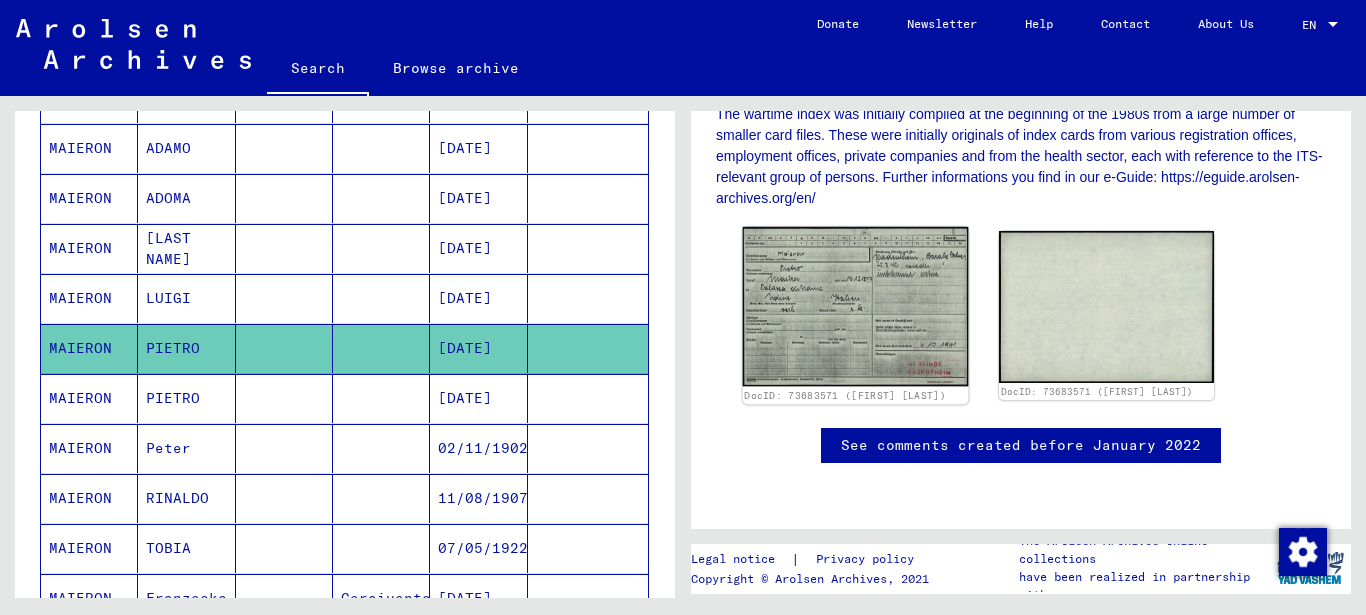 click 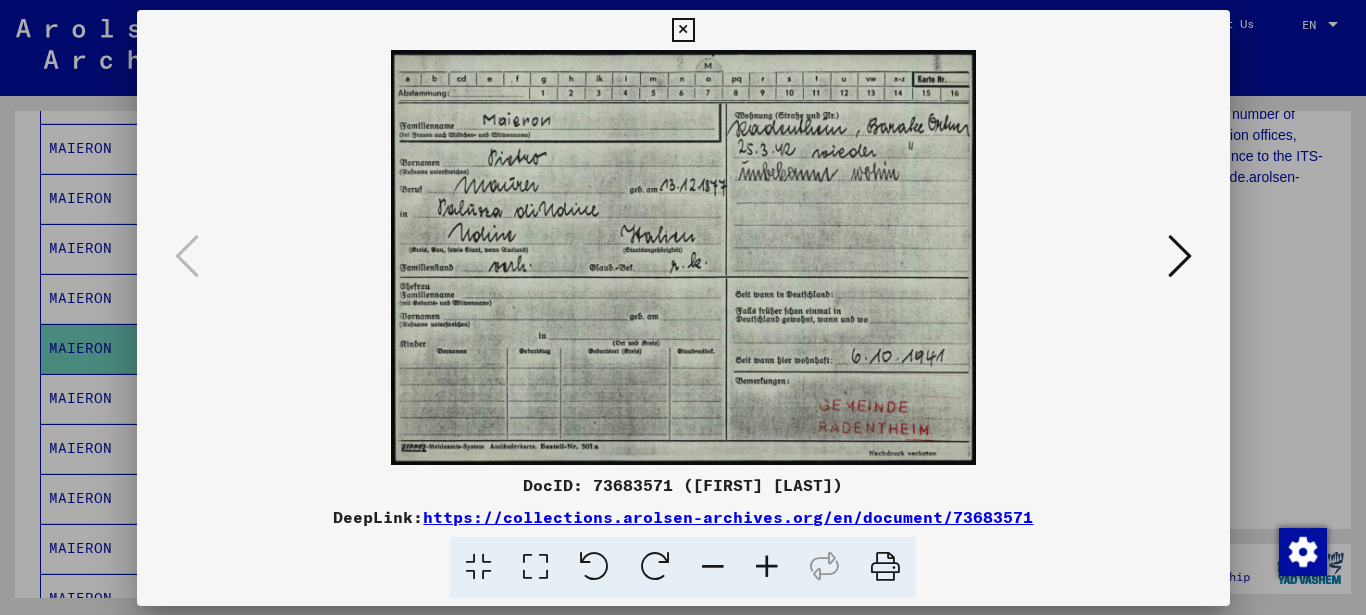 click at bounding box center (683, 257) 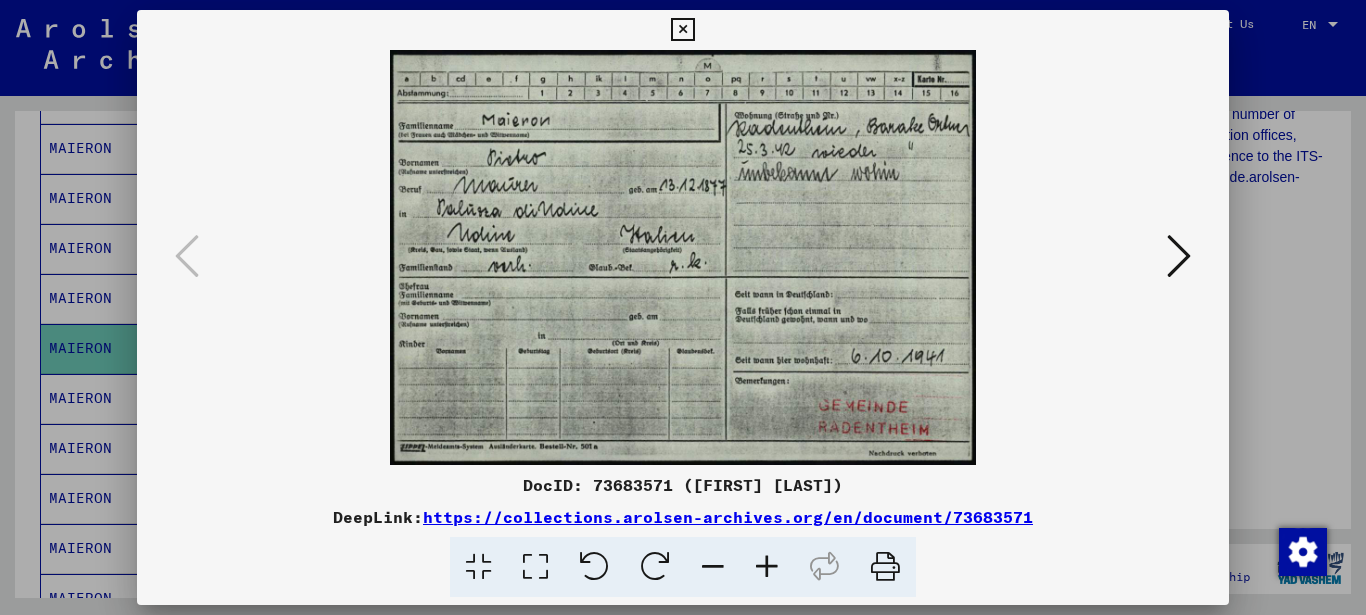 click at bounding box center [767, 567] 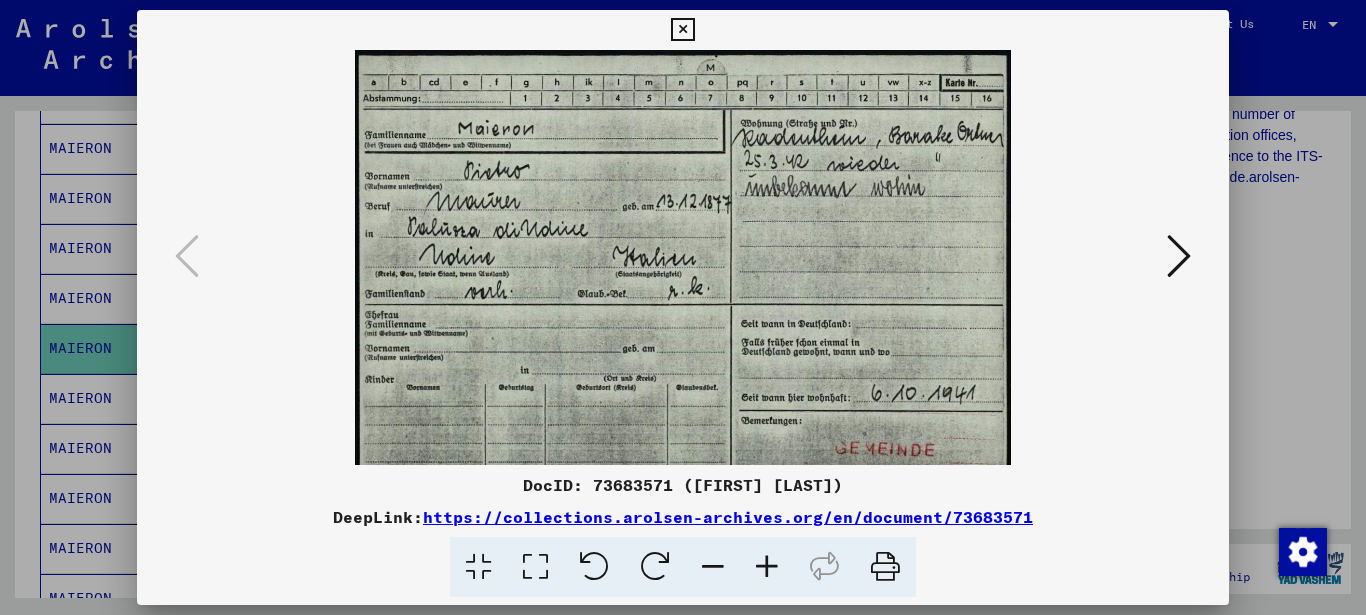 click at bounding box center (767, 567) 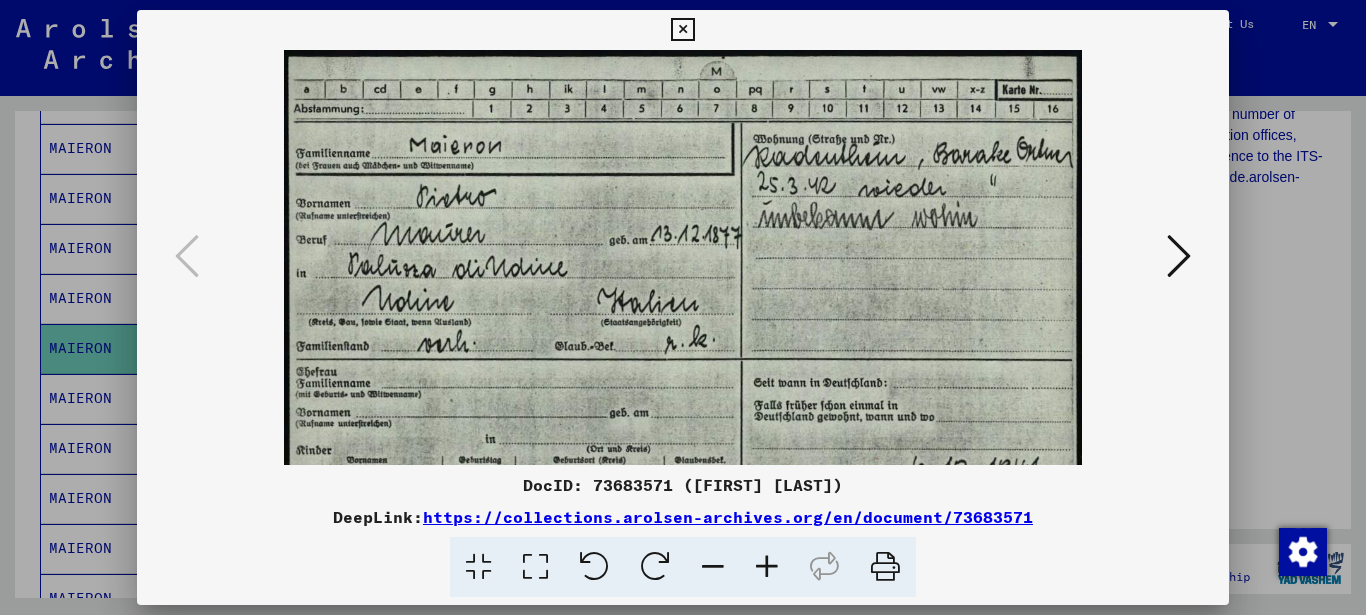 click at bounding box center (767, 567) 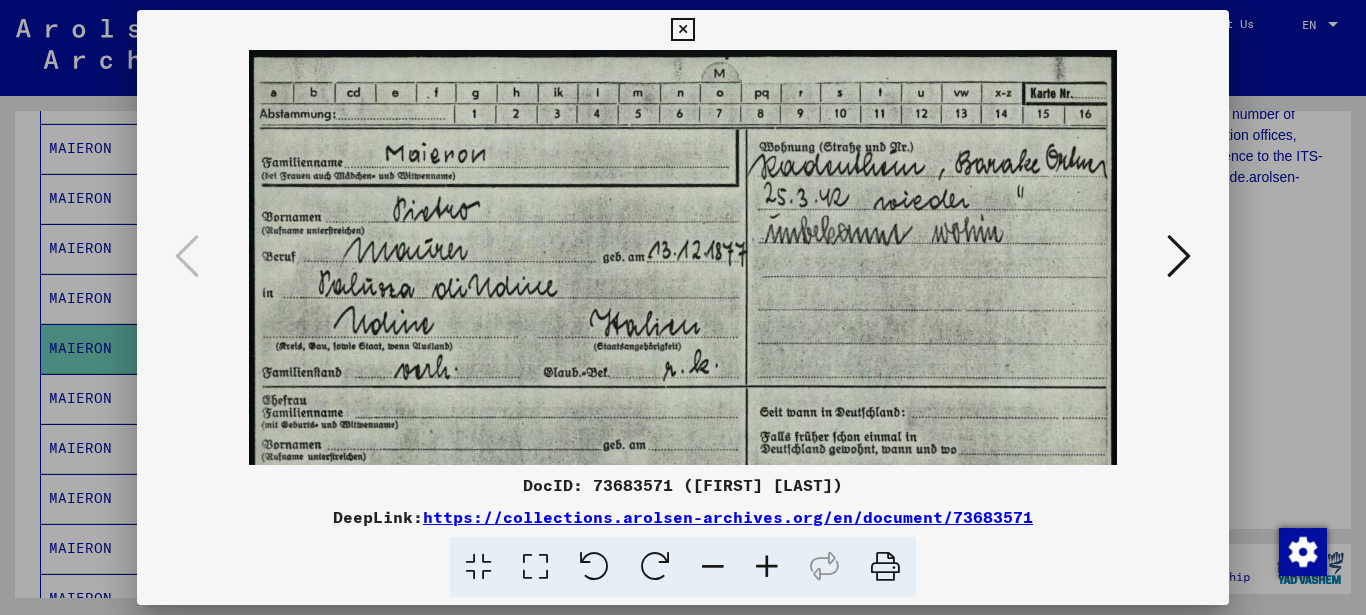 click at bounding box center (767, 567) 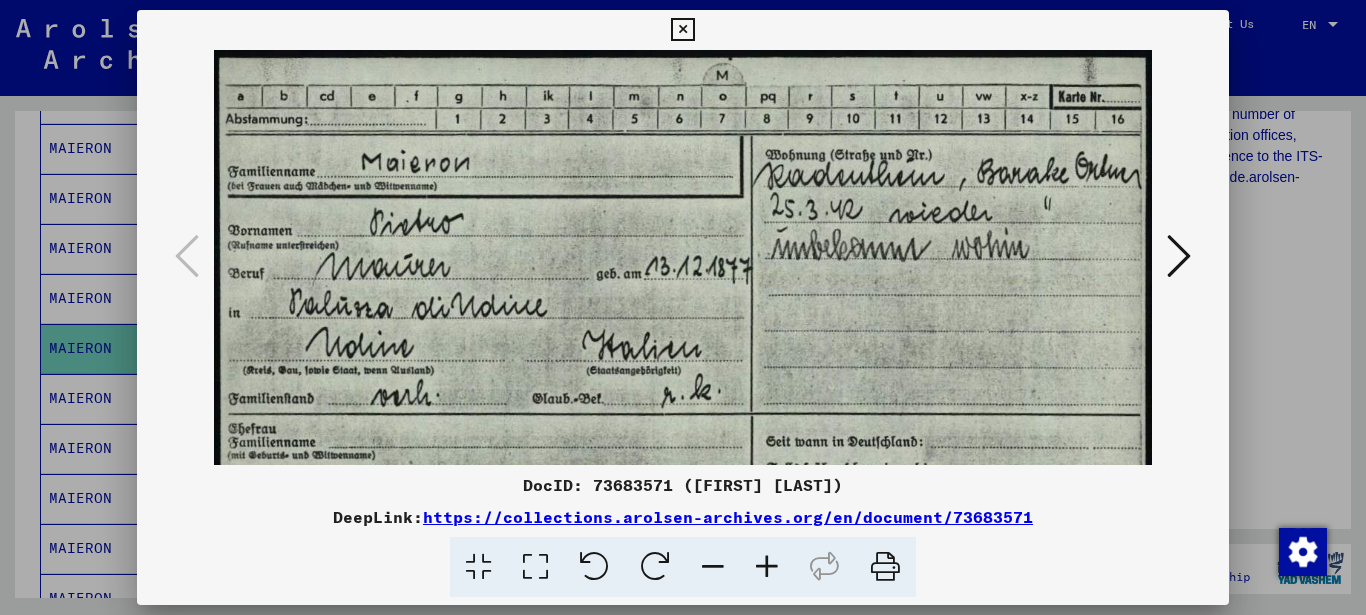 click at bounding box center (767, 567) 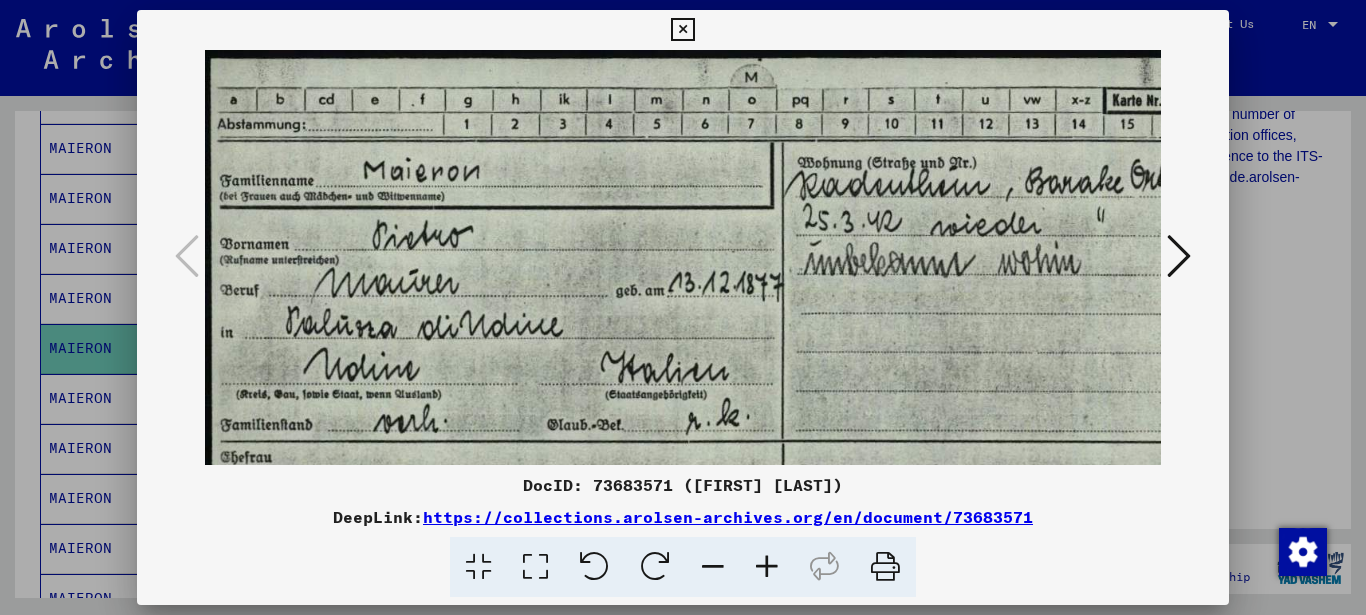 scroll, scrollTop: 0, scrollLeft: 44, axis: horizontal 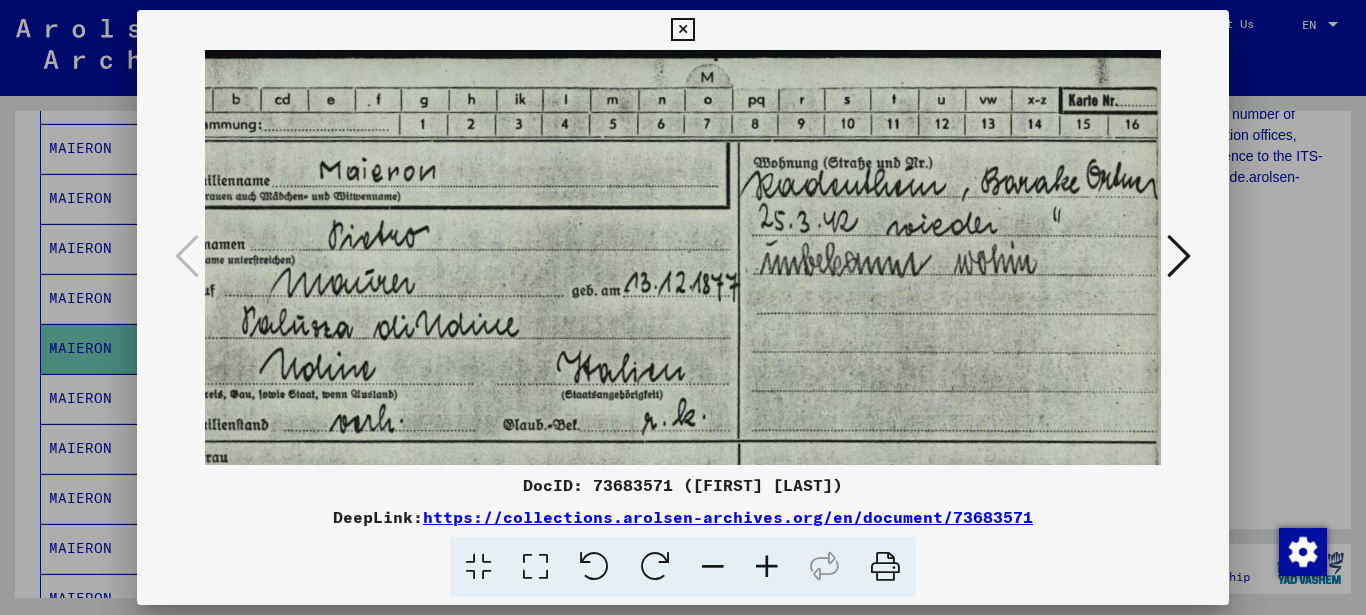 drag, startPoint x: 861, startPoint y: 222, endPoint x: 610, endPoint y: 237, distance: 251.44781 